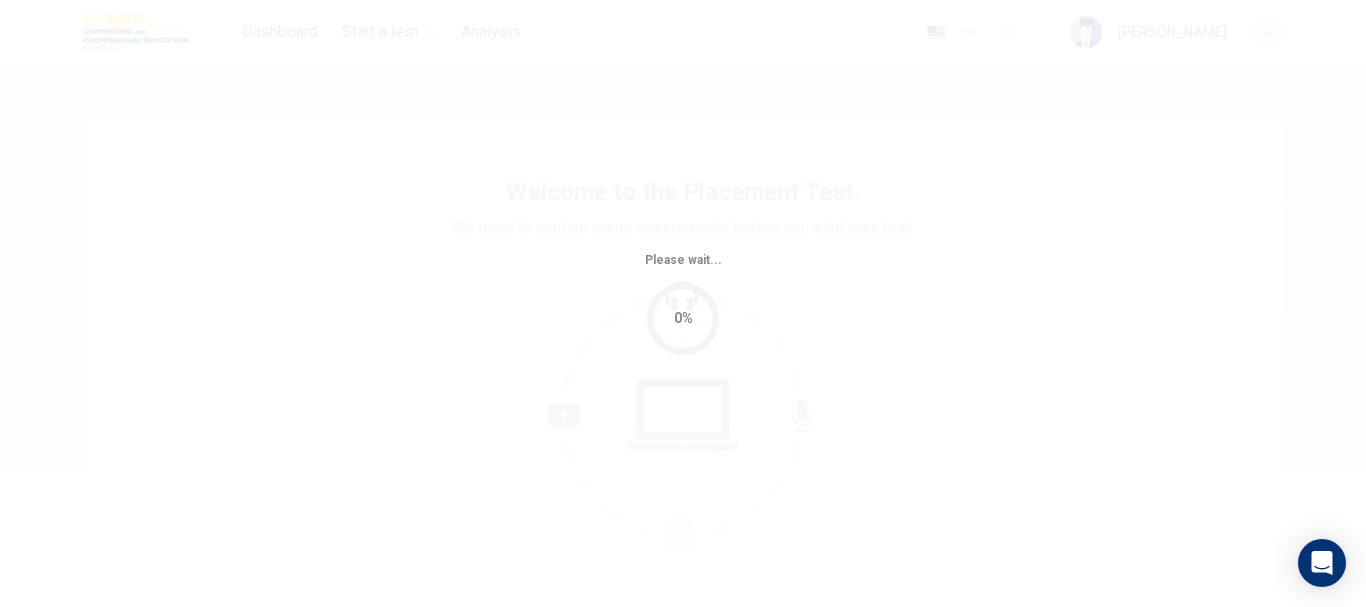 scroll, scrollTop: 0, scrollLeft: 0, axis: both 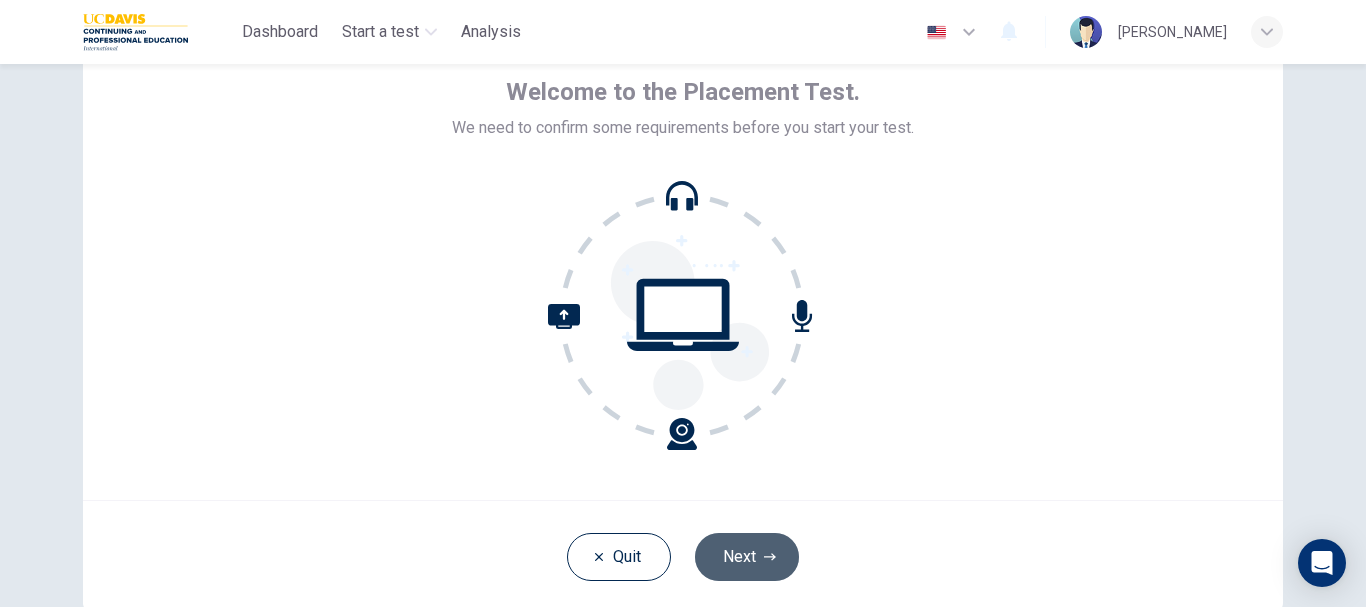click on "Next" at bounding box center (747, 557) 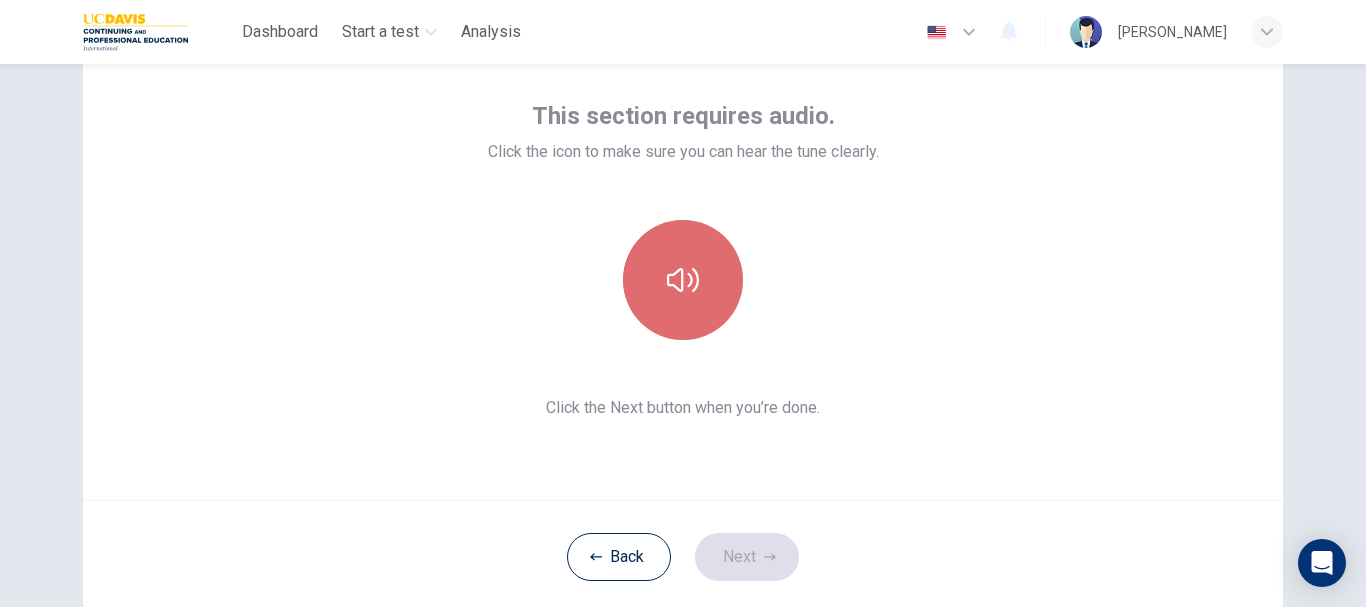 click 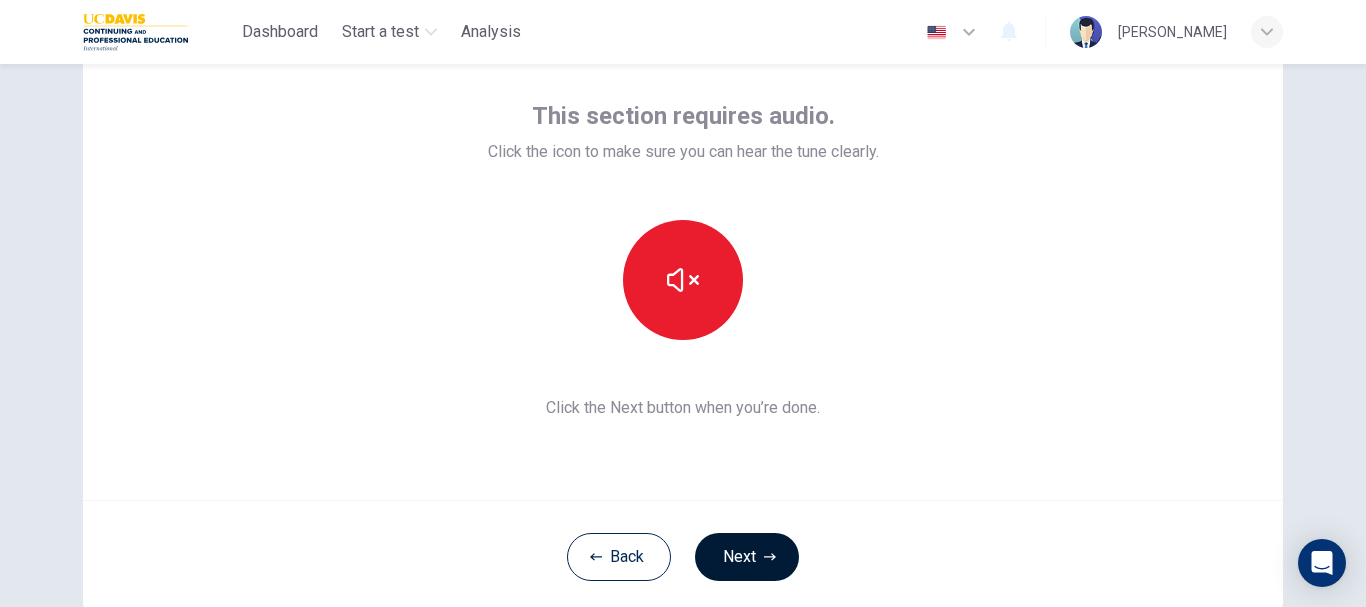 click on "Next" at bounding box center [747, 557] 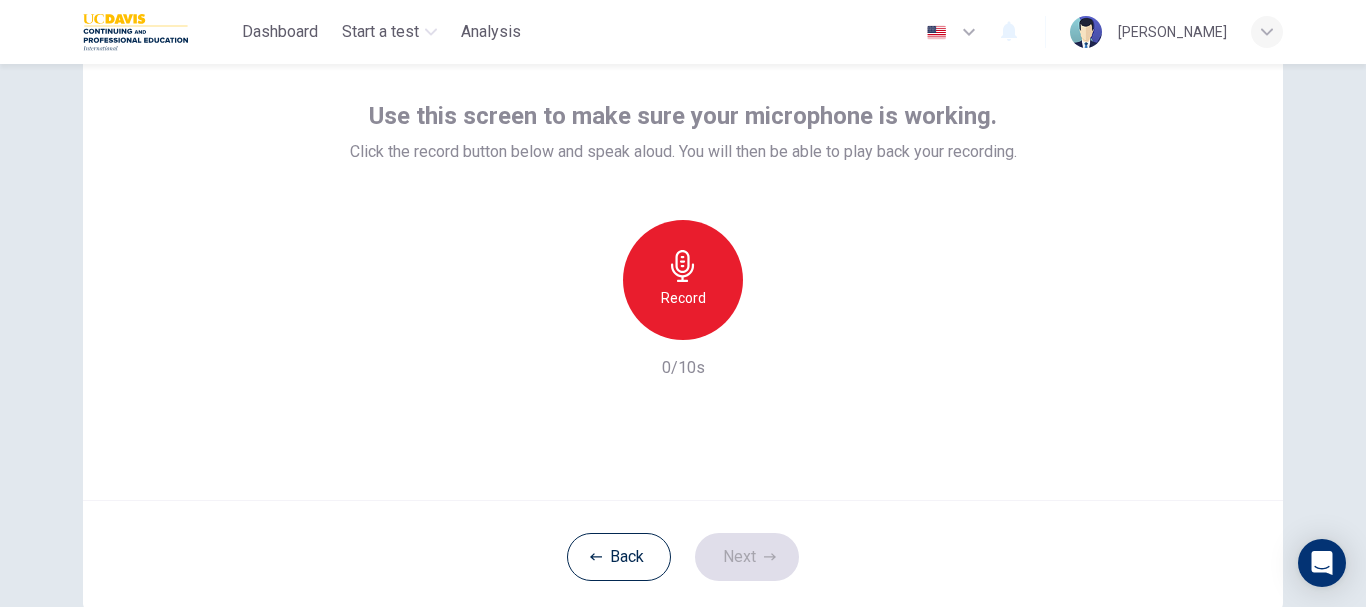 click on "Record" at bounding box center [683, 280] 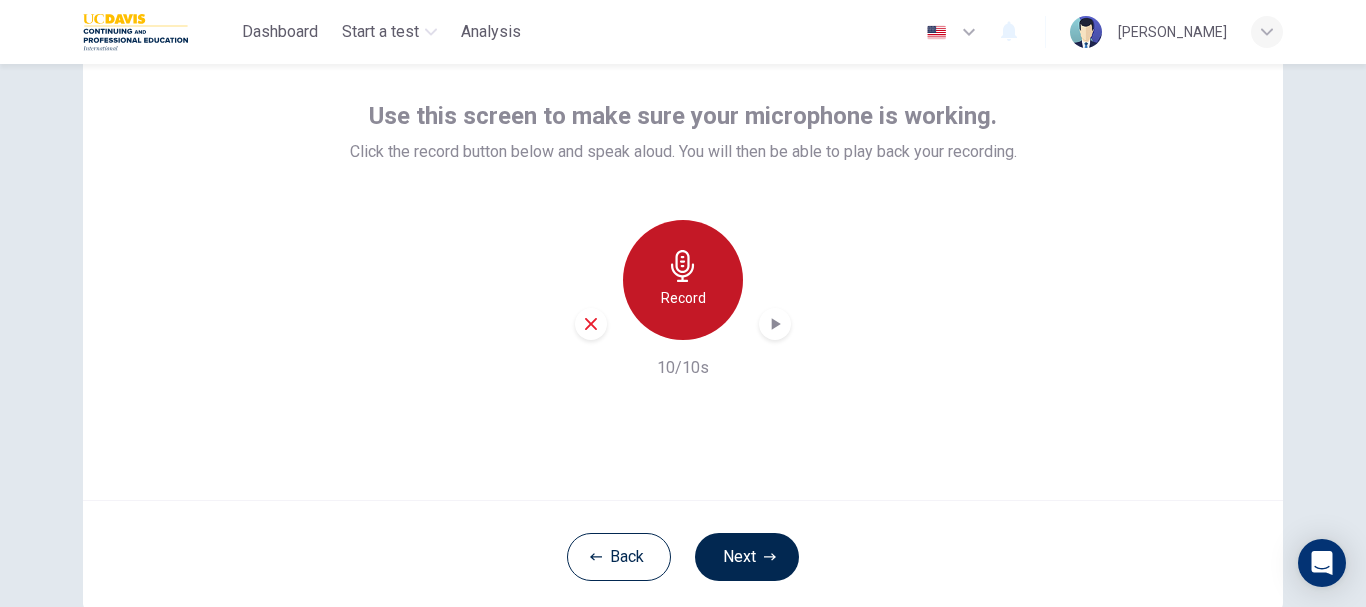 click on "Record" at bounding box center (683, 298) 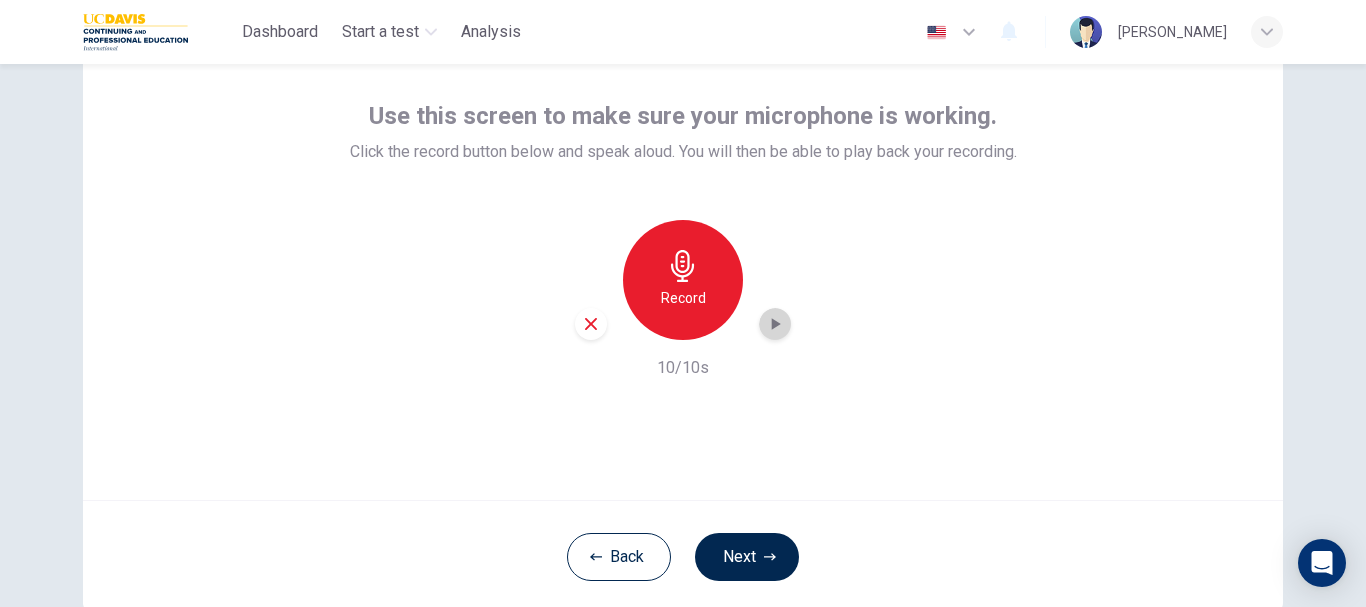 click 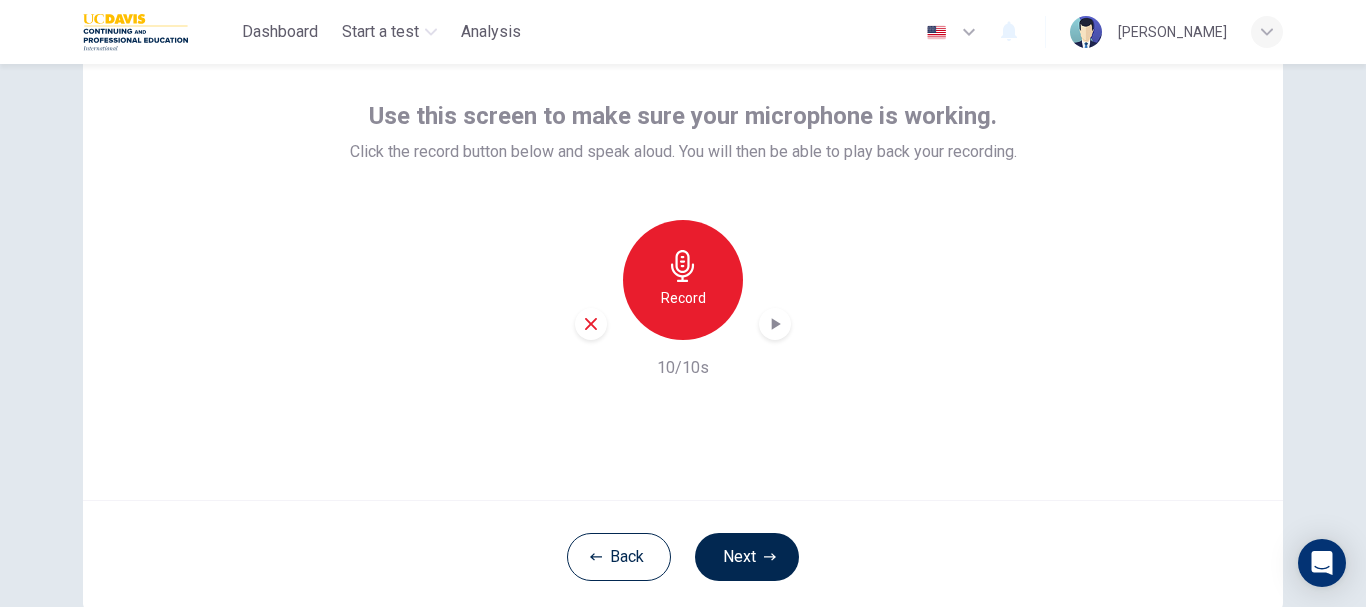 click on "Record" at bounding box center [683, 298] 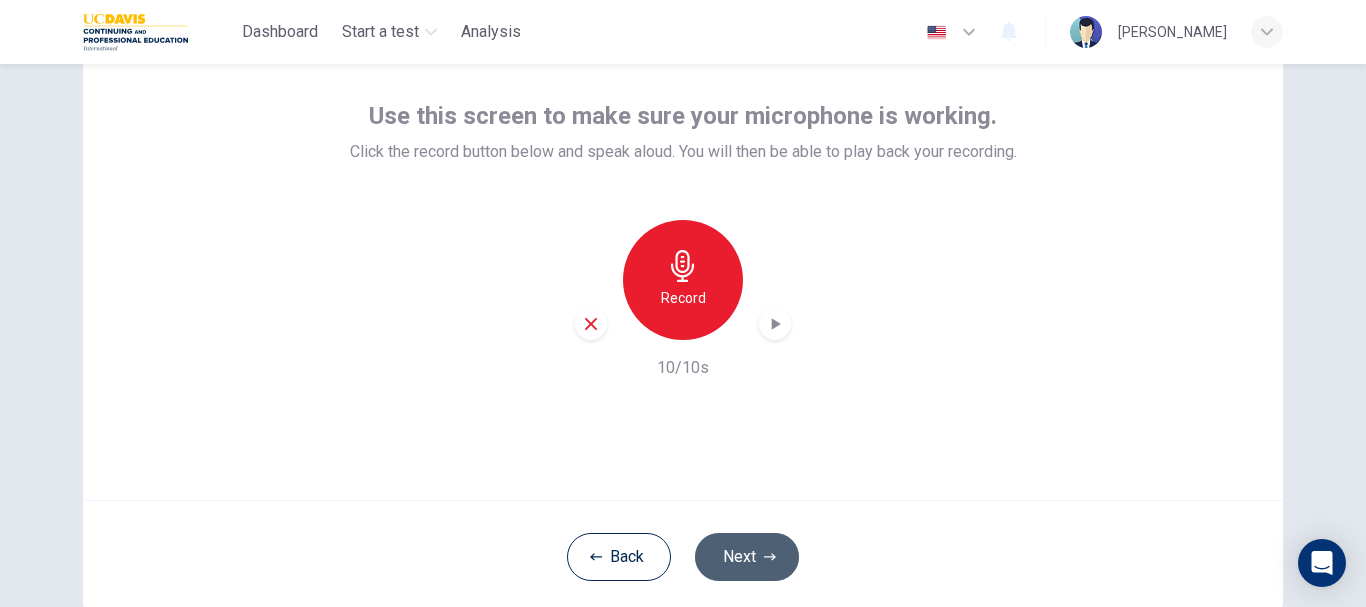 click on "Next" at bounding box center (747, 557) 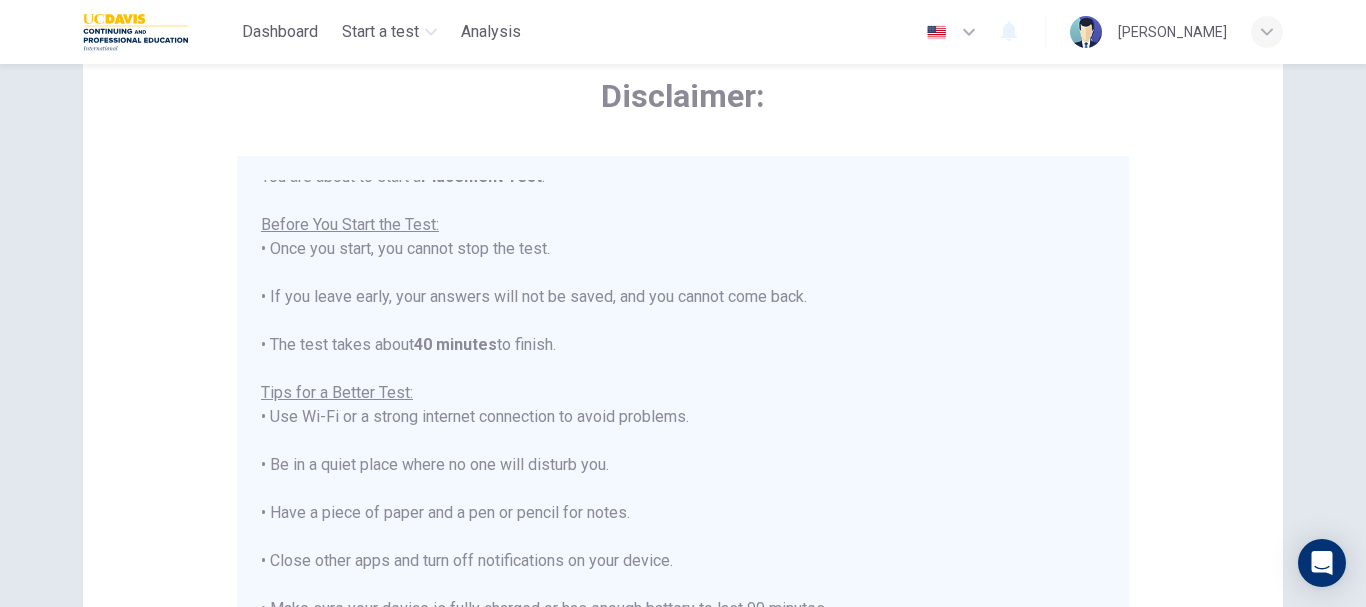 scroll, scrollTop: 23, scrollLeft: 0, axis: vertical 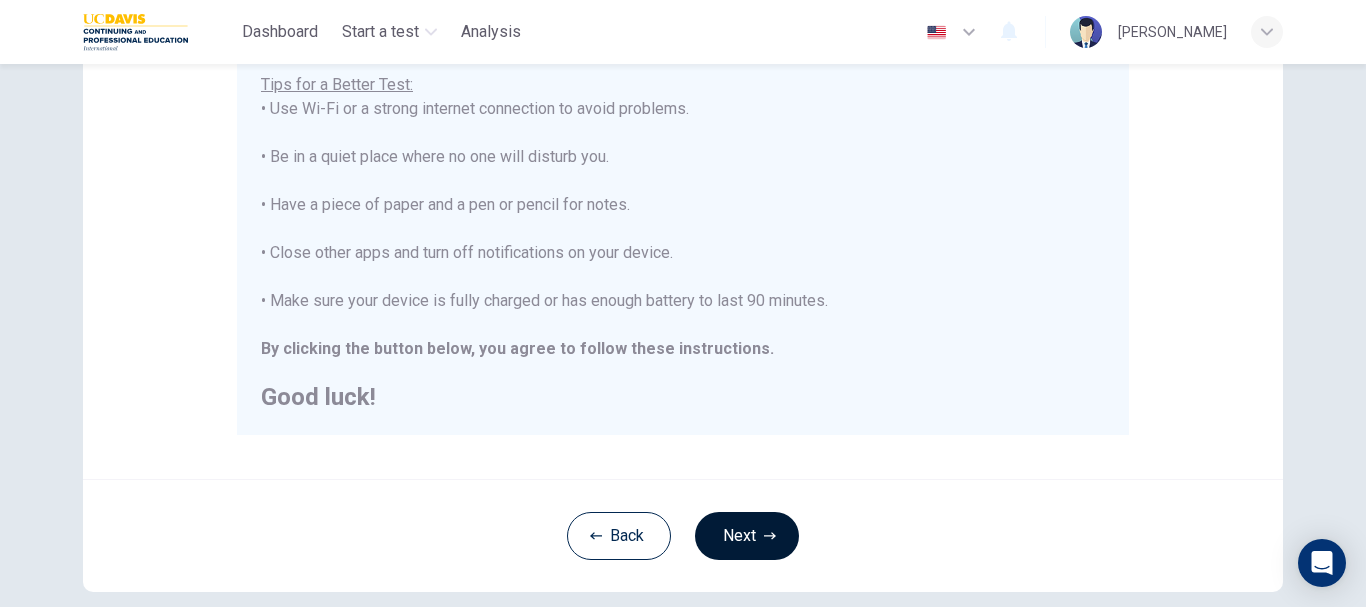 click on "Next" at bounding box center [747, 536] 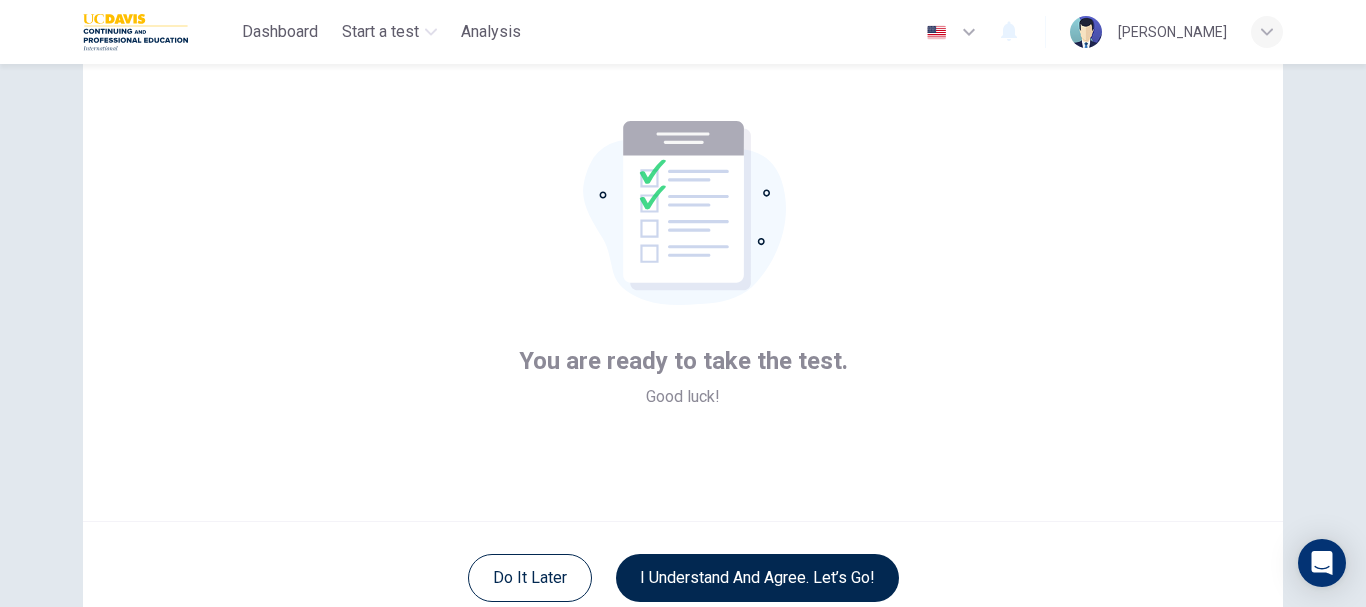 scroll, scrollTop: 126, scrollLeft: 0, axis: vertical 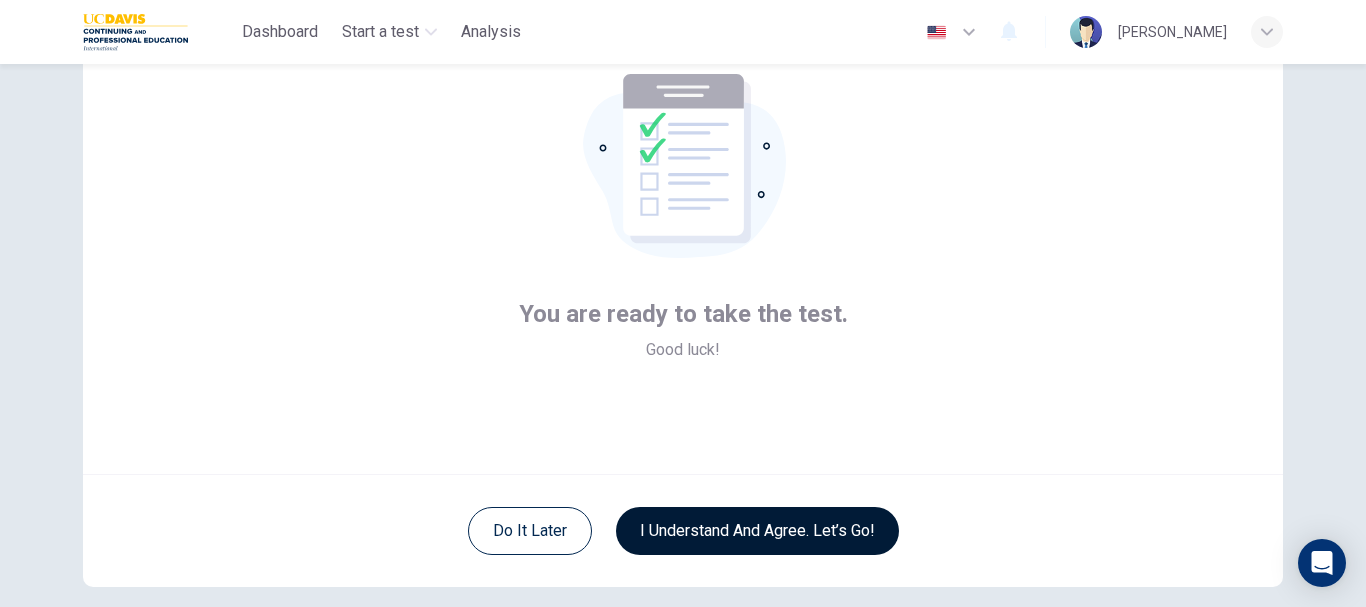 click on "I understand and agree. Let’s go!" at bounding box center (757, 531) 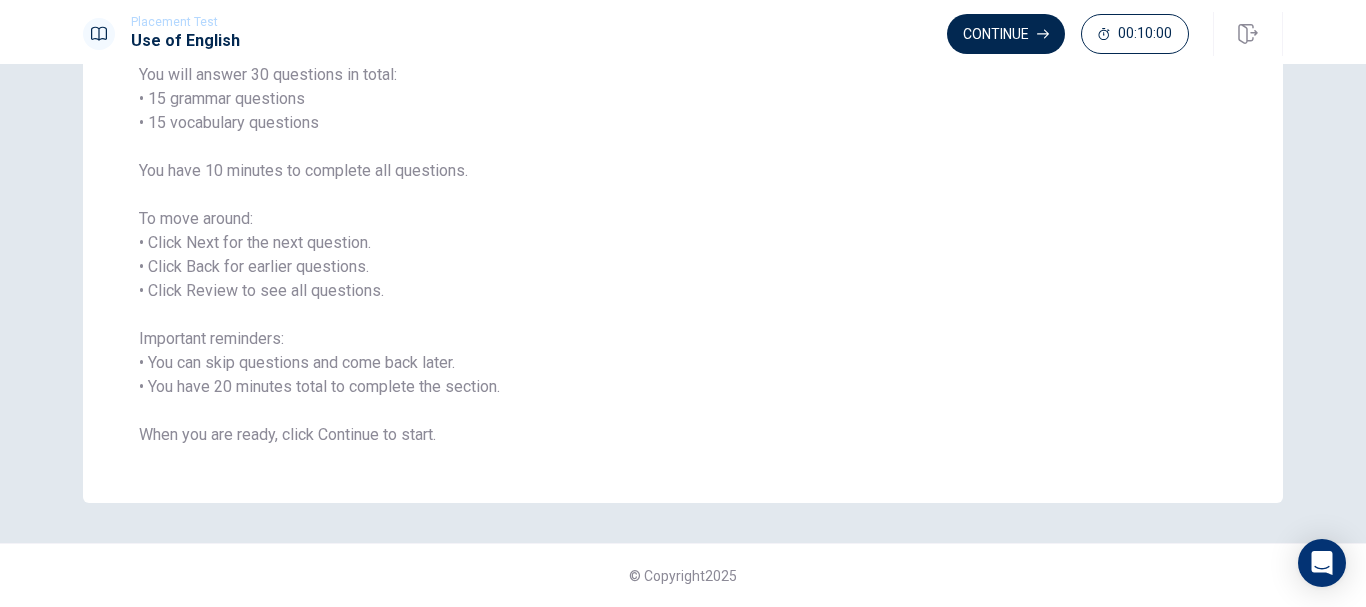 scroll, scrollTop: 77, scrollLeft: 0, axis: vertical 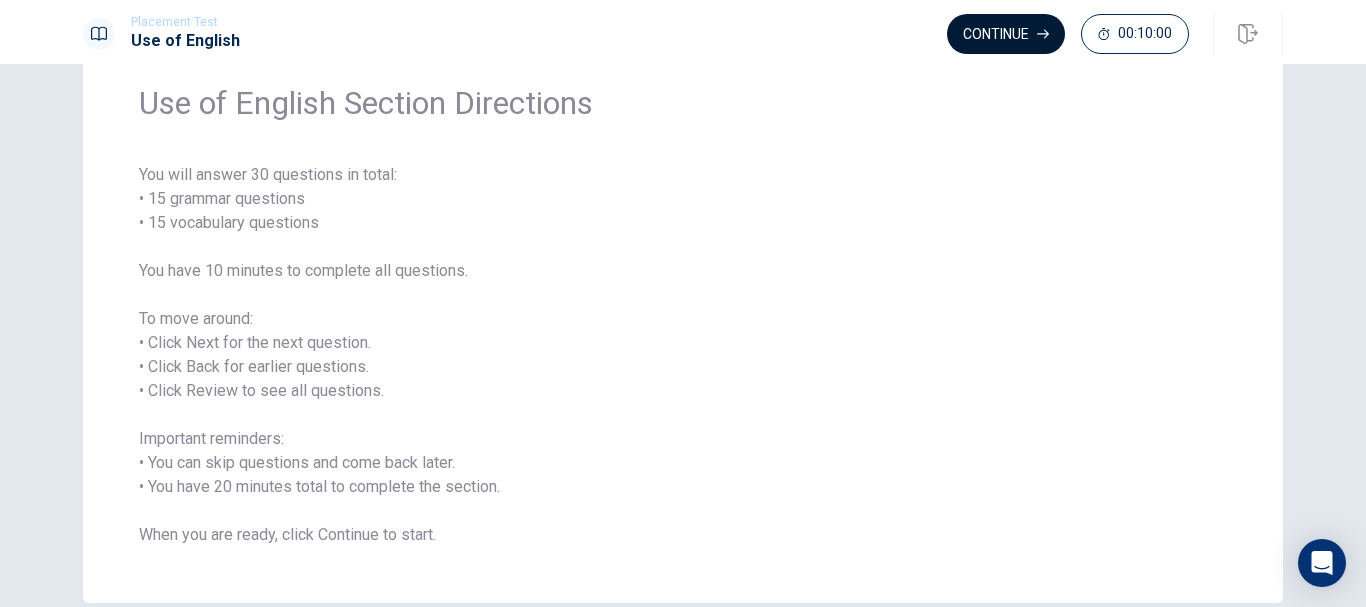 click on "Continue" at bounding box center [1006, 34] 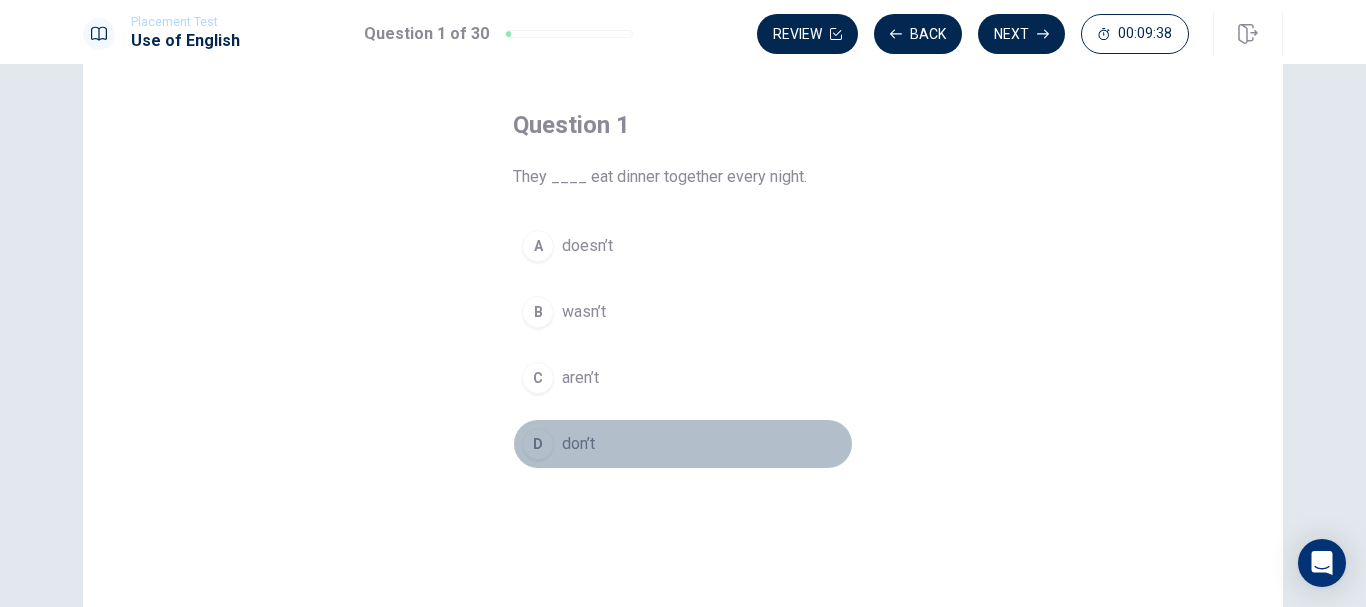 click on "don’t" at bounding box center [578, 444] 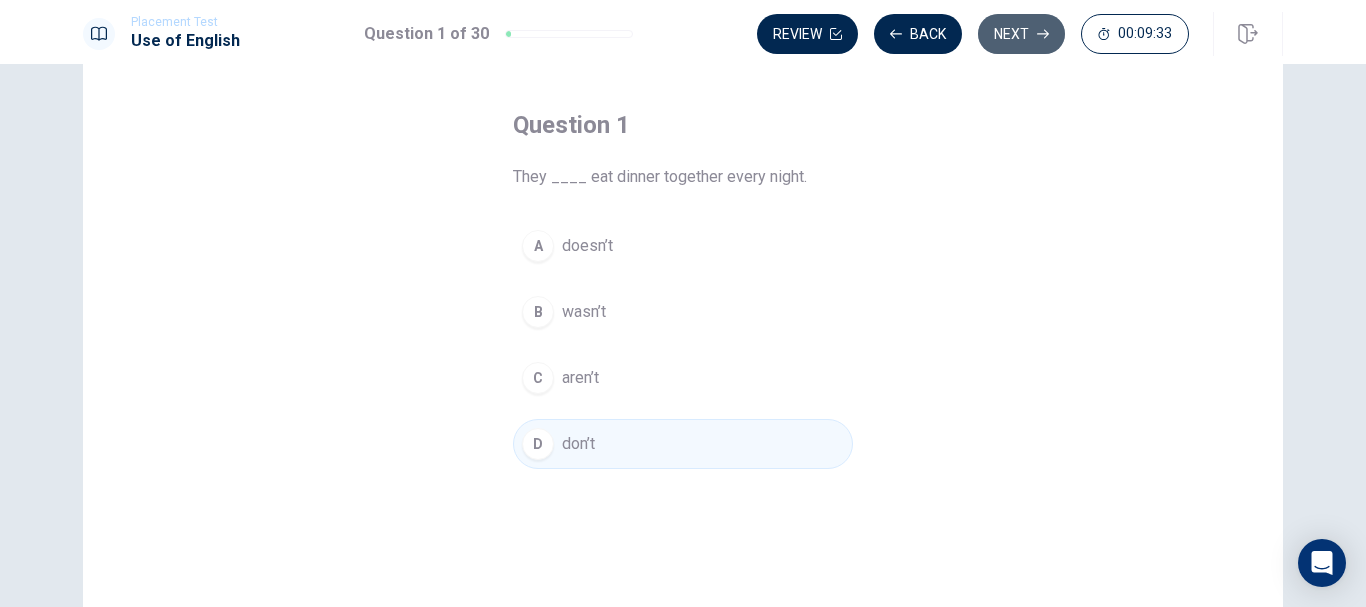 click on "Next" at bounding box center [1021, 34] 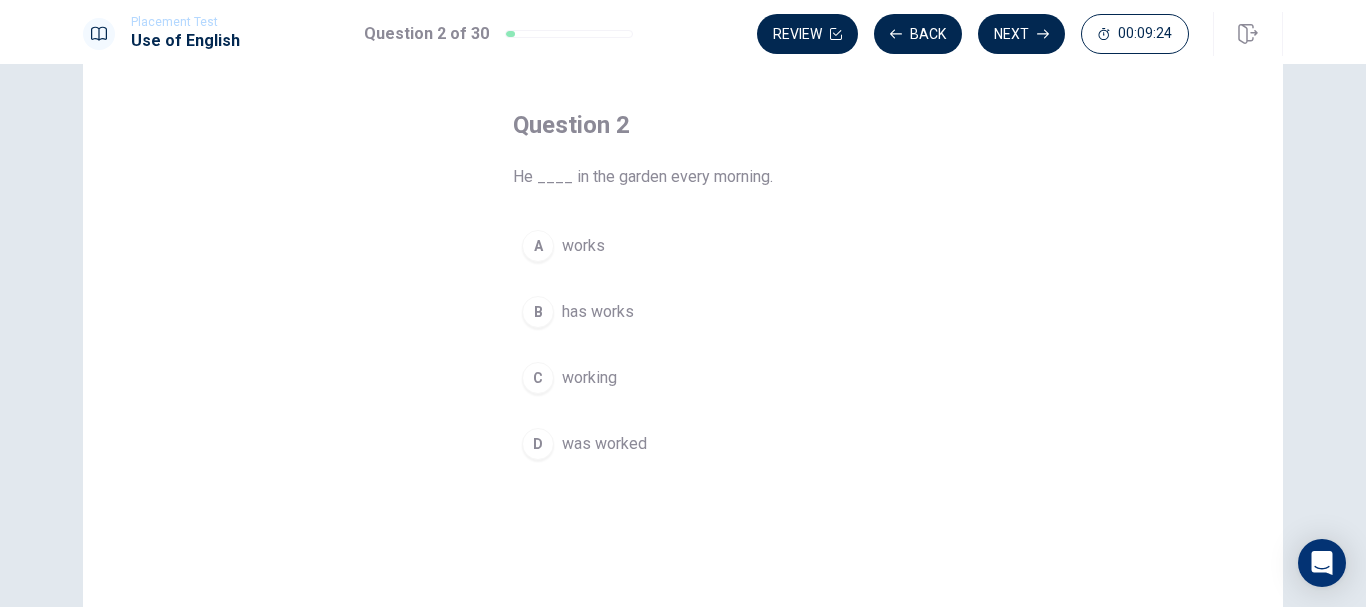 click on "works" at bounding box center [583, 246] 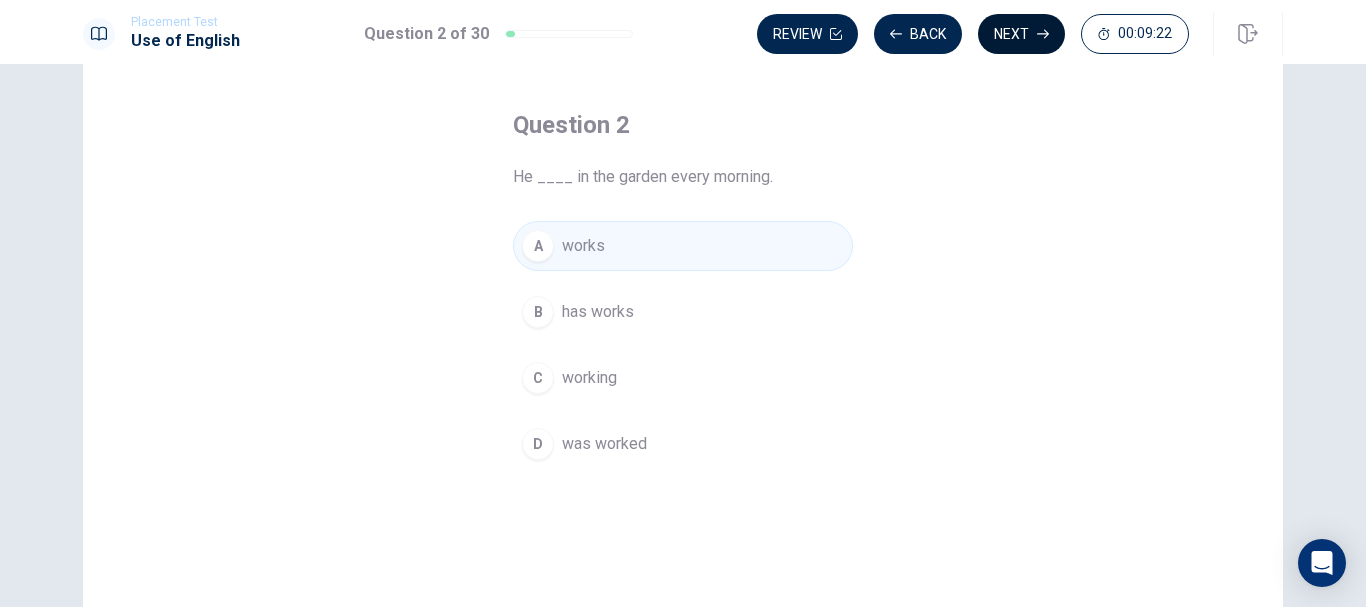 click on "Next" at bounding box center [1021, 34] 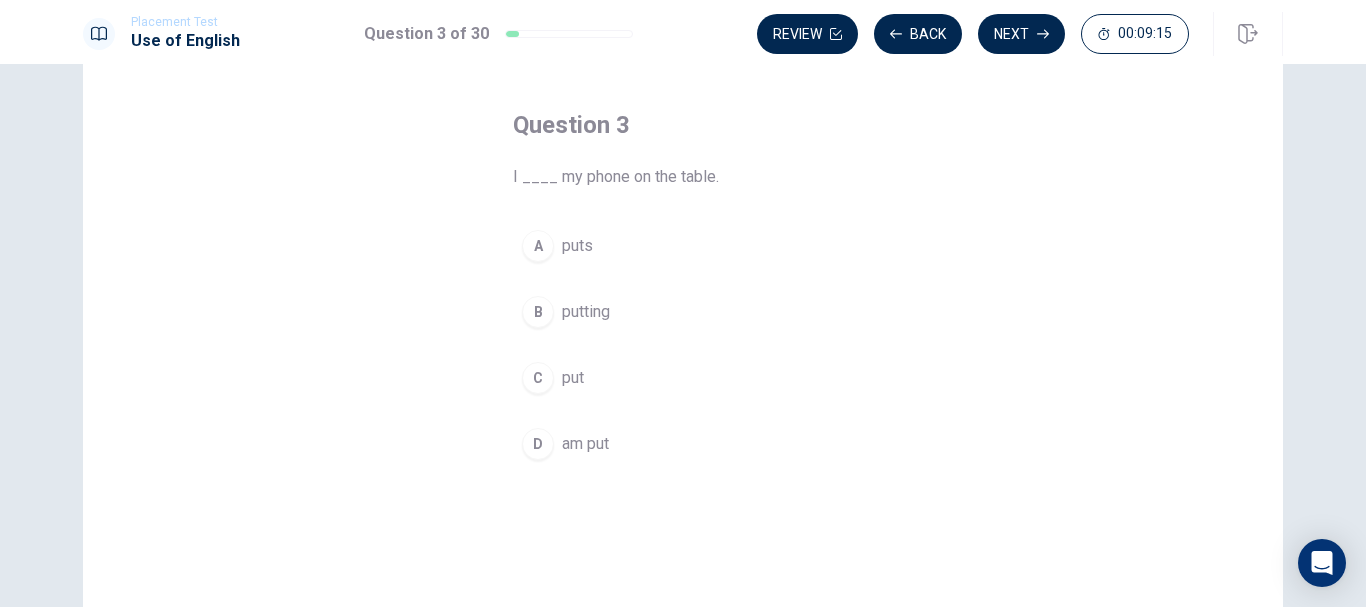 click on "put" at bounding box center (573, 378) 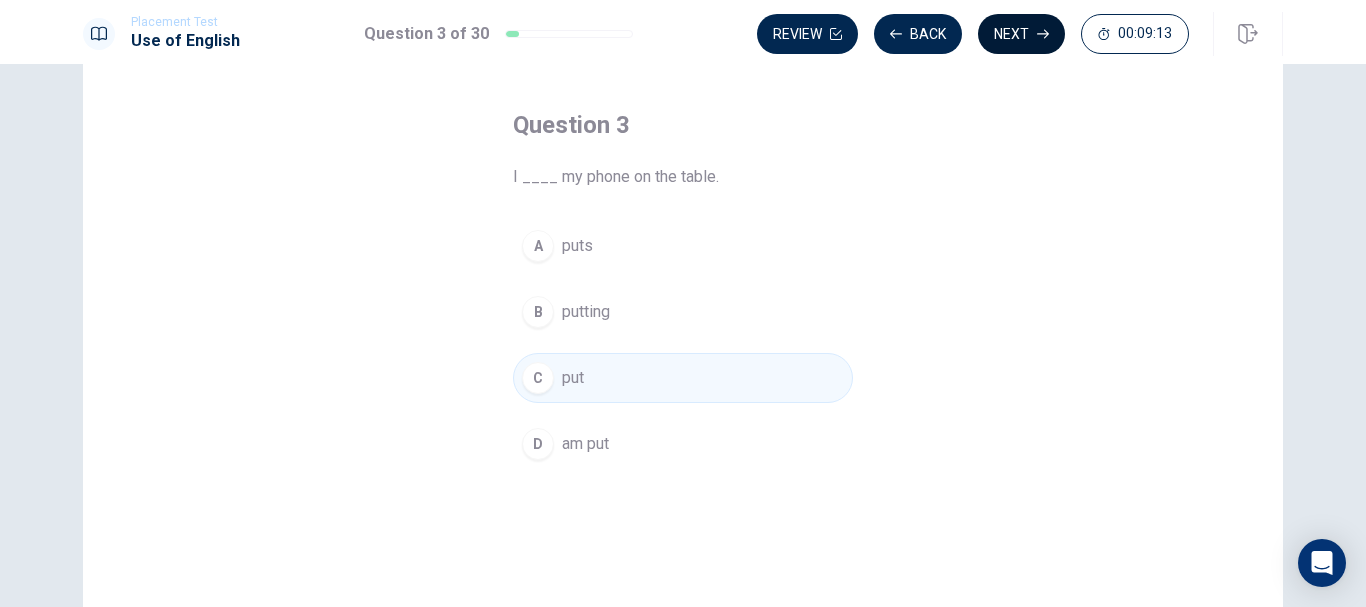 click on "Next" at bounding box center (1021, 34) 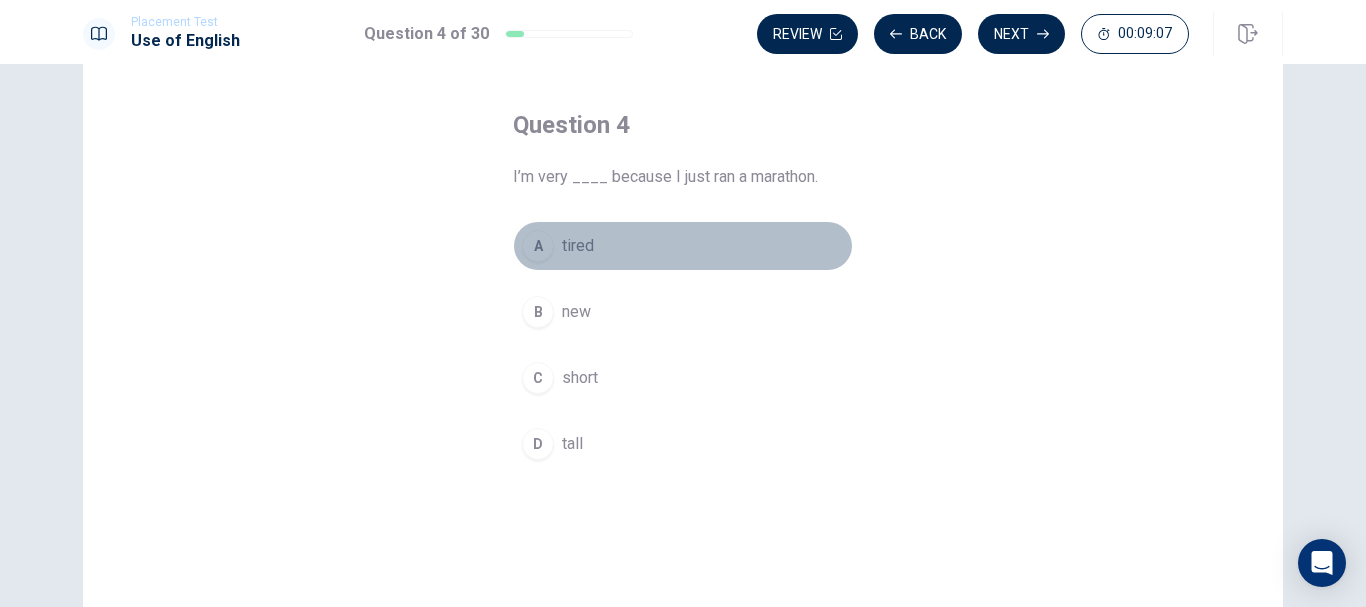click on "tired" at bounding box center (578, 246) 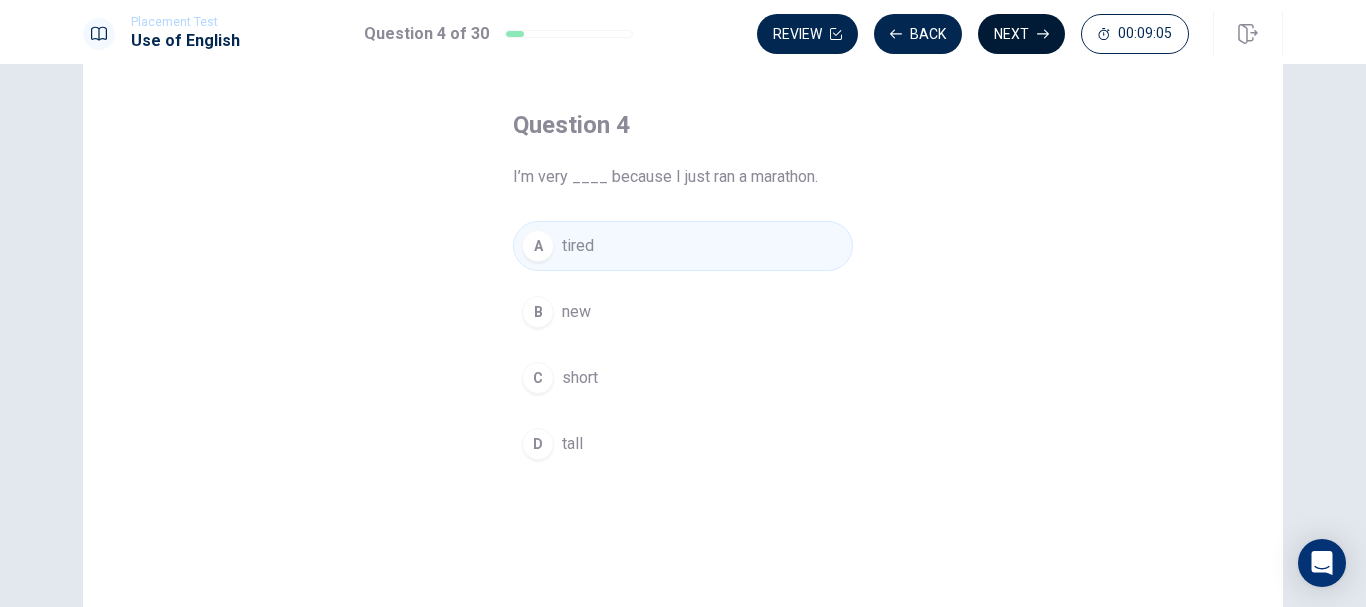 click on "Next" at bounding box center [1021, 34] 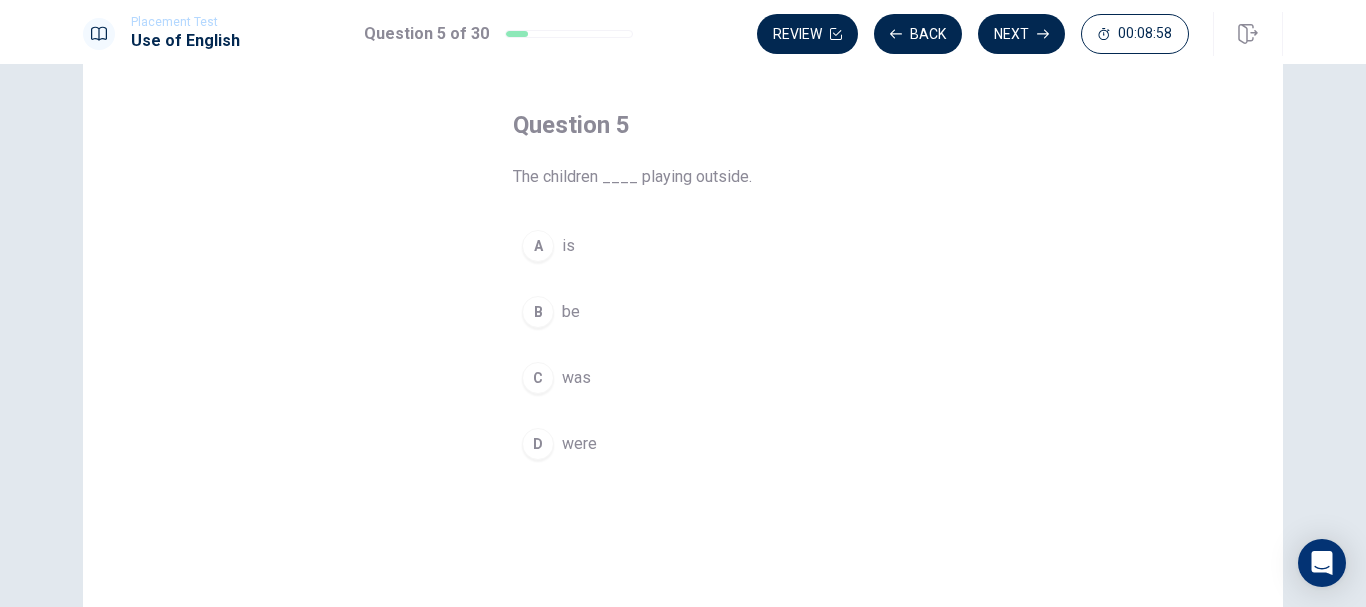 click on "were" at bounding box center [579, 444] 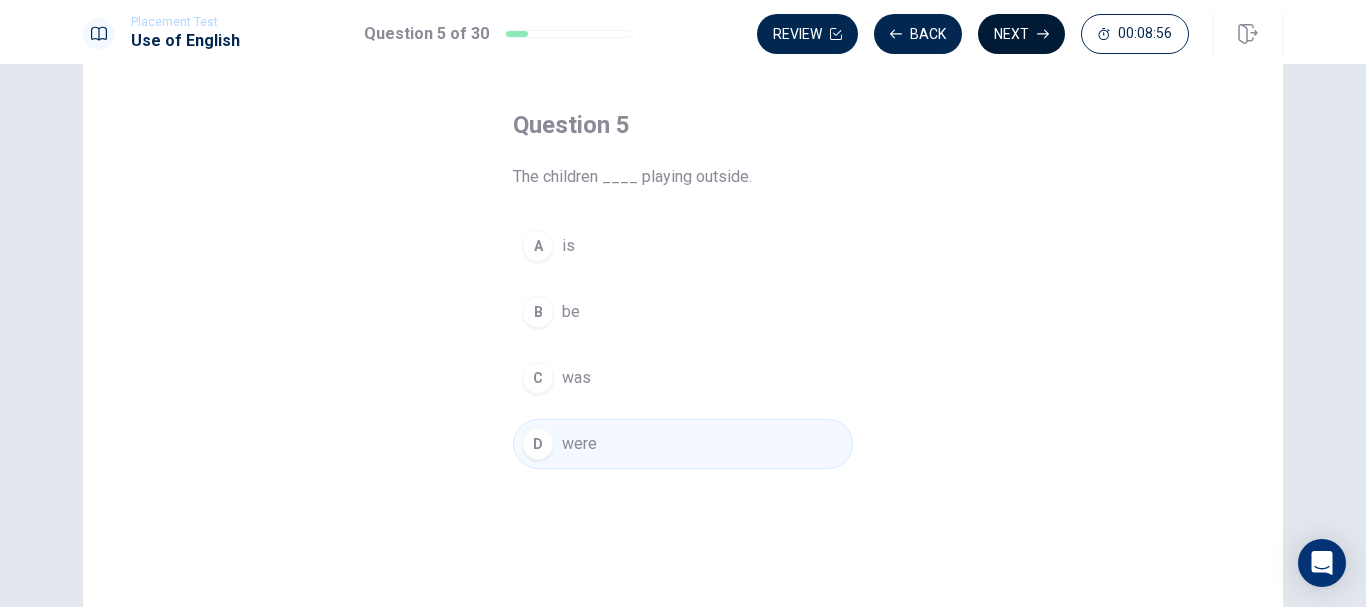 click on "Next" at bounding box center (1021, 34) 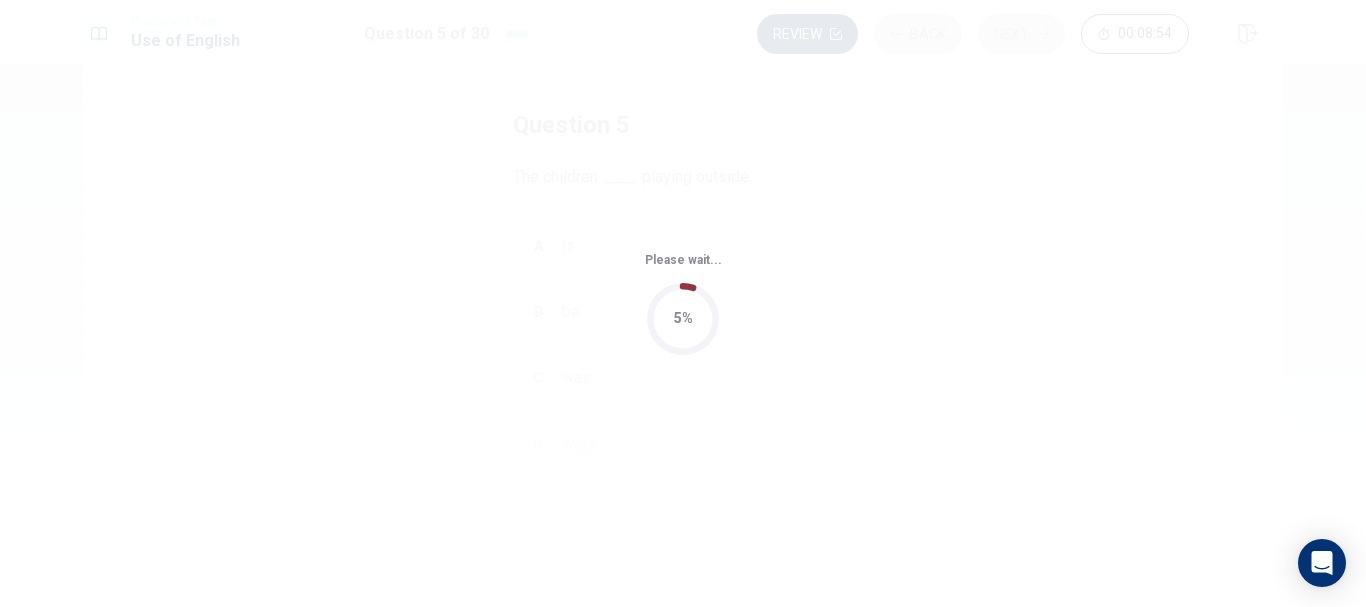 scroll, scrollTop: 0, scrollLeft: 0, axis: both 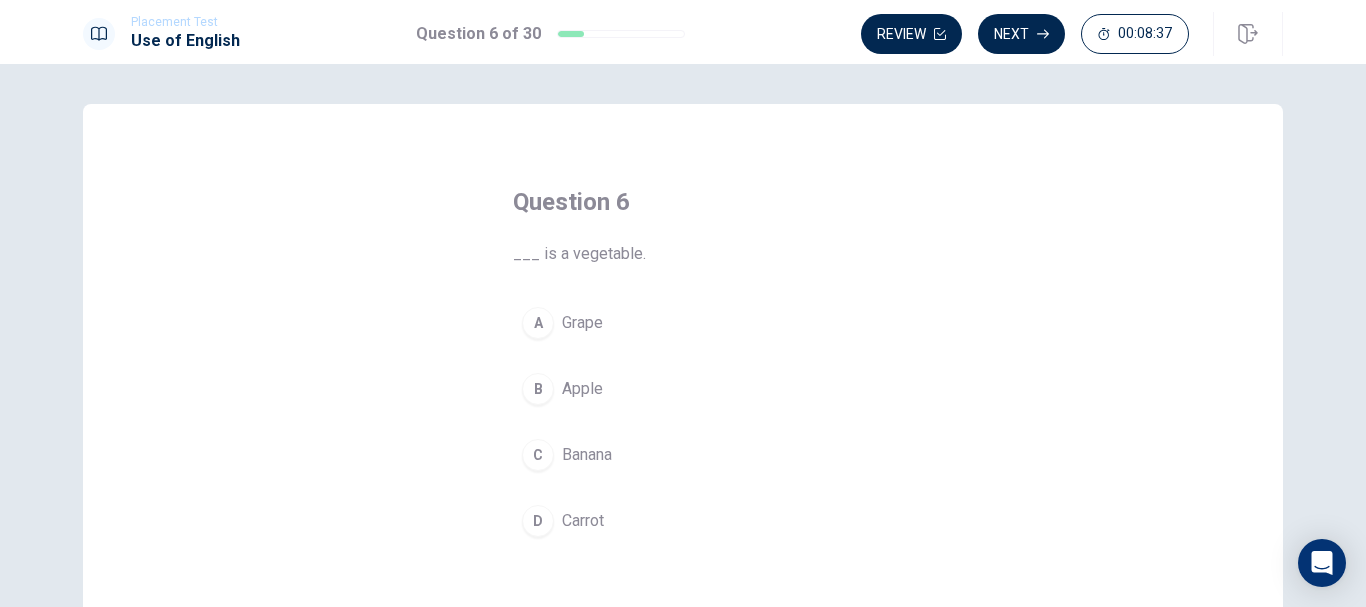 click on "Carrot" at bounding box center [583, 521] 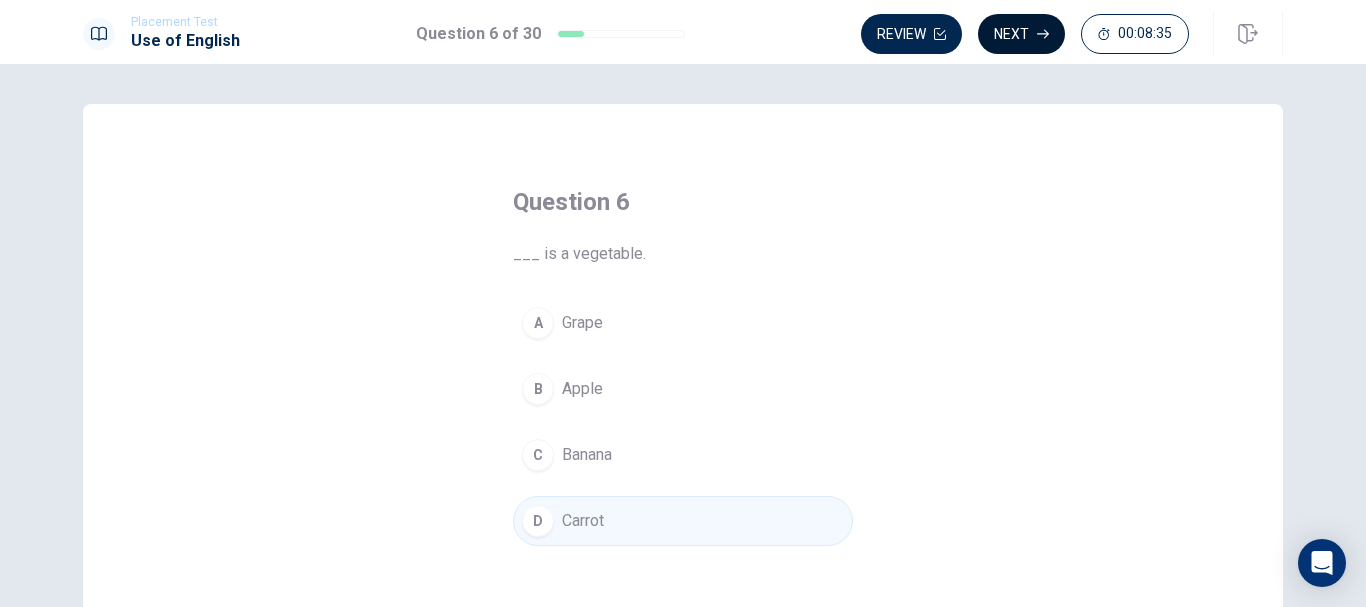 click on "Next" at bounding box center (1021, 34) 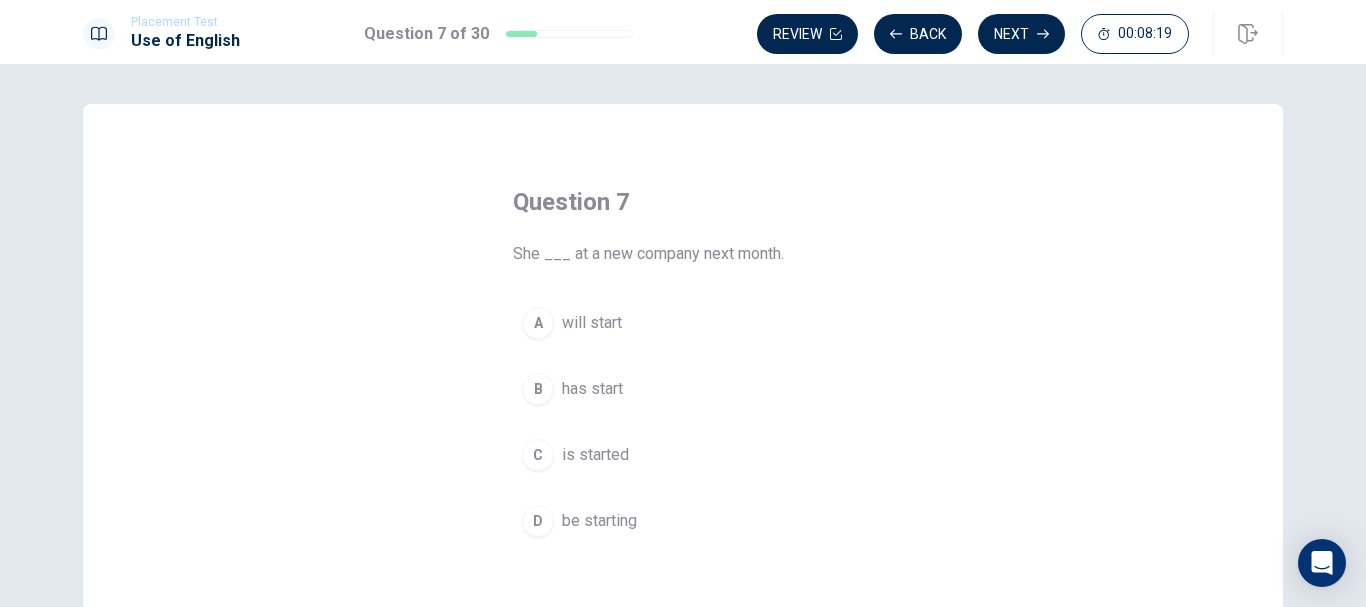 click on "will start" at bounding box center [592, 323] 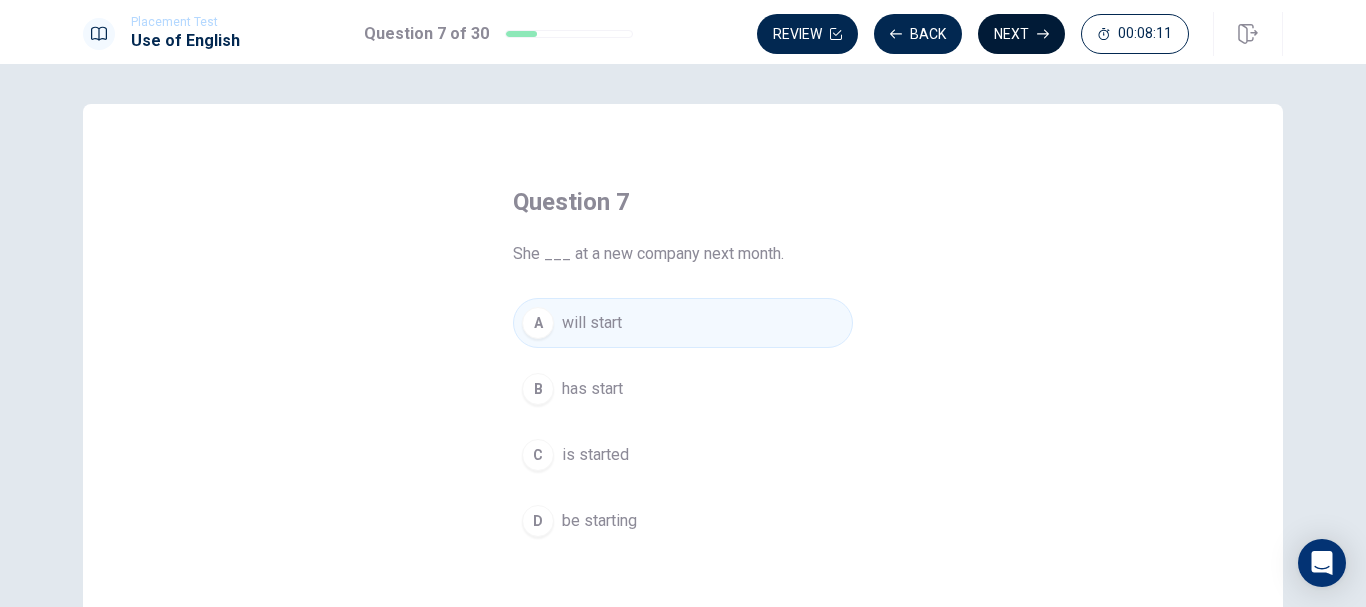 click on "Next" at bounding box center [1021, 34] 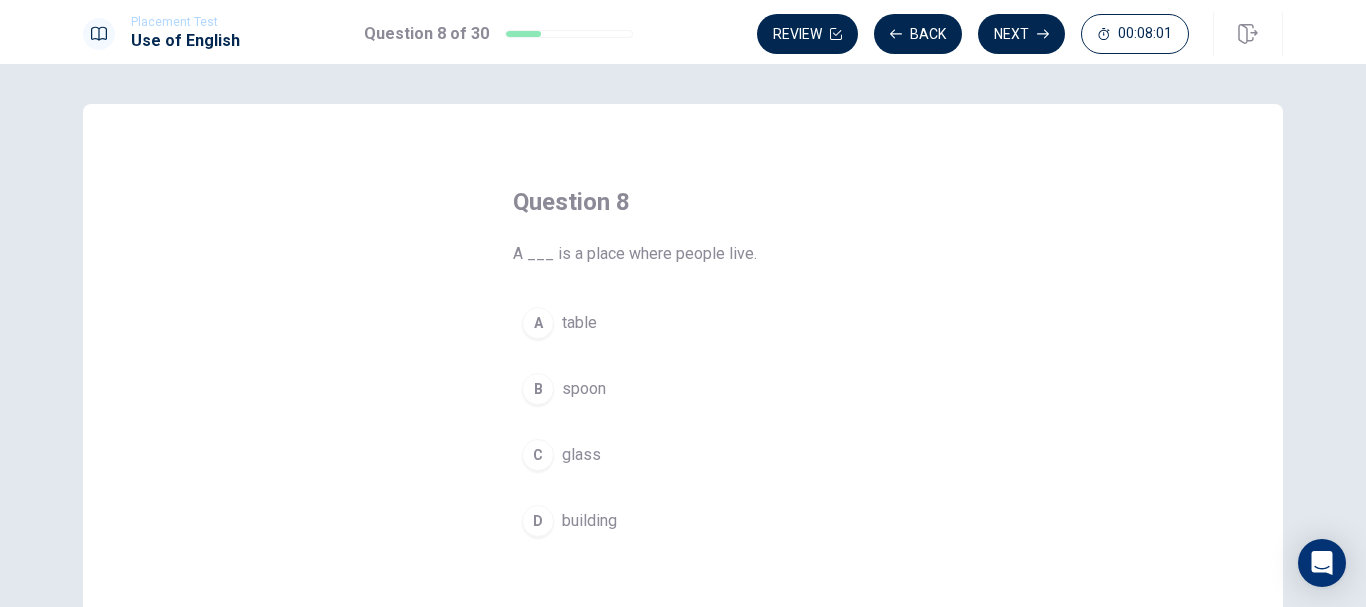 click on "building" at bounding box center [589, 521] 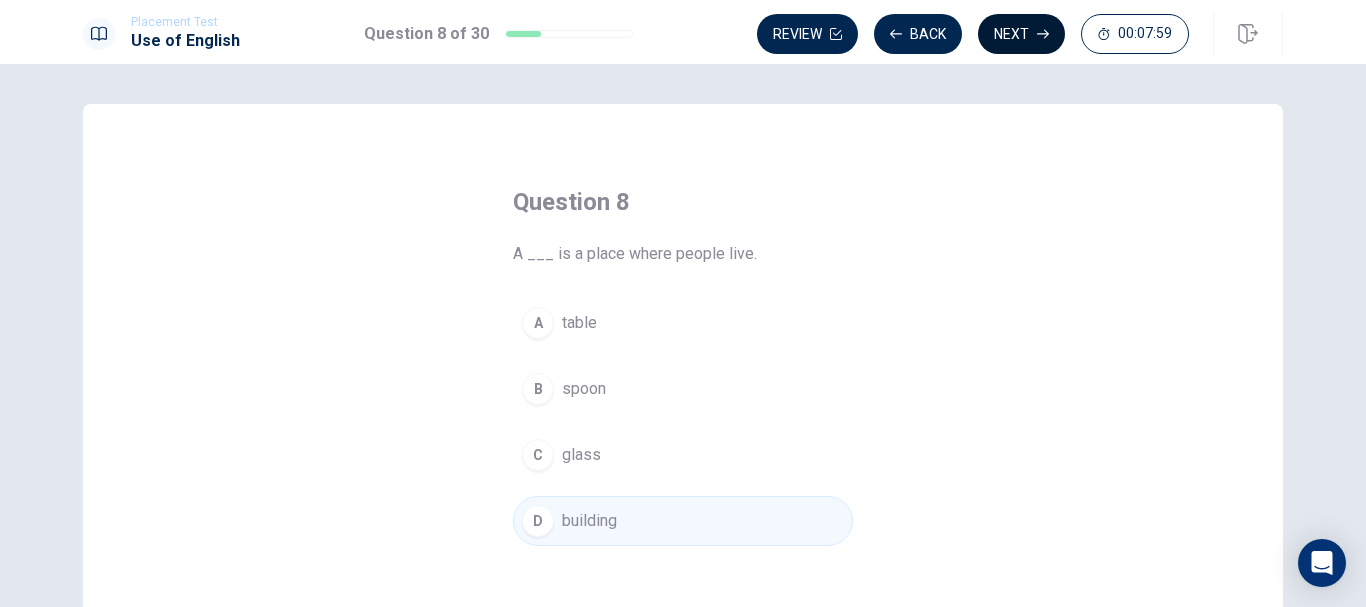 click on "Next" at bounding box center [1021, 34] 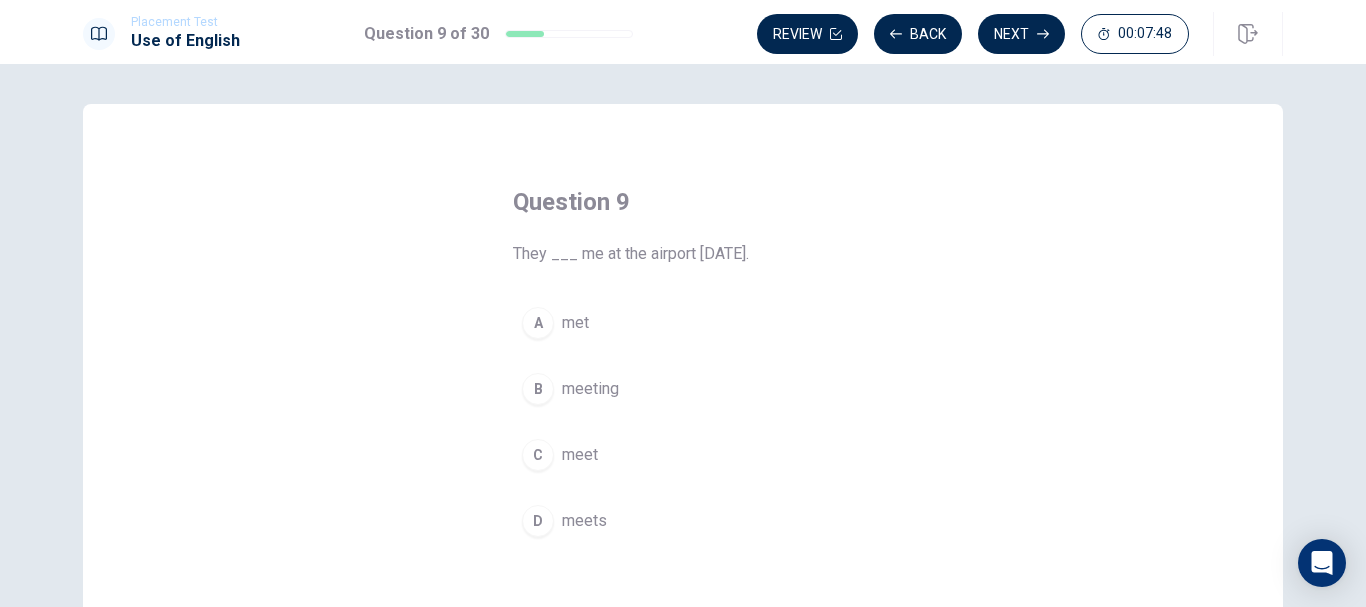 click on "met" at bounding box center [575, 323] 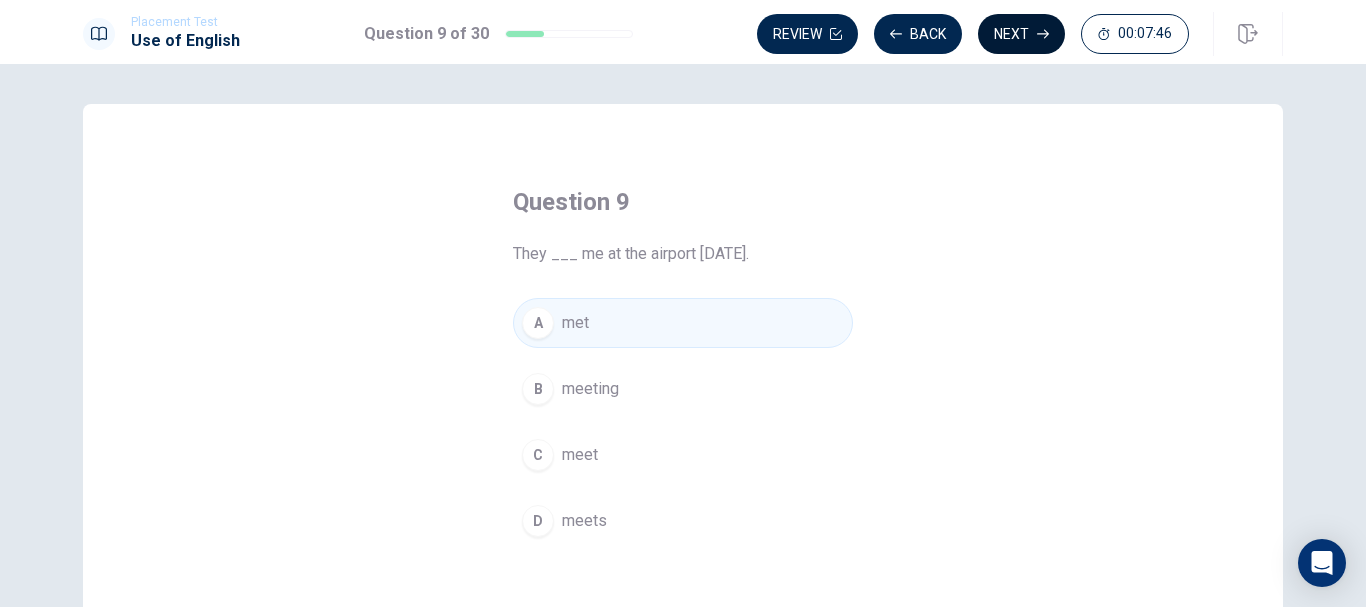 click on "Next" at bounding box center (1021, 34) 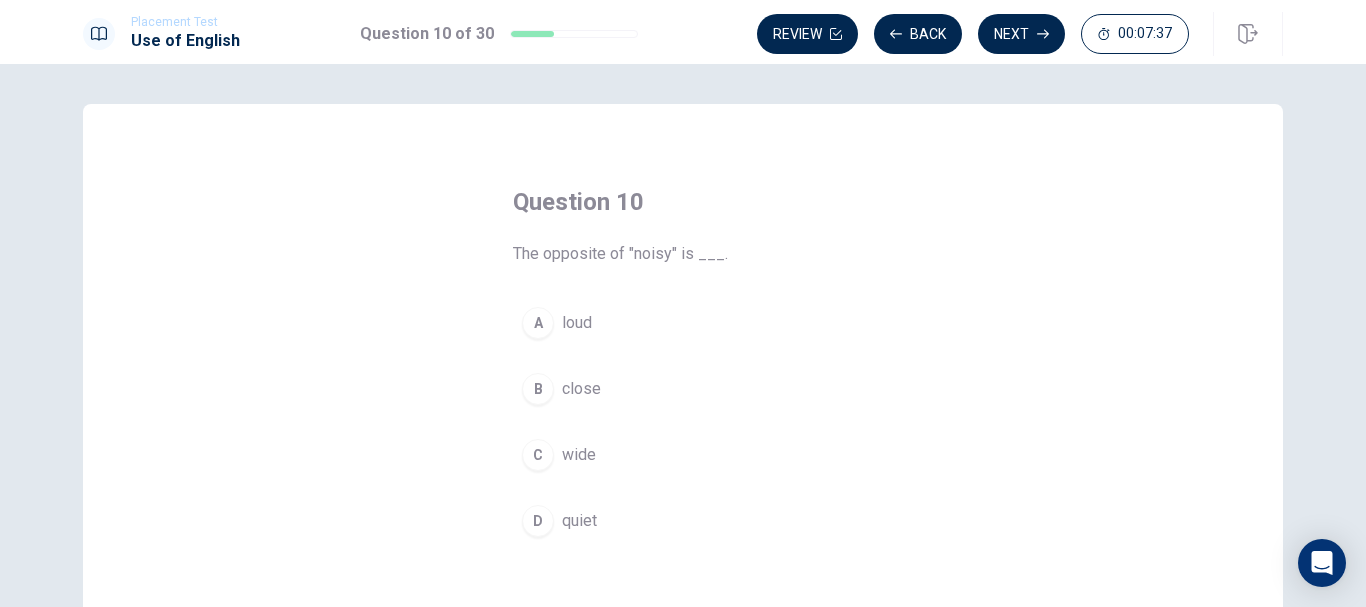 click on "quiet" at bounding box center (579, 521) 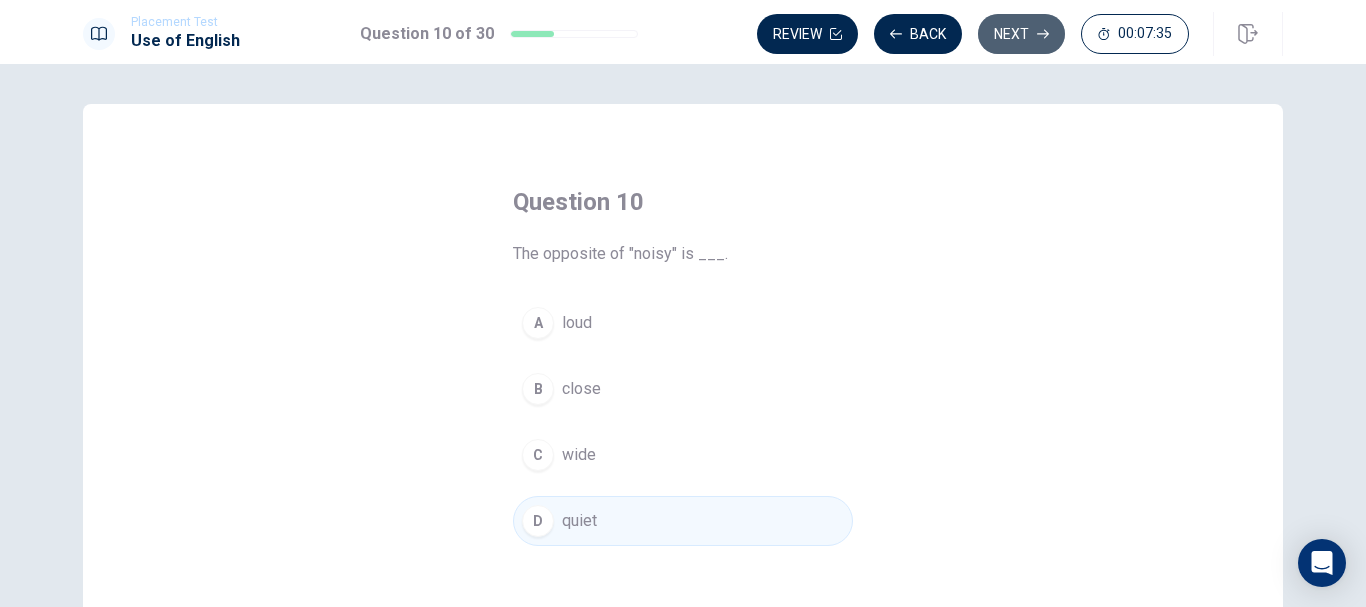 click on "Next" at bounding box center [1021, 34] 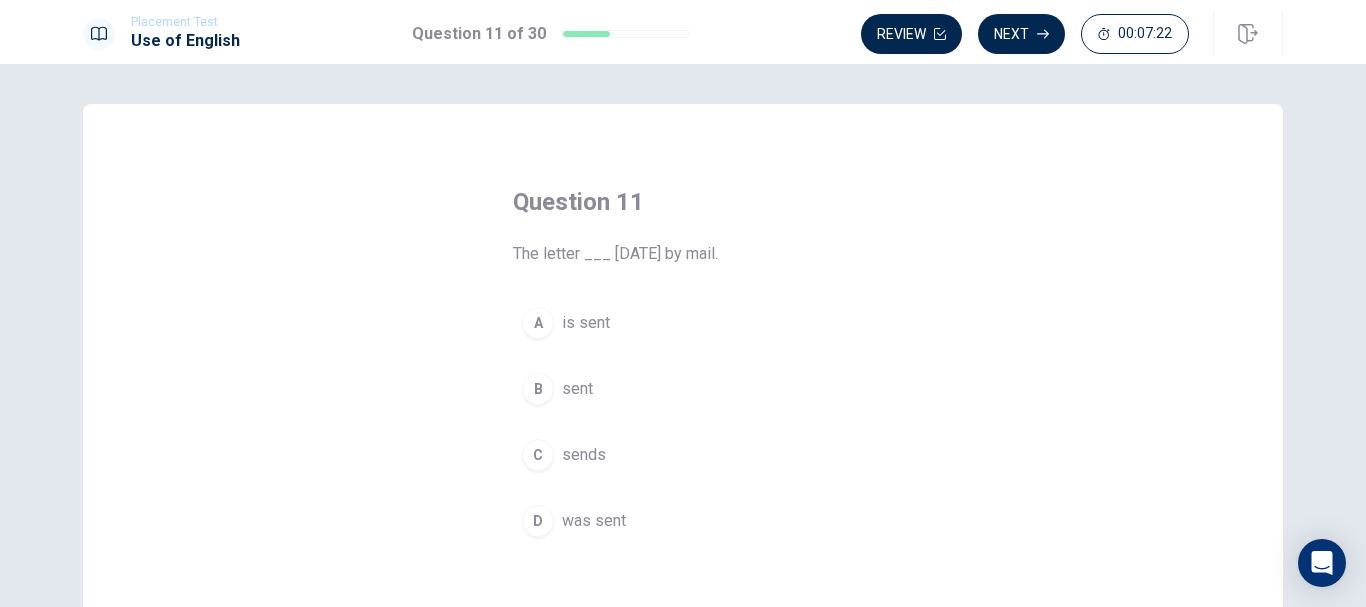 click on "was sent" at bounding box center [594, 521] 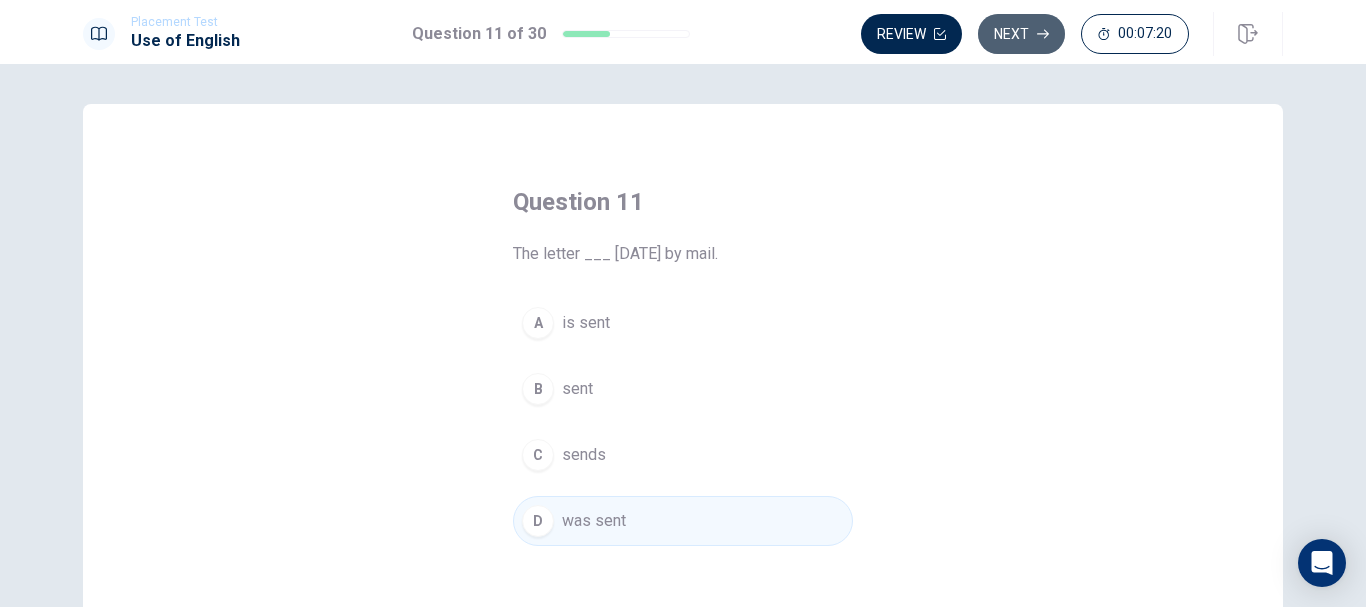 click on "Next" at bounding box center [1021, 34] 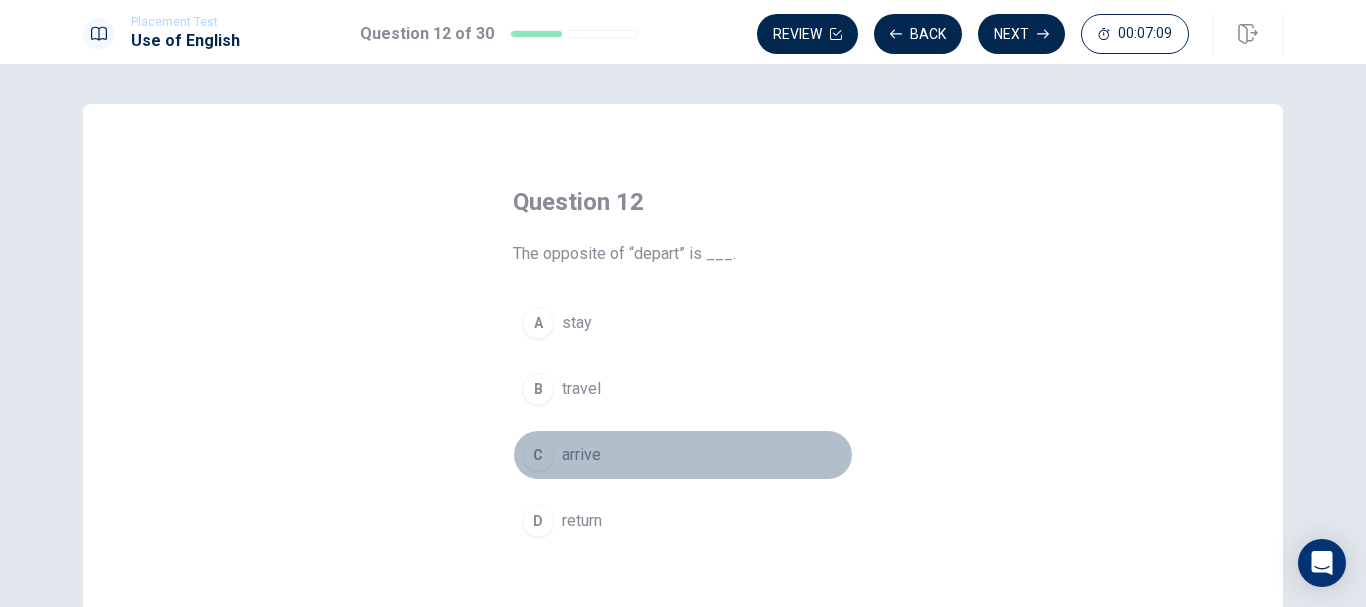 click on "arrive" at bounding box center [581, 455] 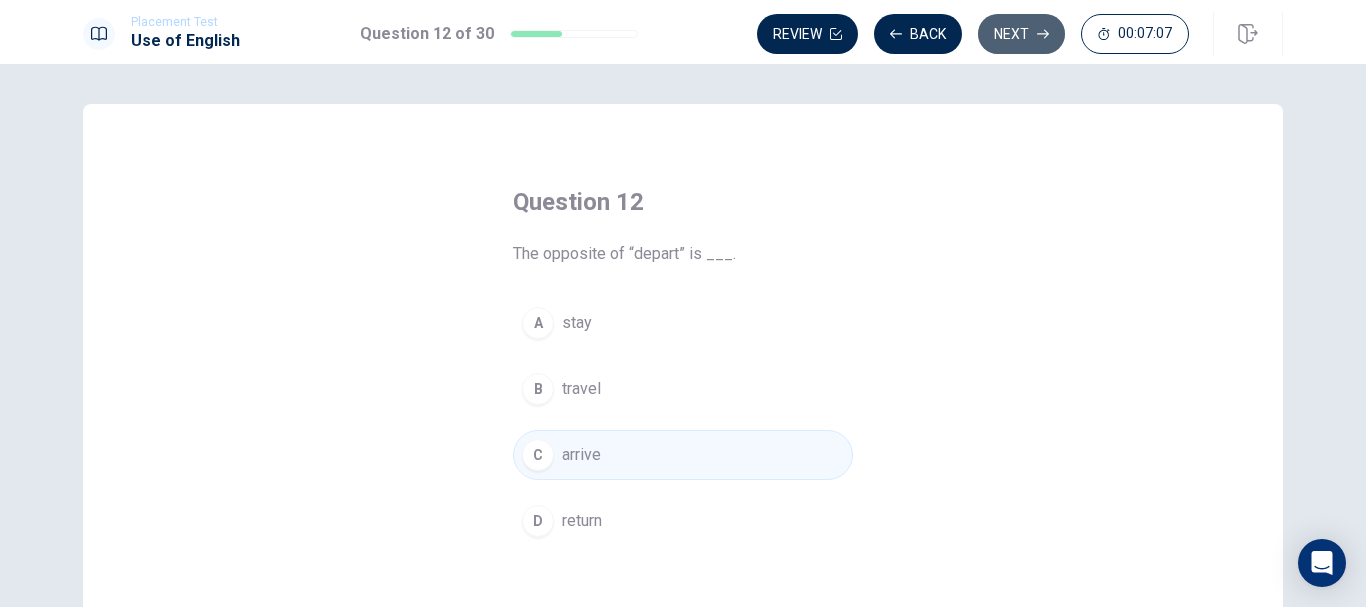 click on "Next" at bounding box center [1021, 34] 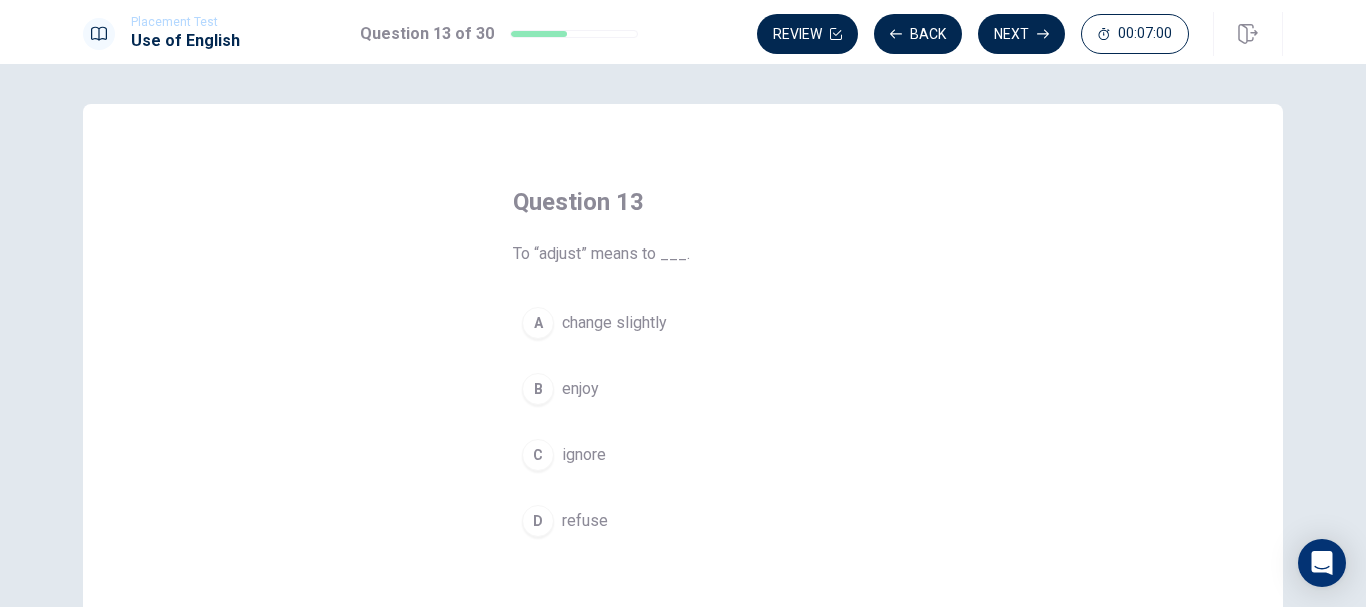 click on "change slightly" at bounding box center [614, 323] 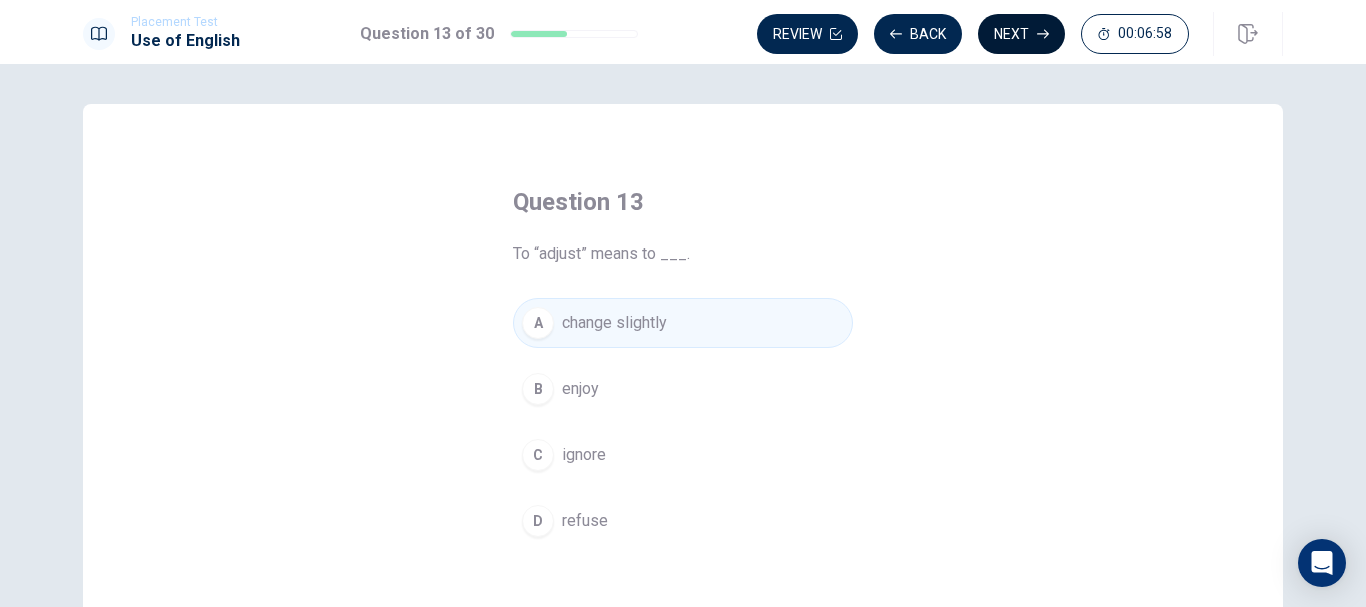 click on "Next" at bounding box center [1021, 34] 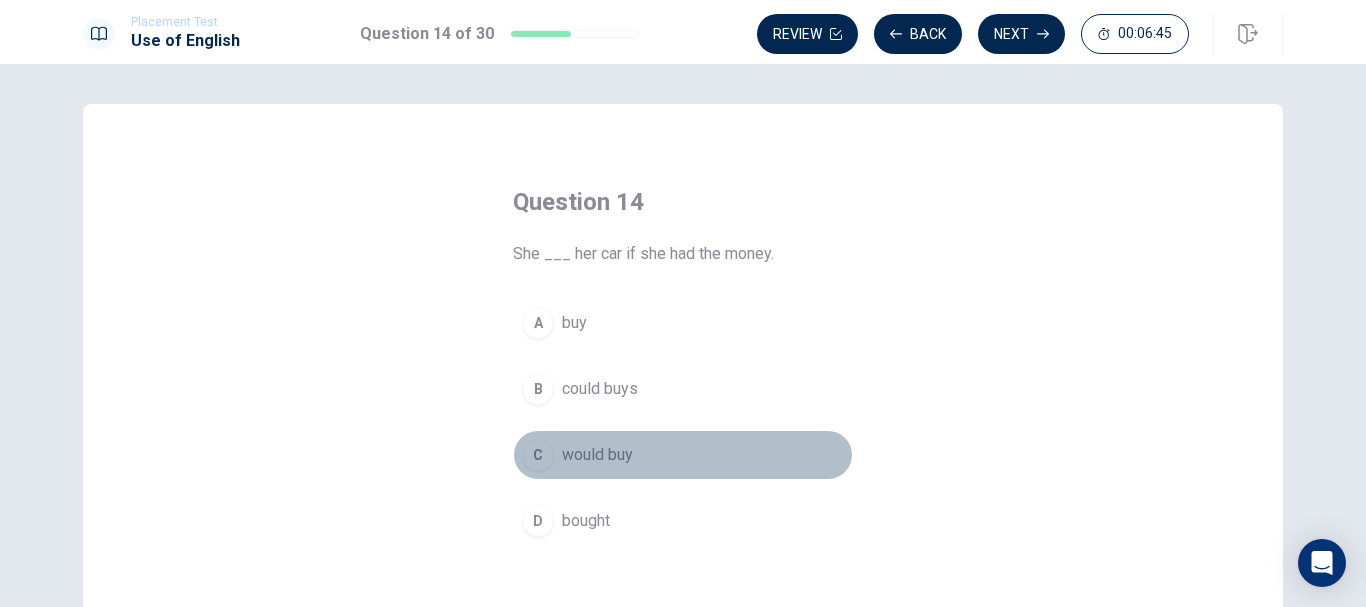 click on "would buy" at bounding box center [597, 455] 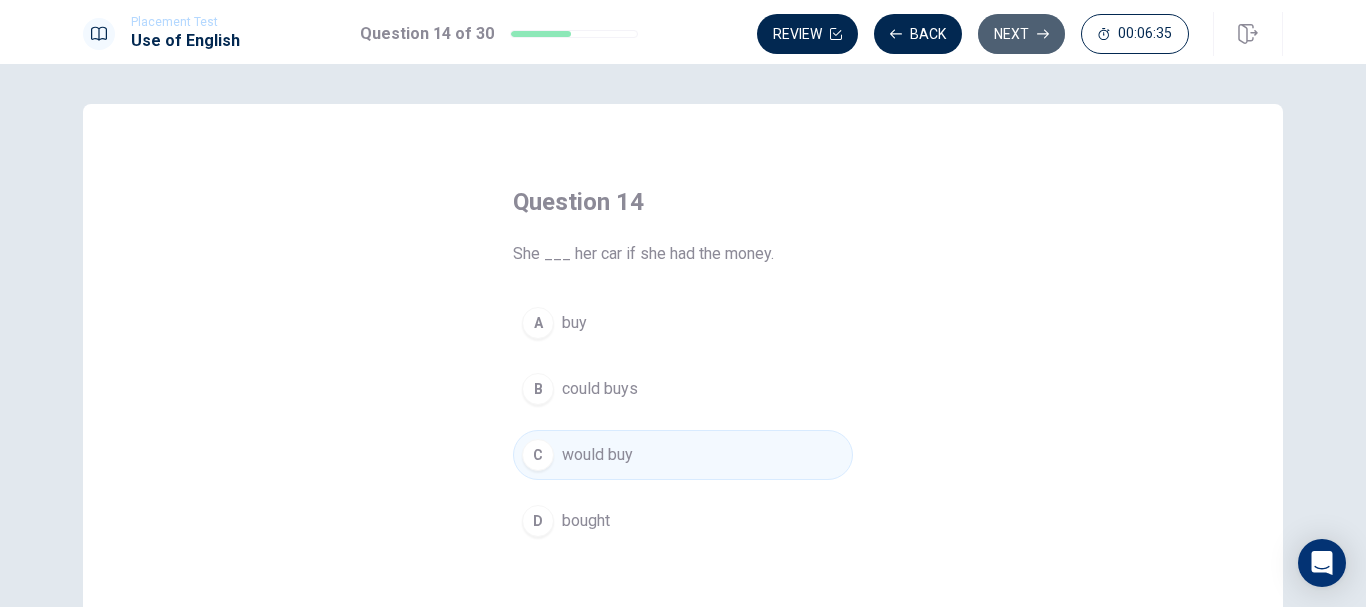 click on "Next" at bounding box center [1021, 34] 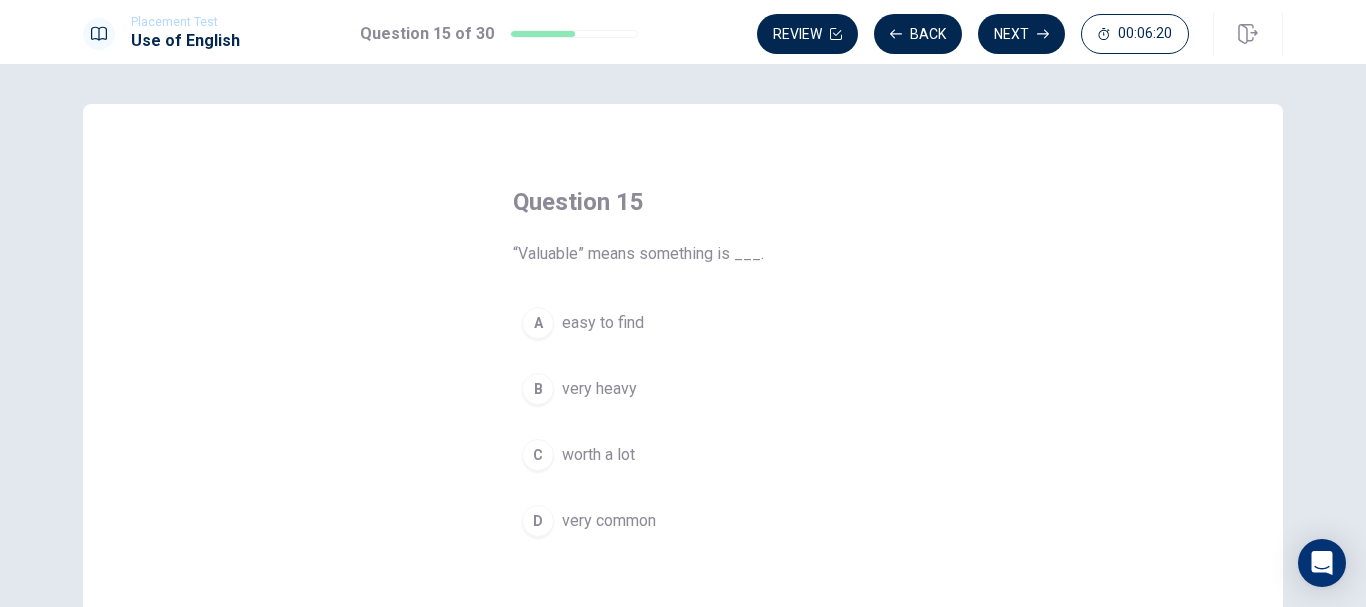 click on "worth a lot" at bounding box center [598, 455] 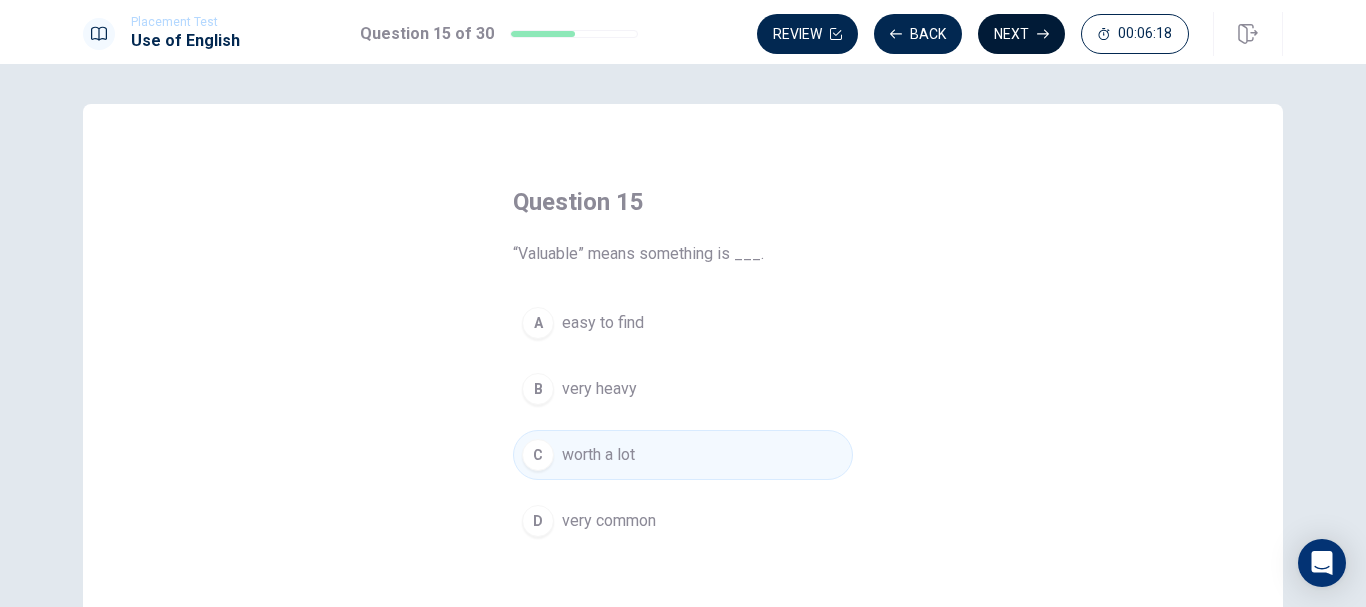 click on "Next" at bounding box center (1021, 34) 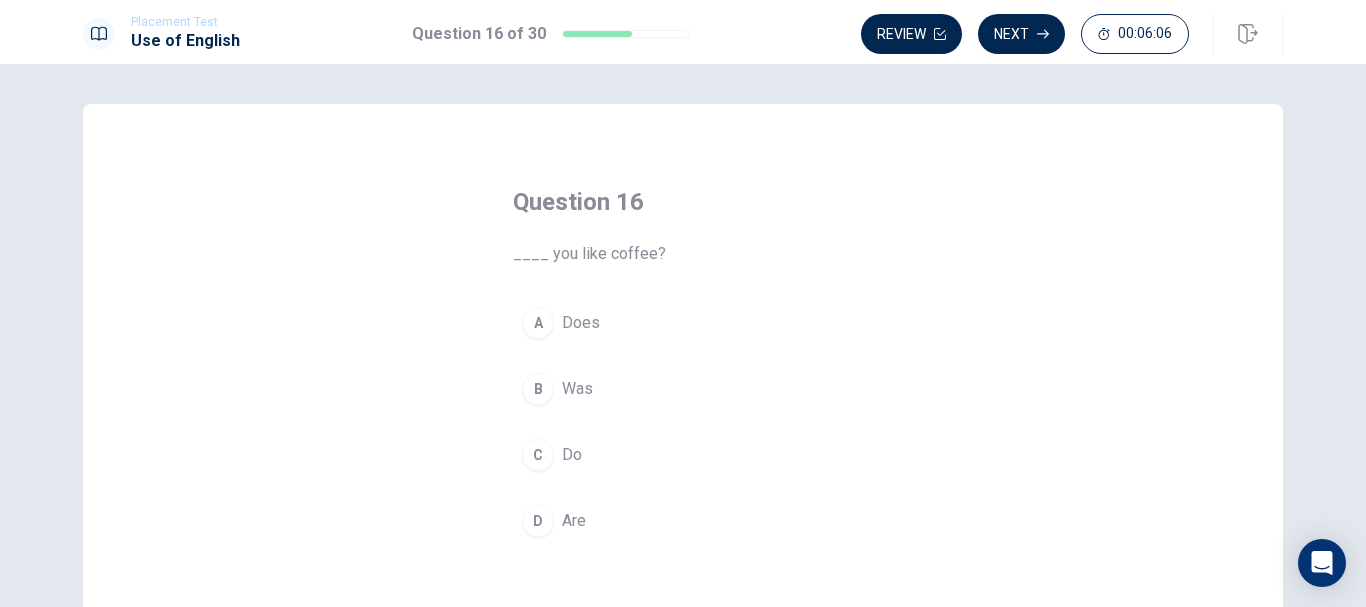 click on "C Do" at bounding box center [683, 455] 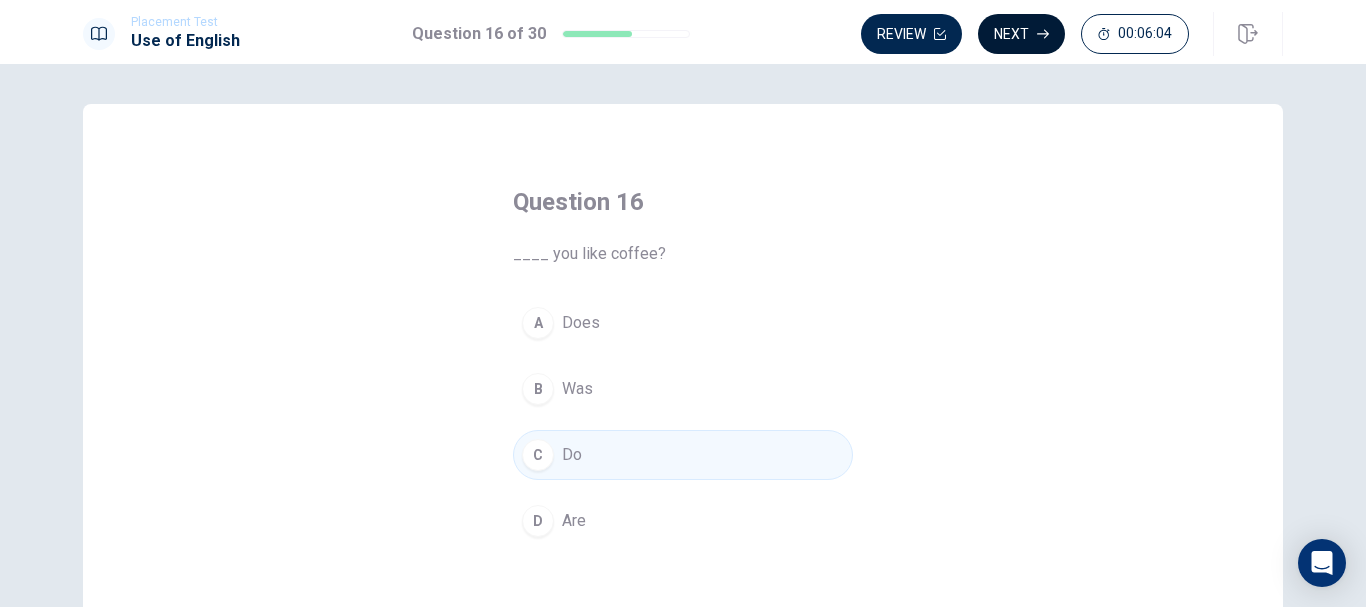 click on "Next" at bounding box center (1021, 34) 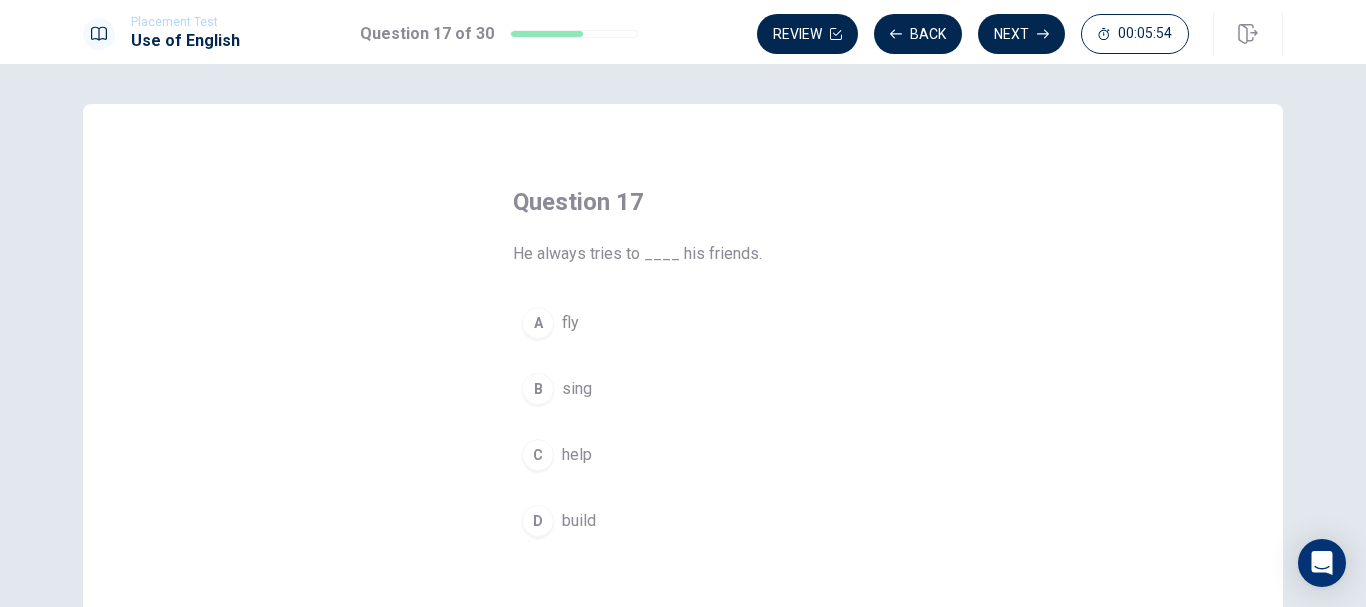 click on "help" at bounding box center (577, 455) 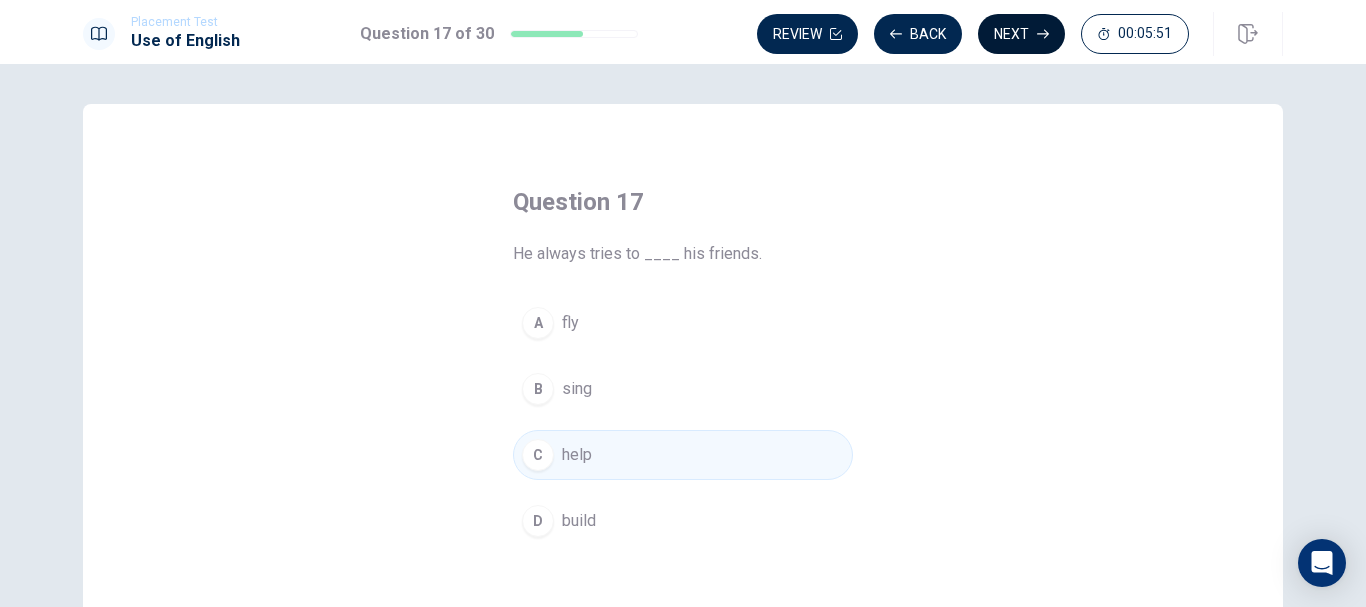 click on "Next" at bounding box center (1021, 34) 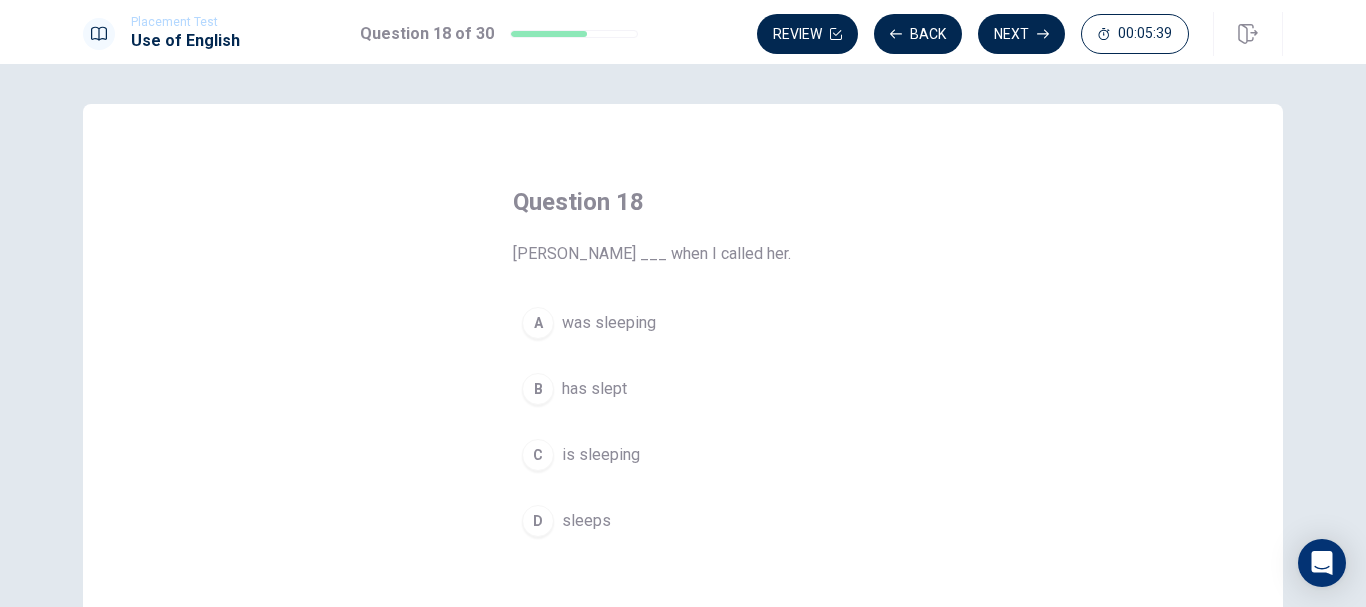 click on "was sleeping" at bounding box center (609, 323) 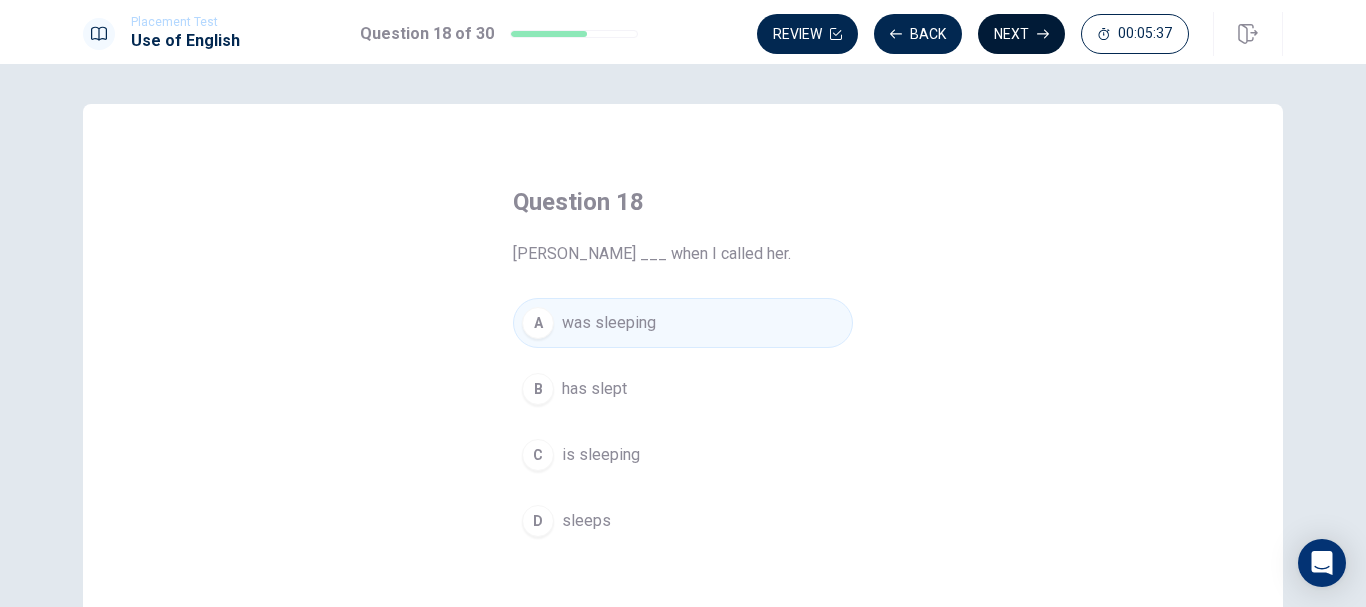 click on "Next" at bounding box center [1021, 34] 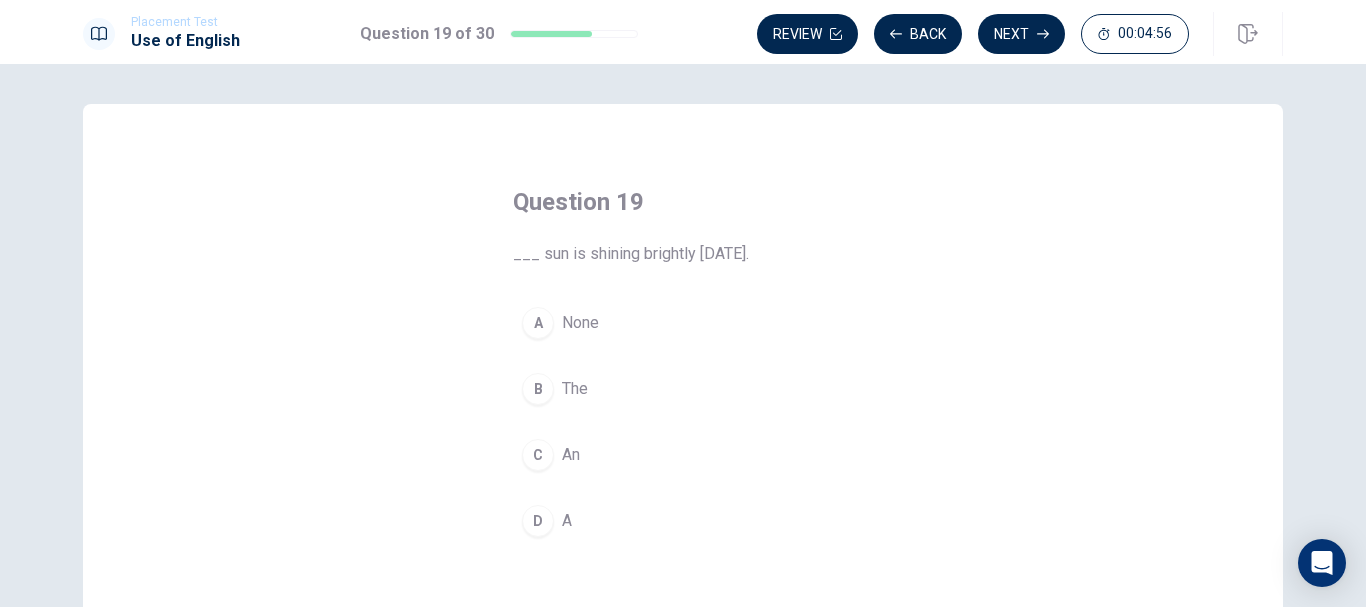 click on "The" at bounding box center (575, 389) 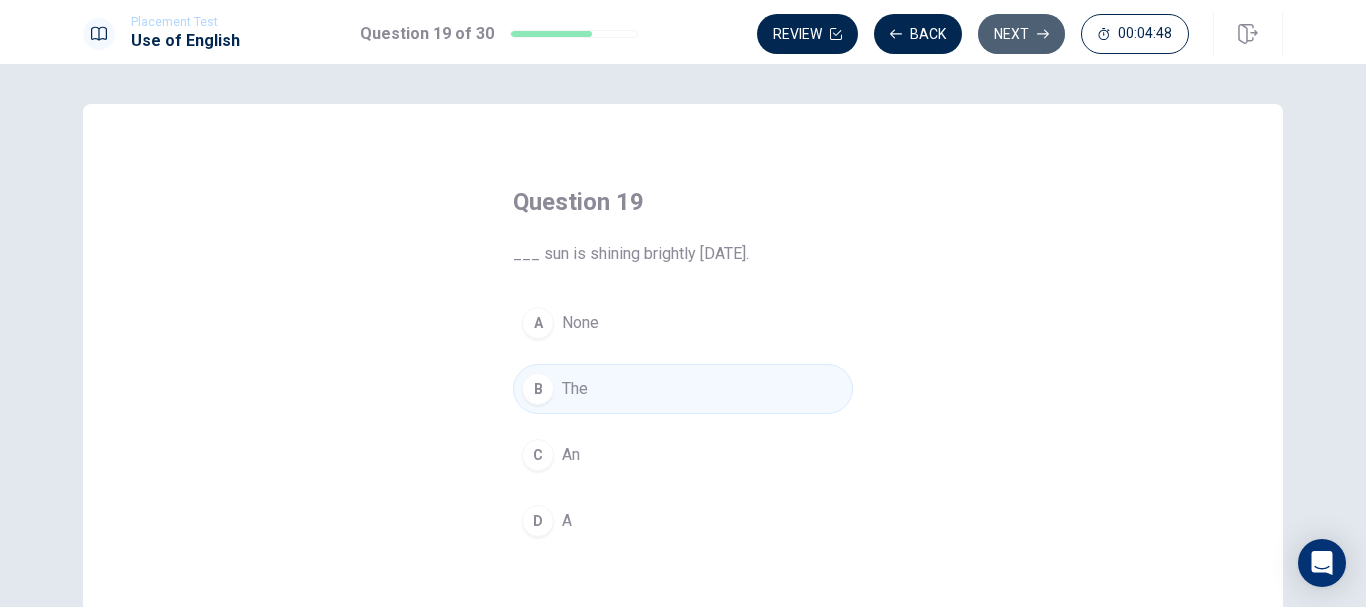 click on "Next" at bounding box center [1021, 34] 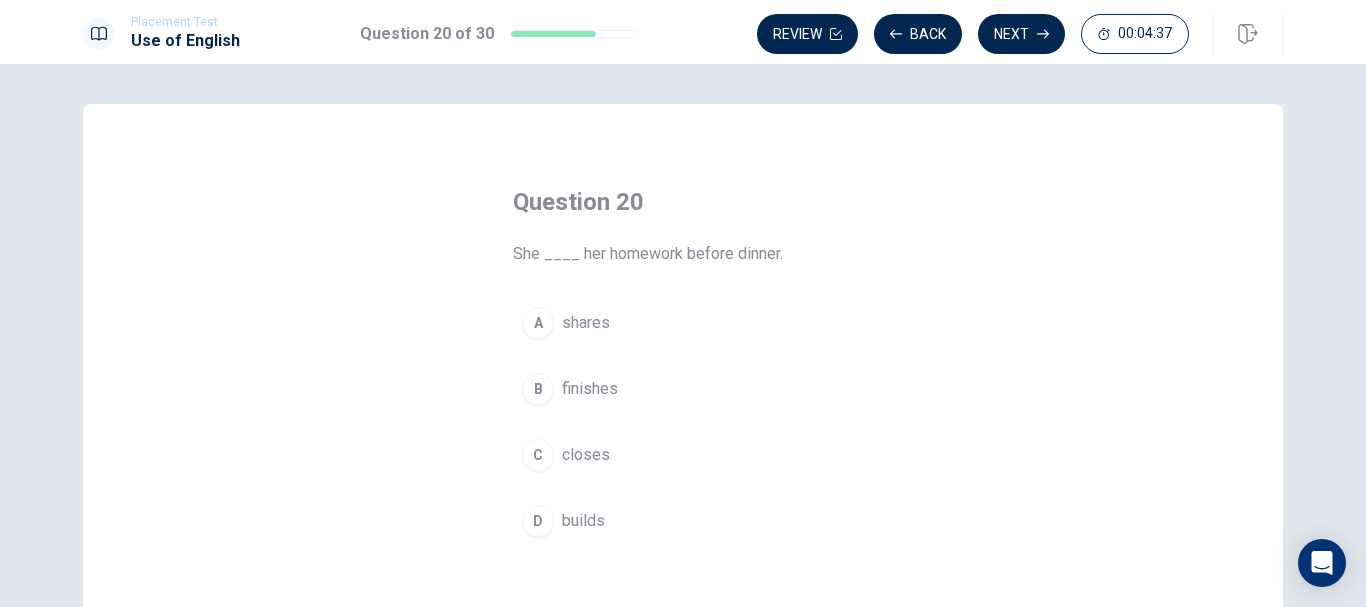 click on "finishes" at bounding box center [590, 389] 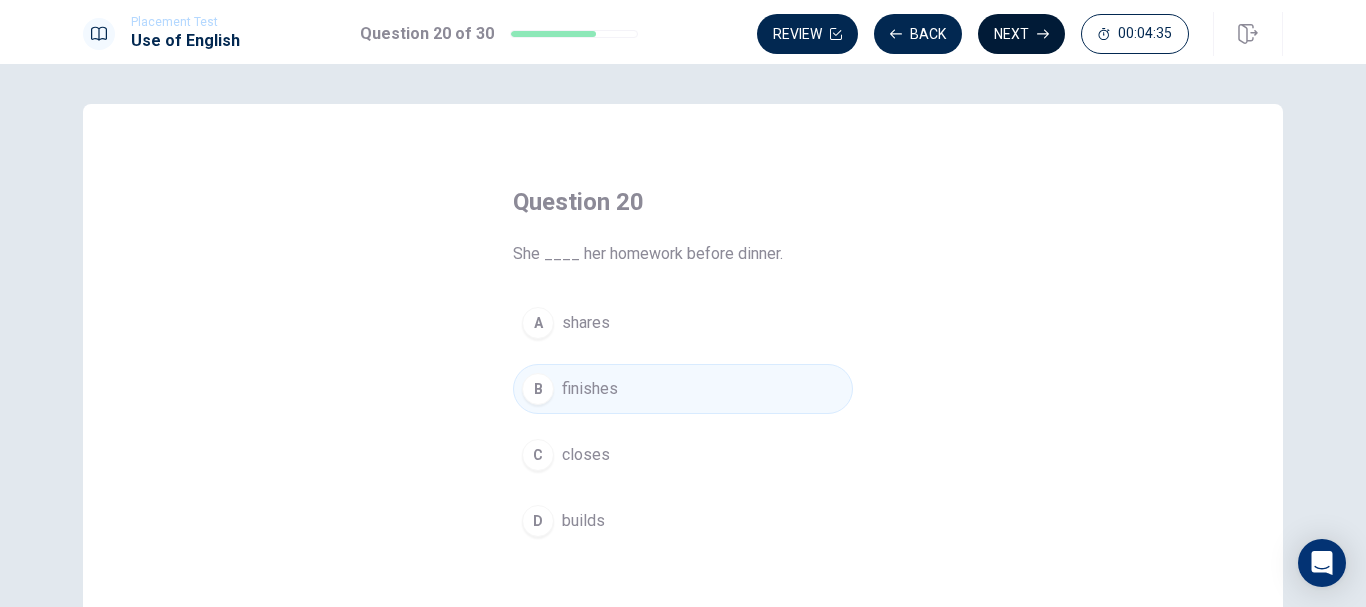 click on "Next" at bounding box center (1021, 34) 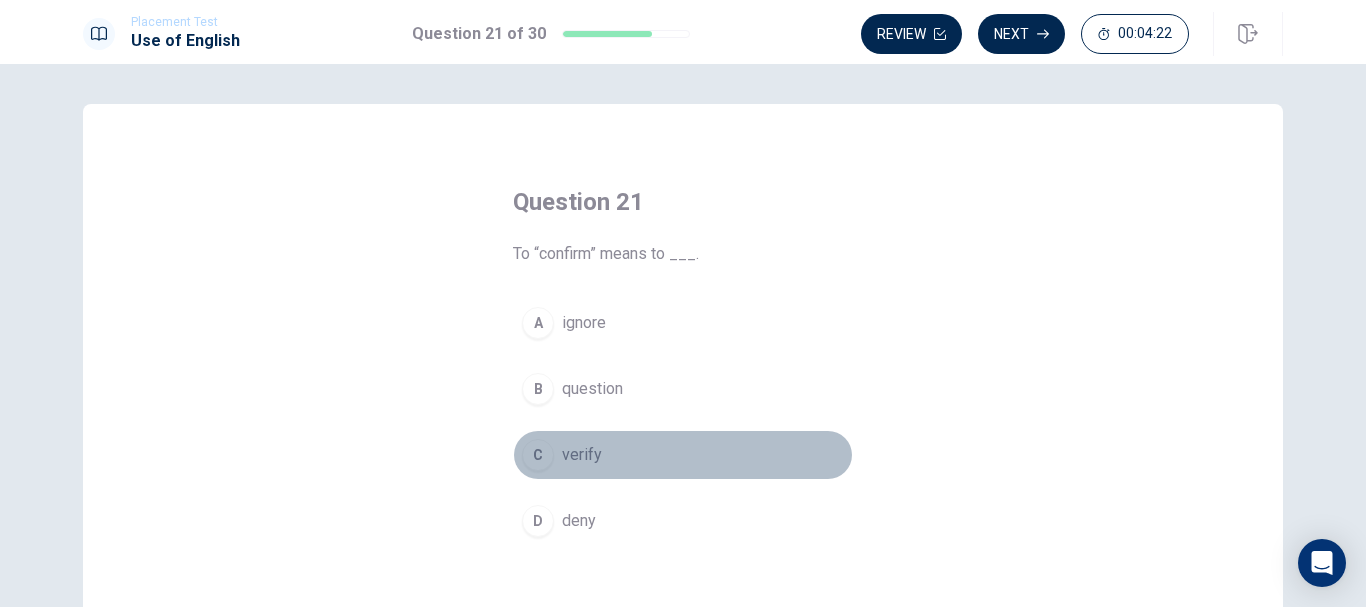 click on "verify" at bounding box center (582, 455) 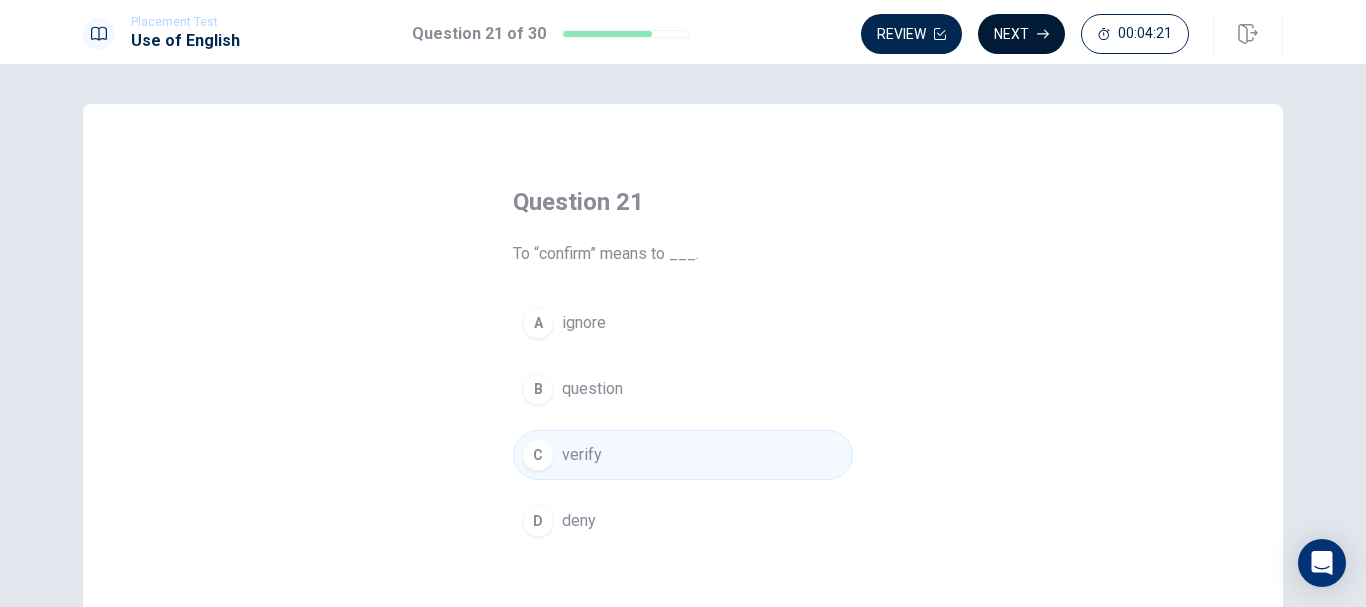 click on "Next" at bounding box center (1021, 34) 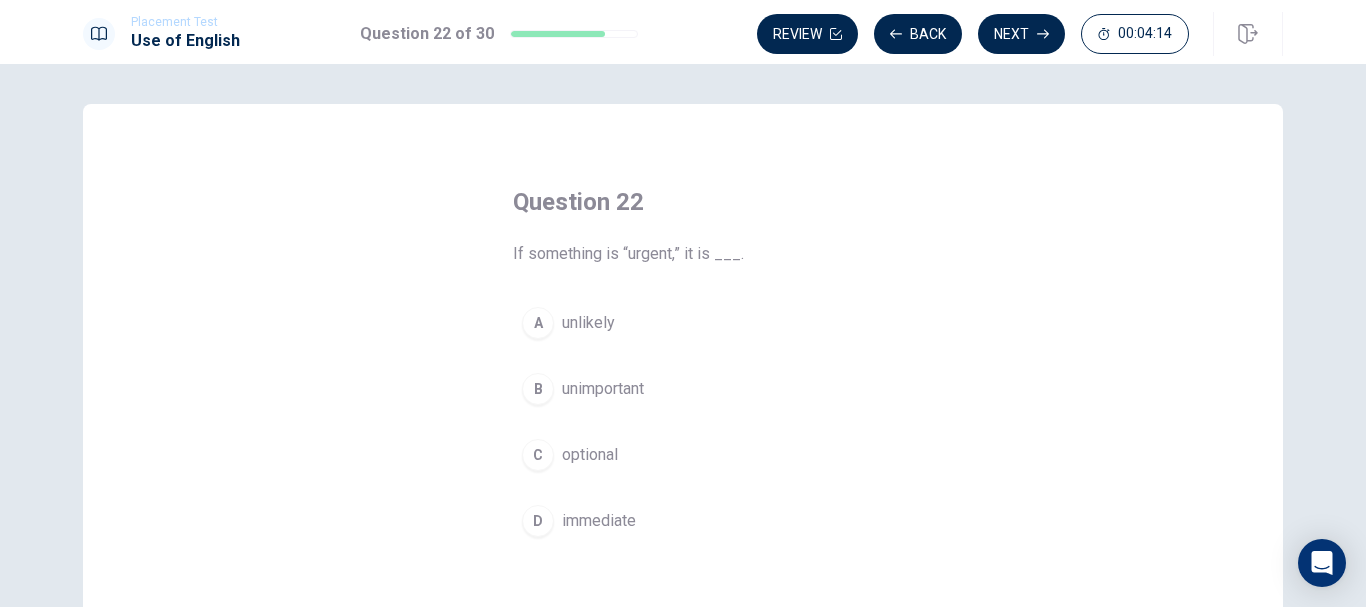 click on "immediate" at bounding box center (599, 521) 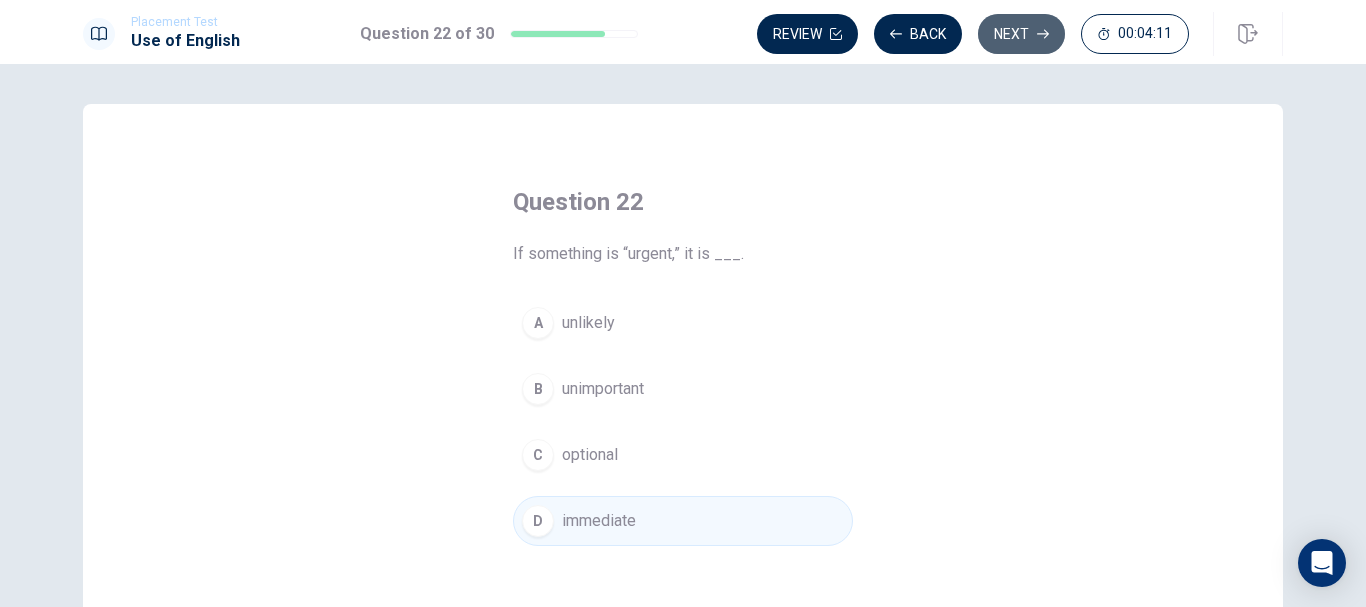 click on "Next" at bounding box center (1021, 34) 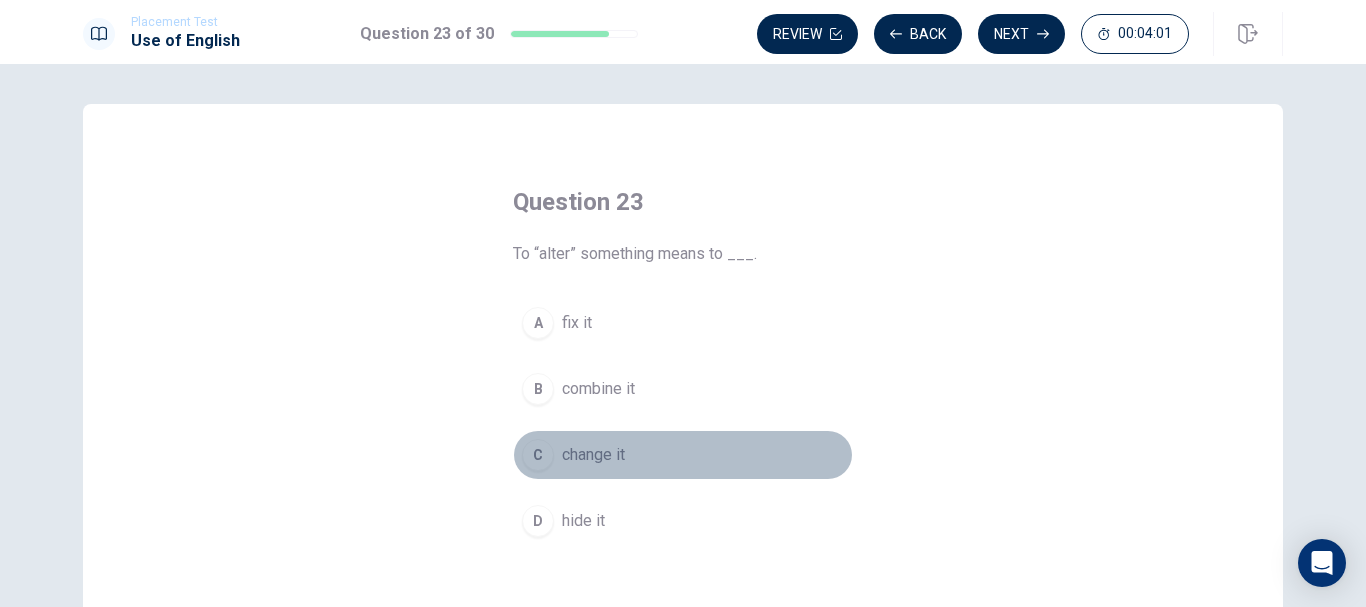 click on "change it" at bounding box center [593, 455] 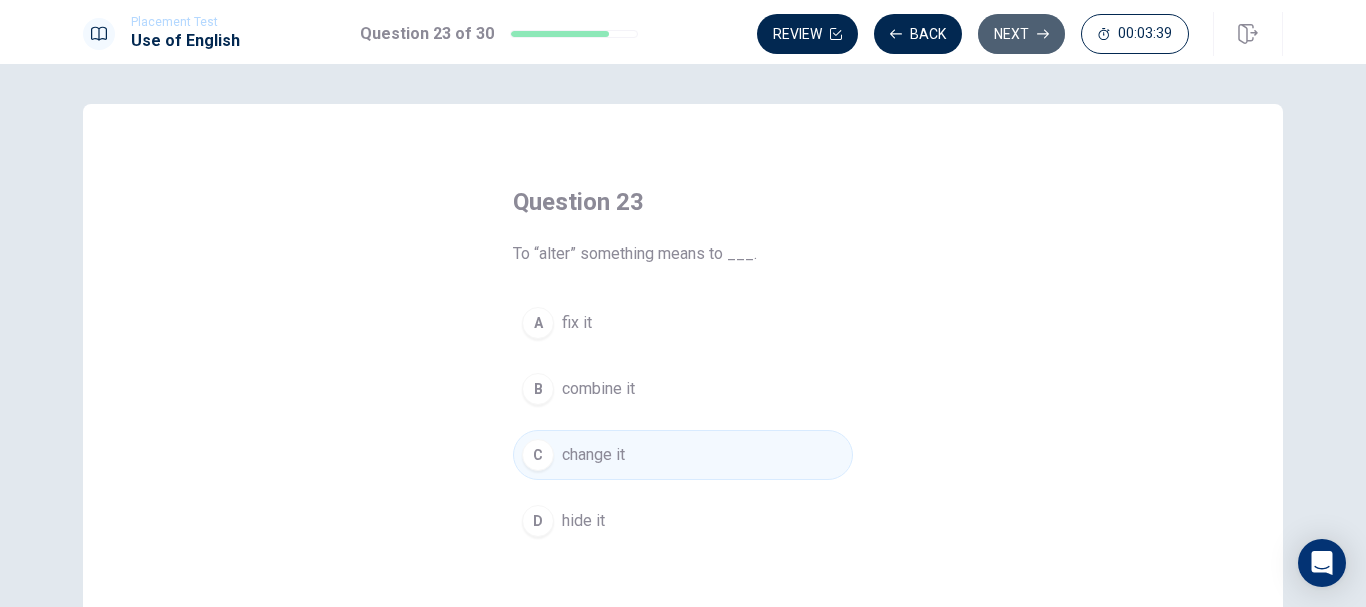 click on "Next" at bounding box center [1021, 34] 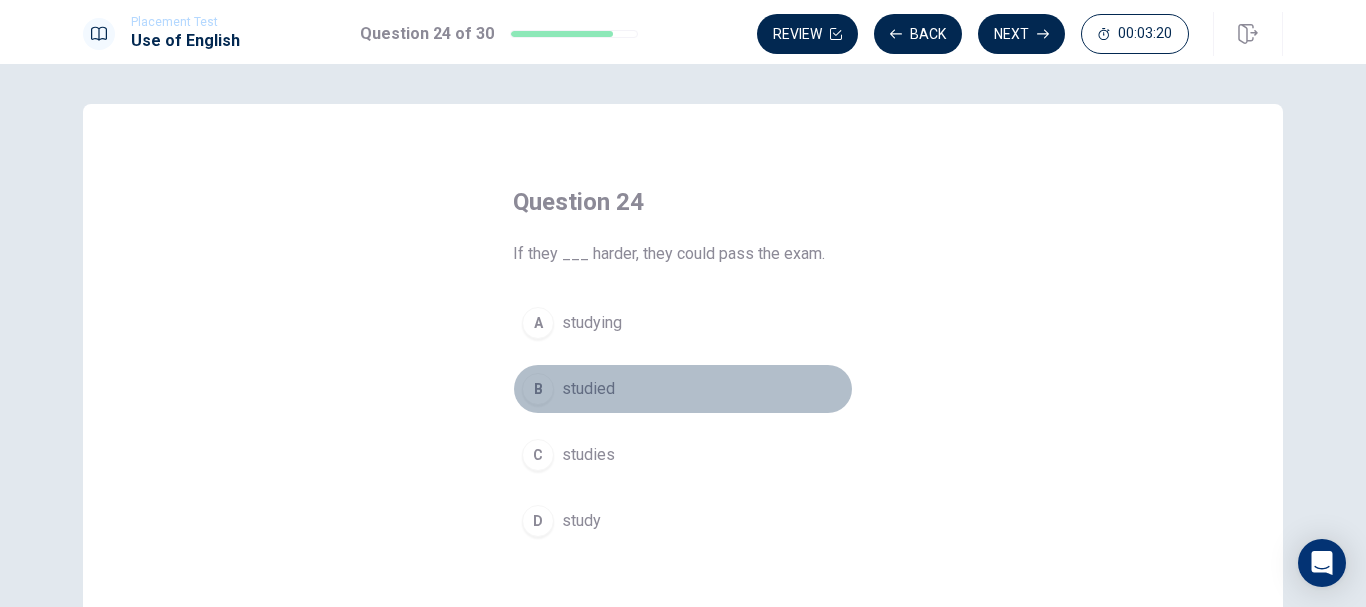 click on "studied" at bounding box center (588, 389) 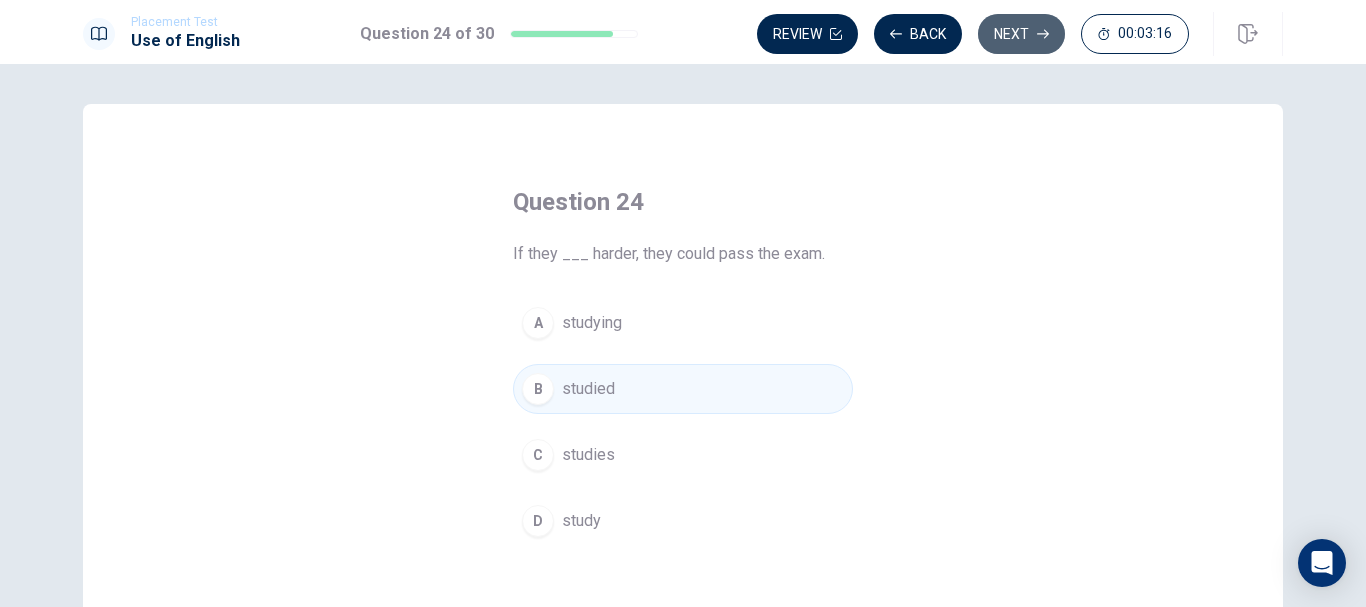click on "Next" at bounding box center (1021, 34) 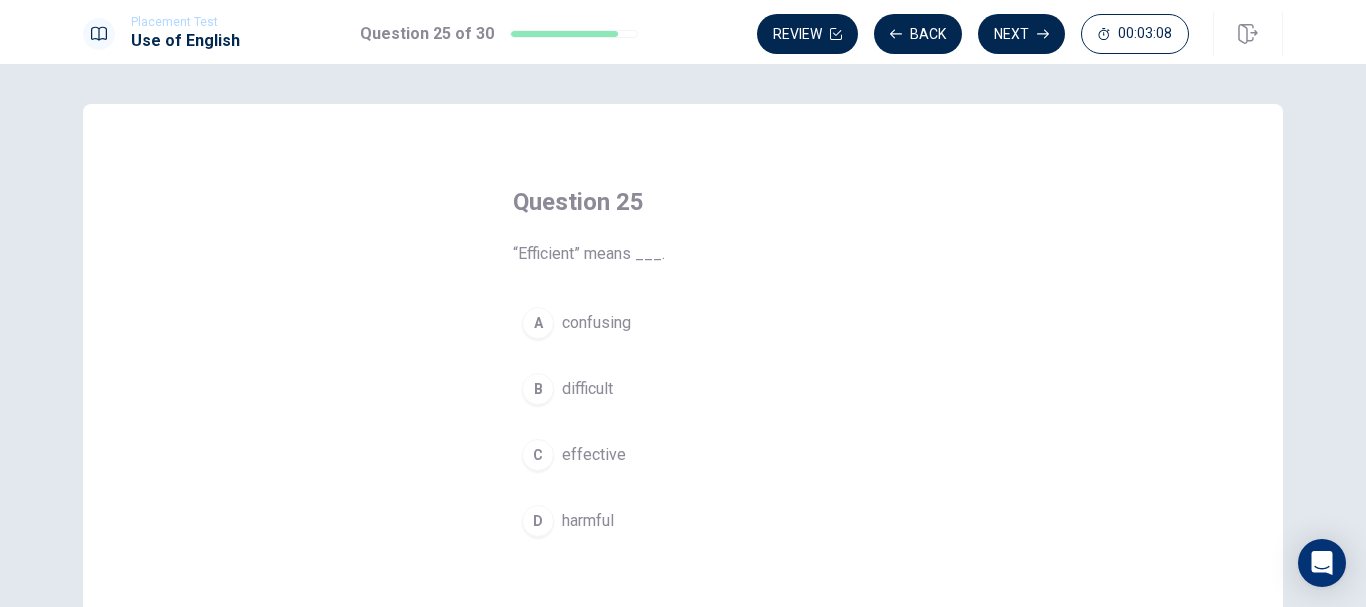 click on "effective" at bounding box center (594, 455) 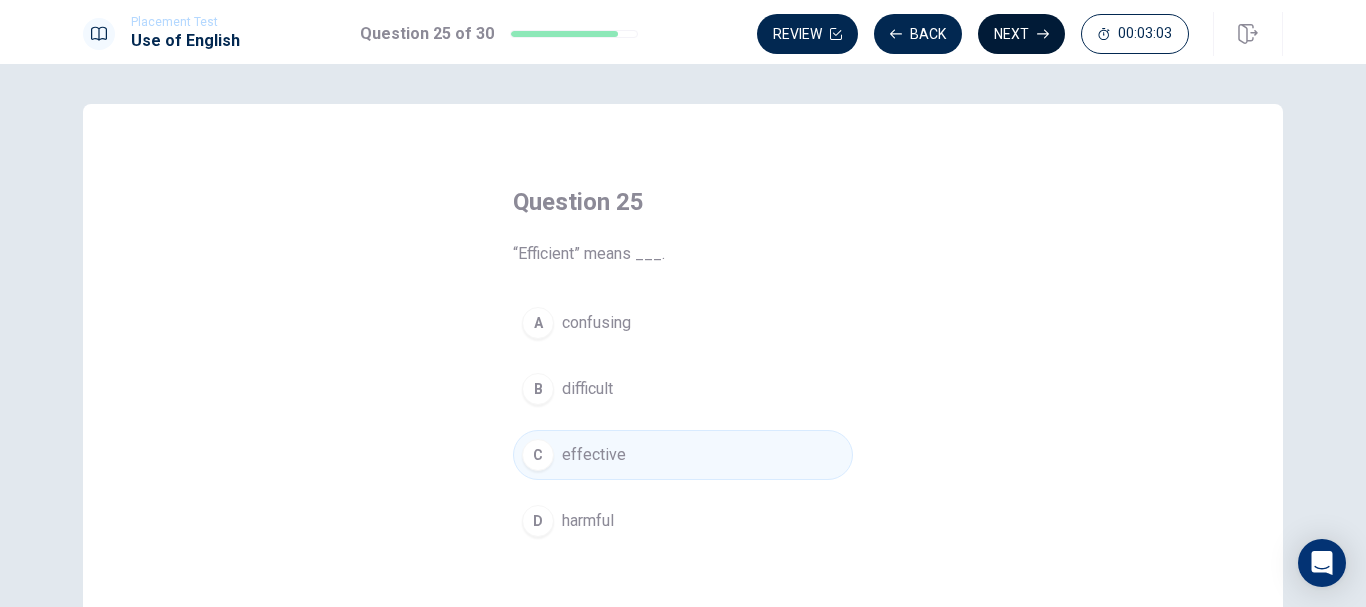 click on "Next" at bounding box center [1021, 34] 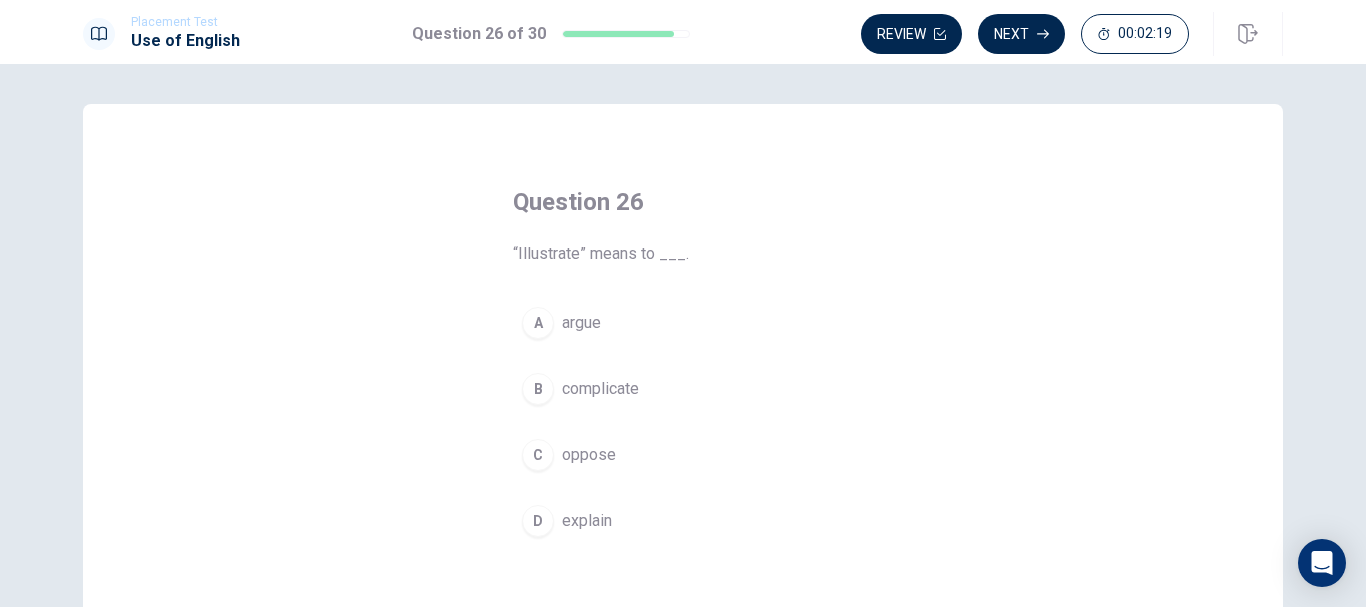 click on "explain" at bounding box center (587, 521) 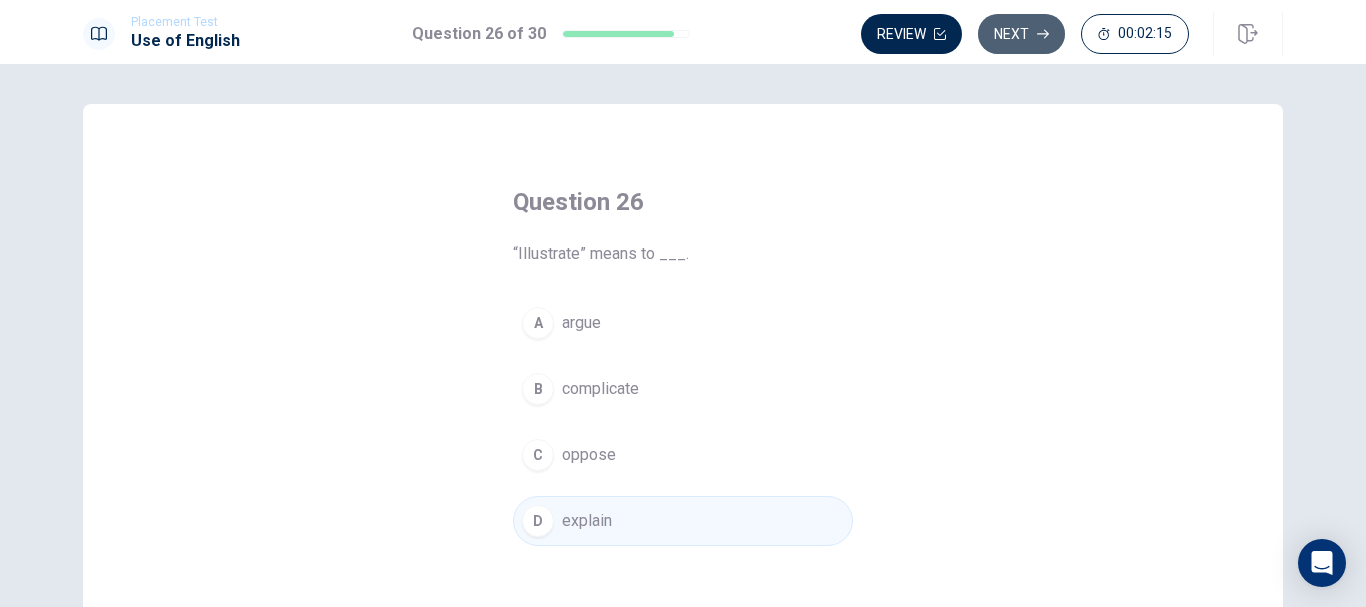 click on "Next" at bounding box center [1021, 34] 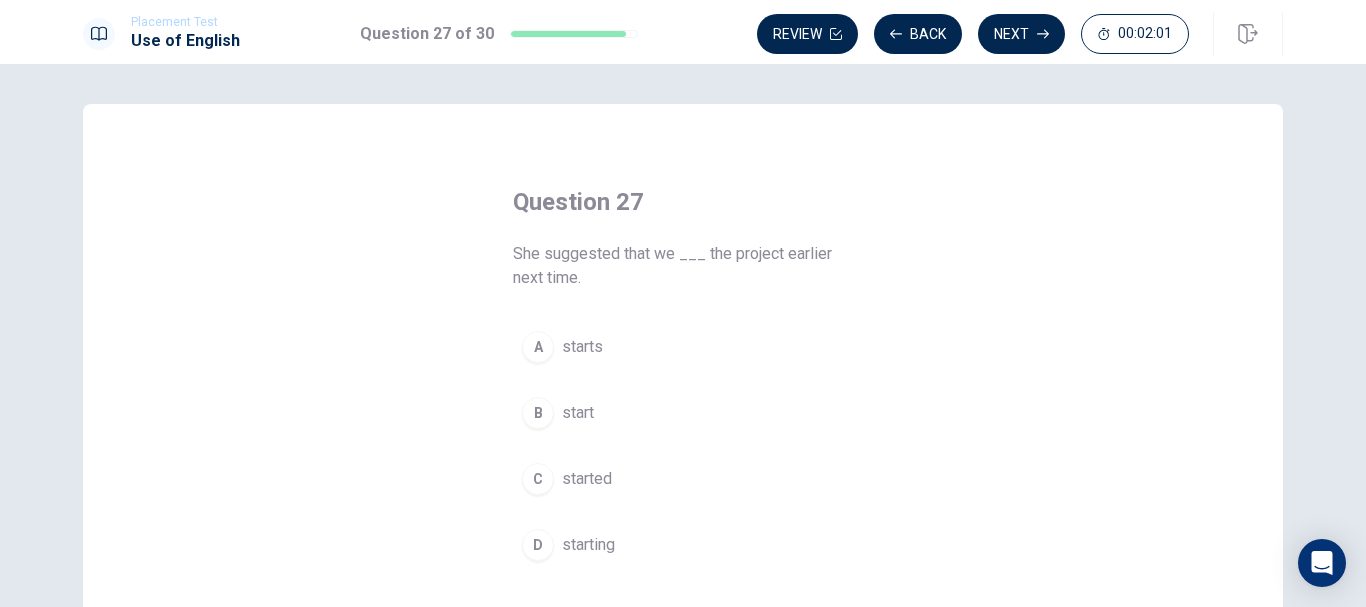 click on "start" at bounding box center (578, 413) 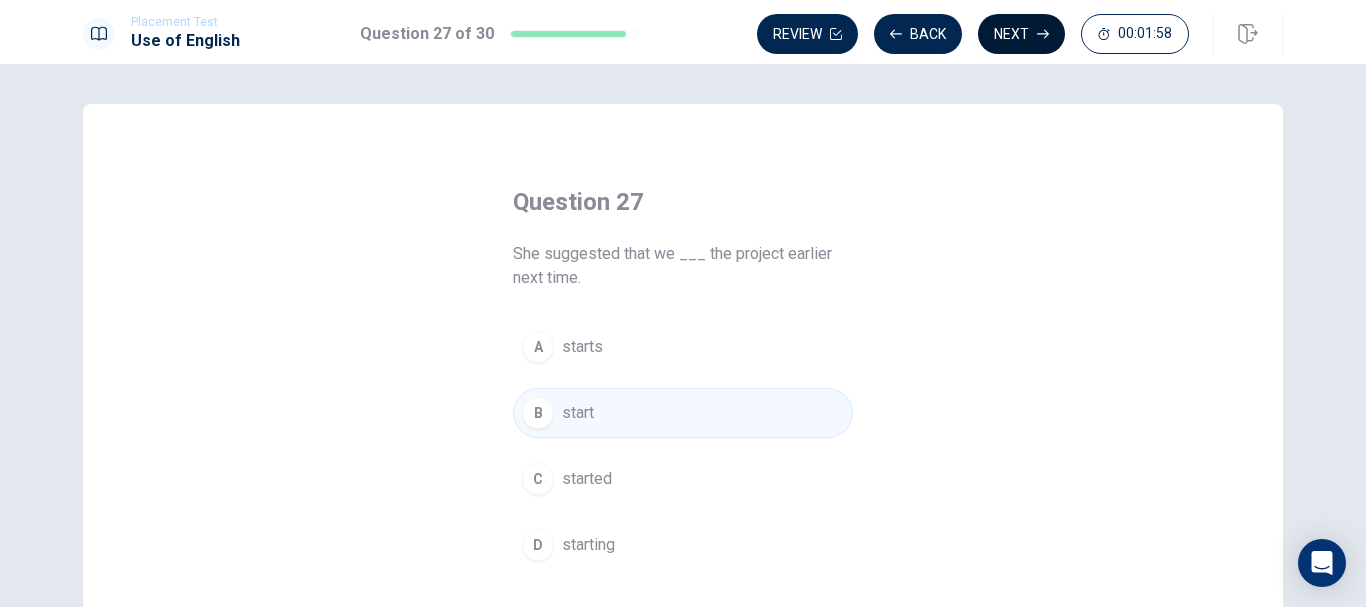 click on "Next" at bounding box center (1021, 34) 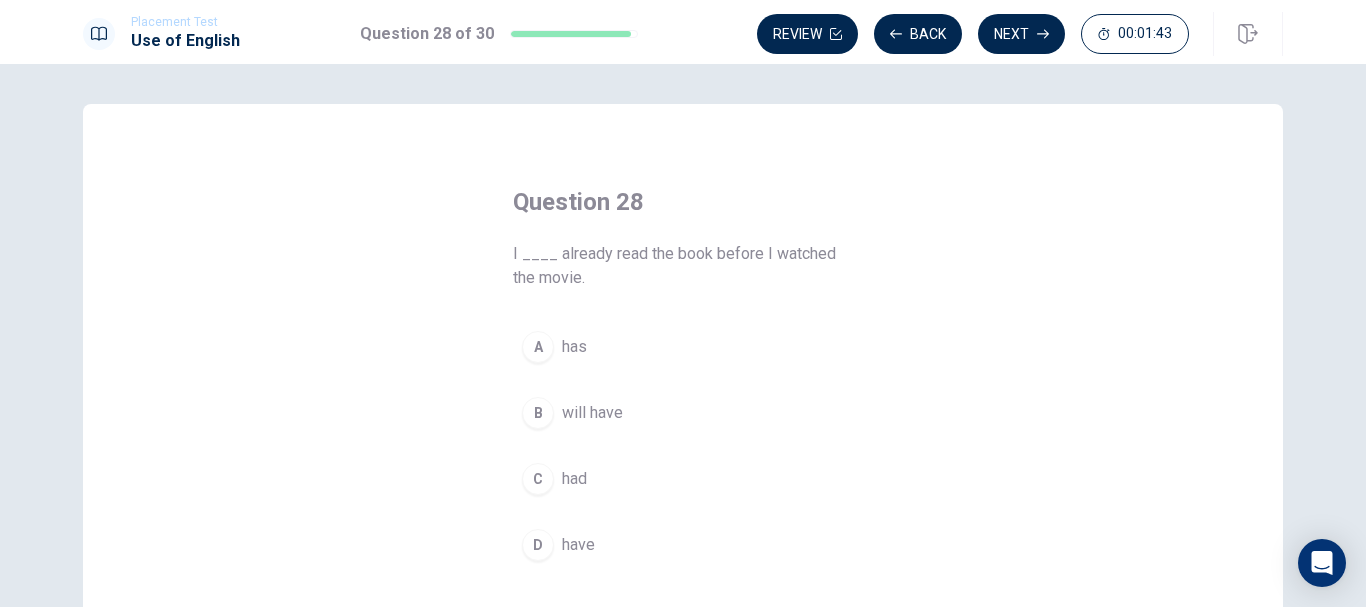 click on "had" at bounding box center [574, 479] 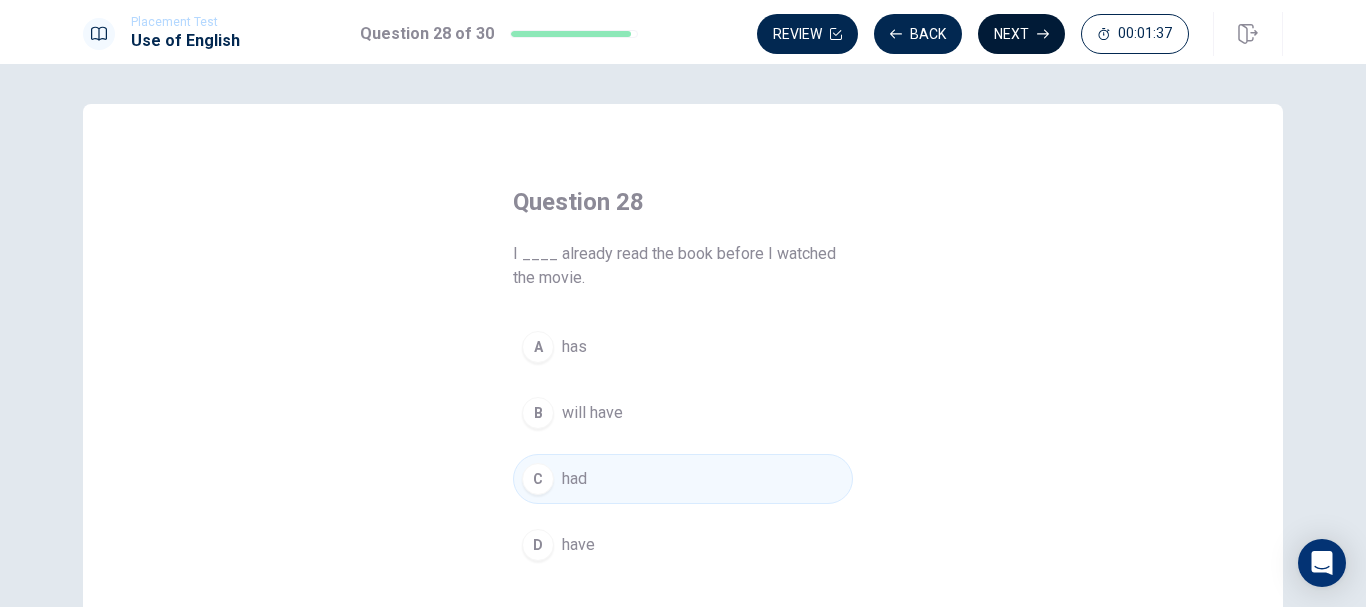 click on "Next" at bounding box center [1021, 34] 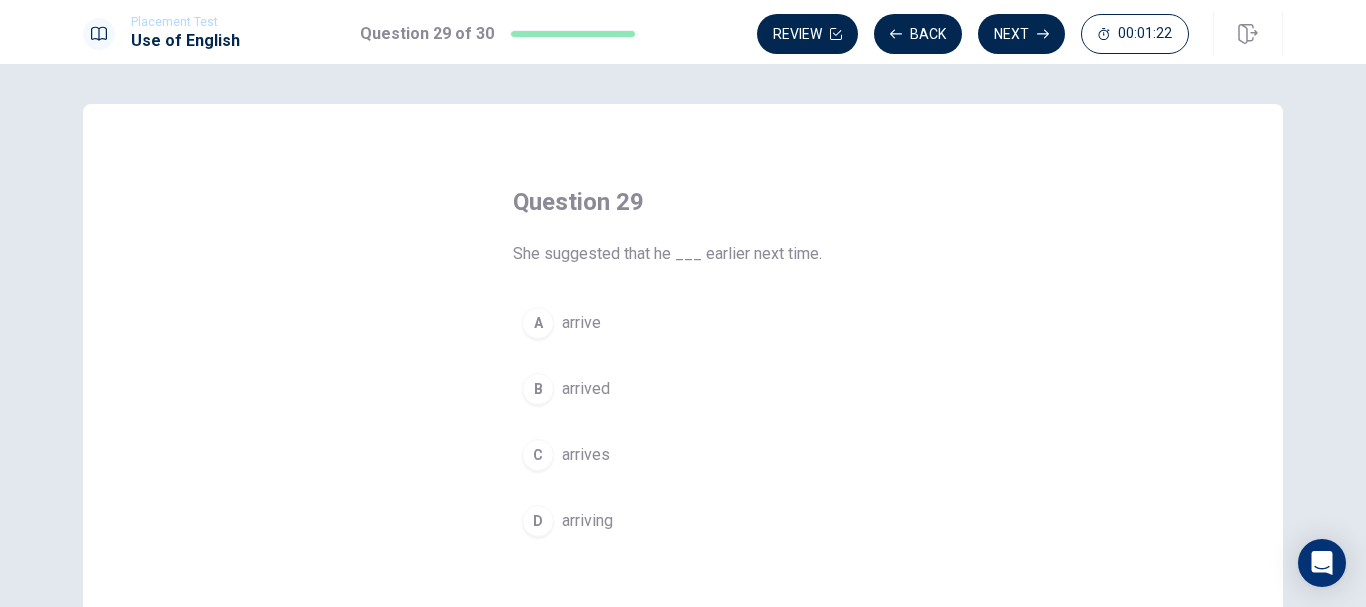 click on "arrives" at bounding box center (586, 455) 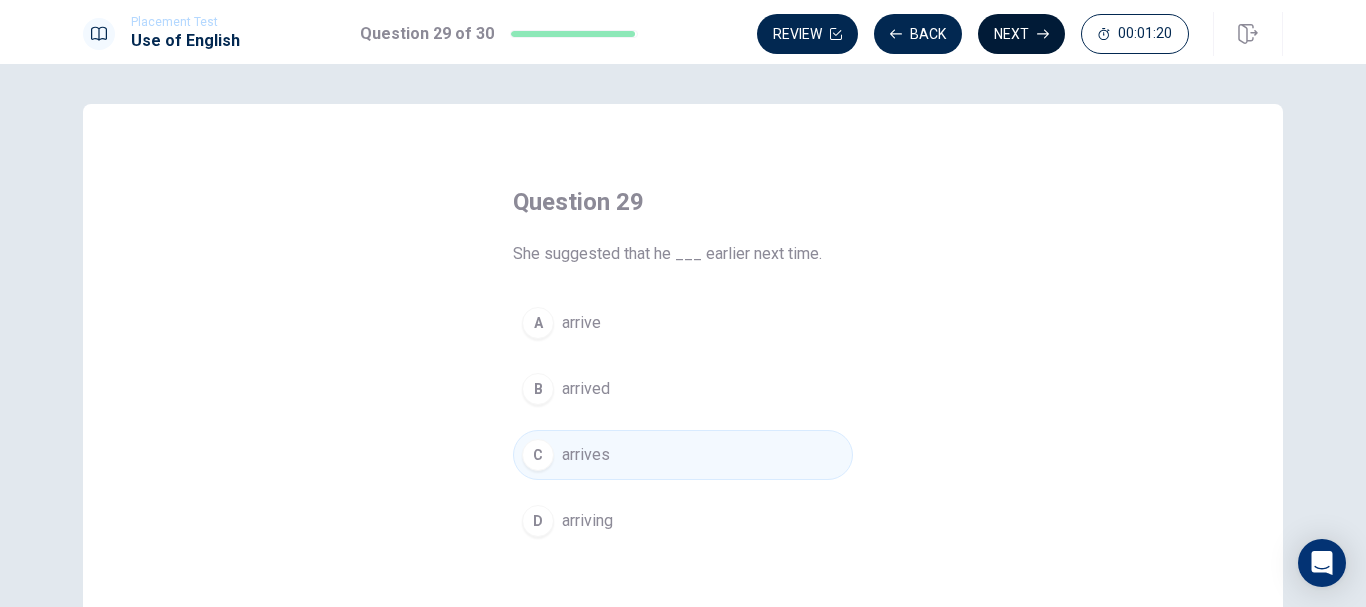 click on "Next" at bounding box center (1021, 34) 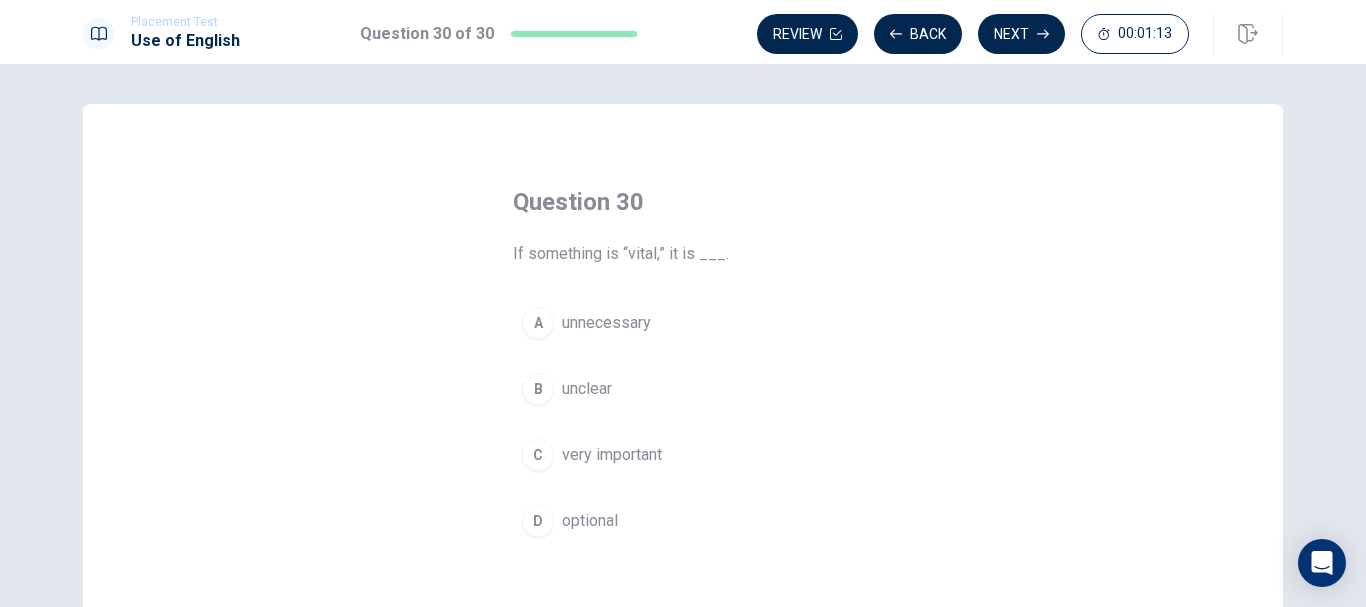 click on "very important" at bounding box center [612, 455] 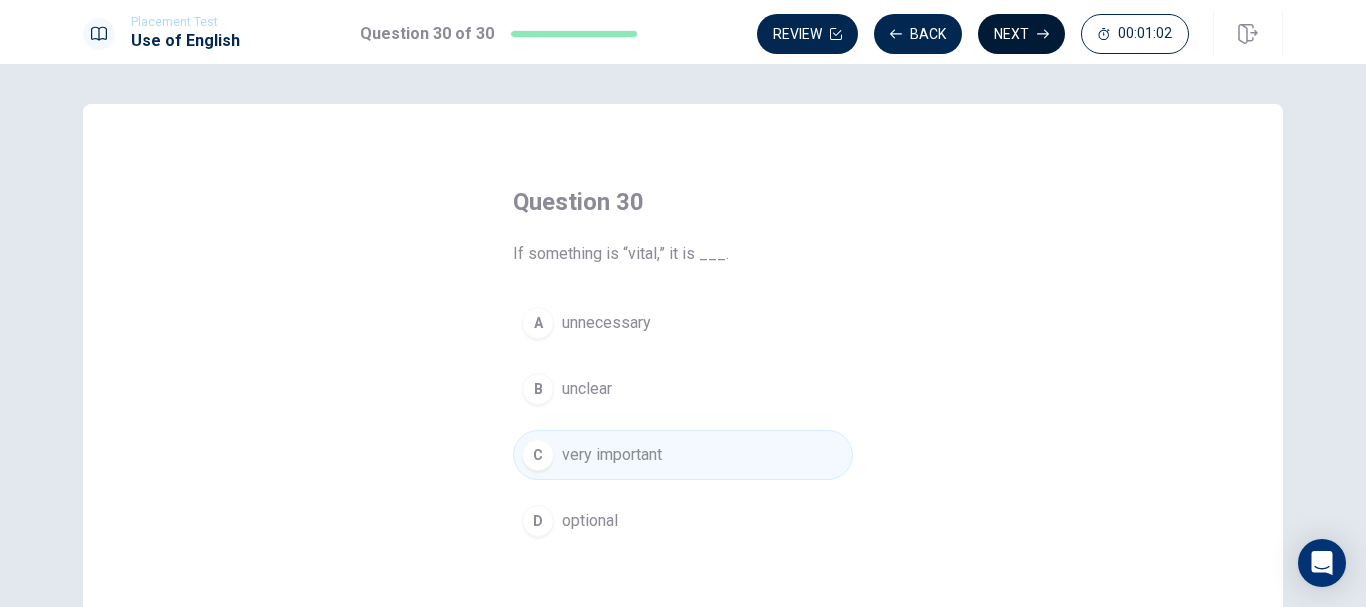 click on "Next" at bounding box center [1021, 34] 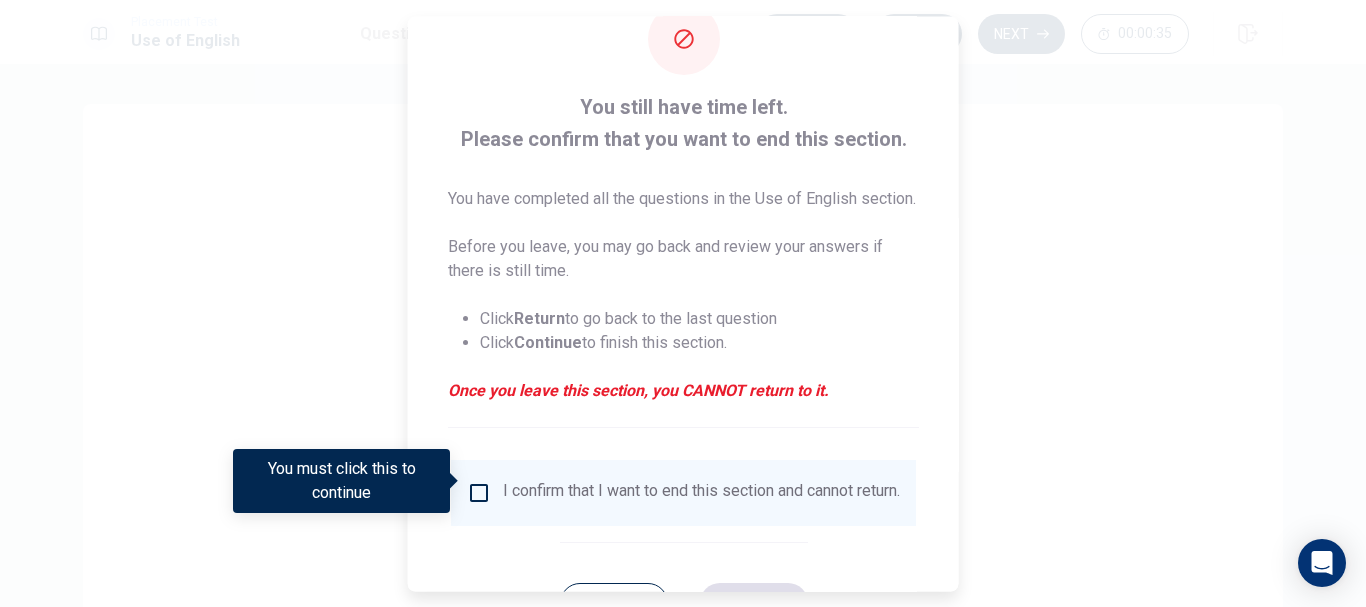 scroll, scrollTop: 100, scrollLeft: 0, axis: vertical 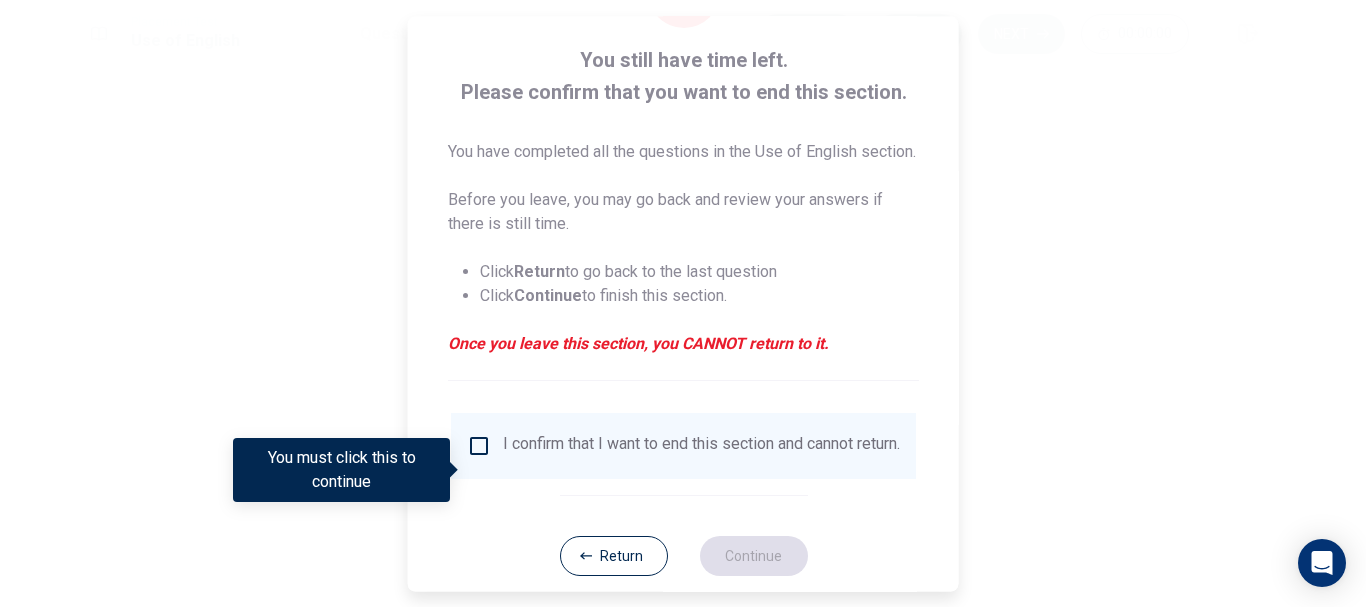 click at bounding box center [479, 446] 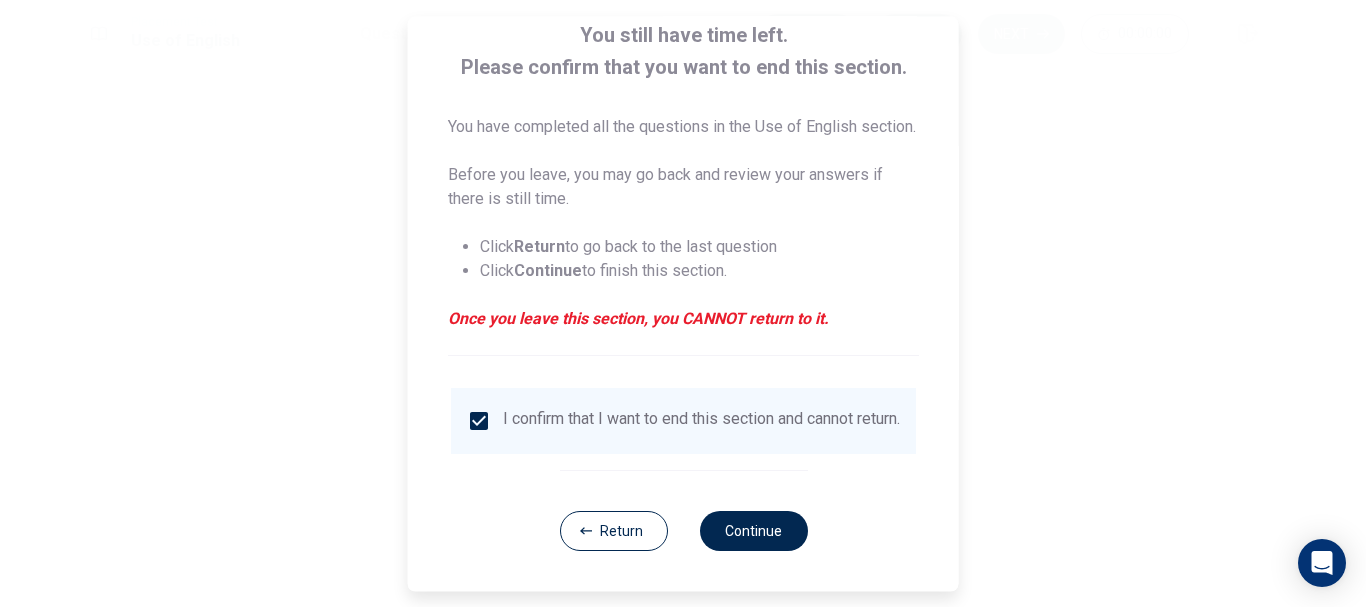 scroll, scrollTop: 163, scrollLeft: 0, axis: vertical 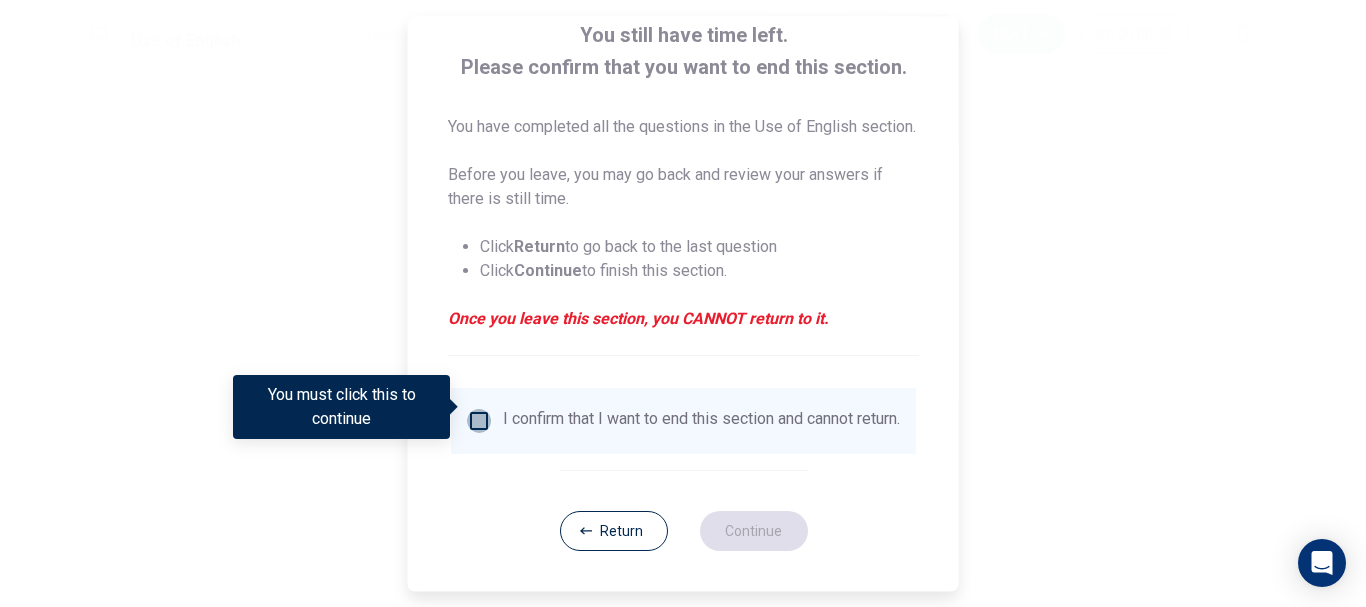 click at bounding box center [479, 421] 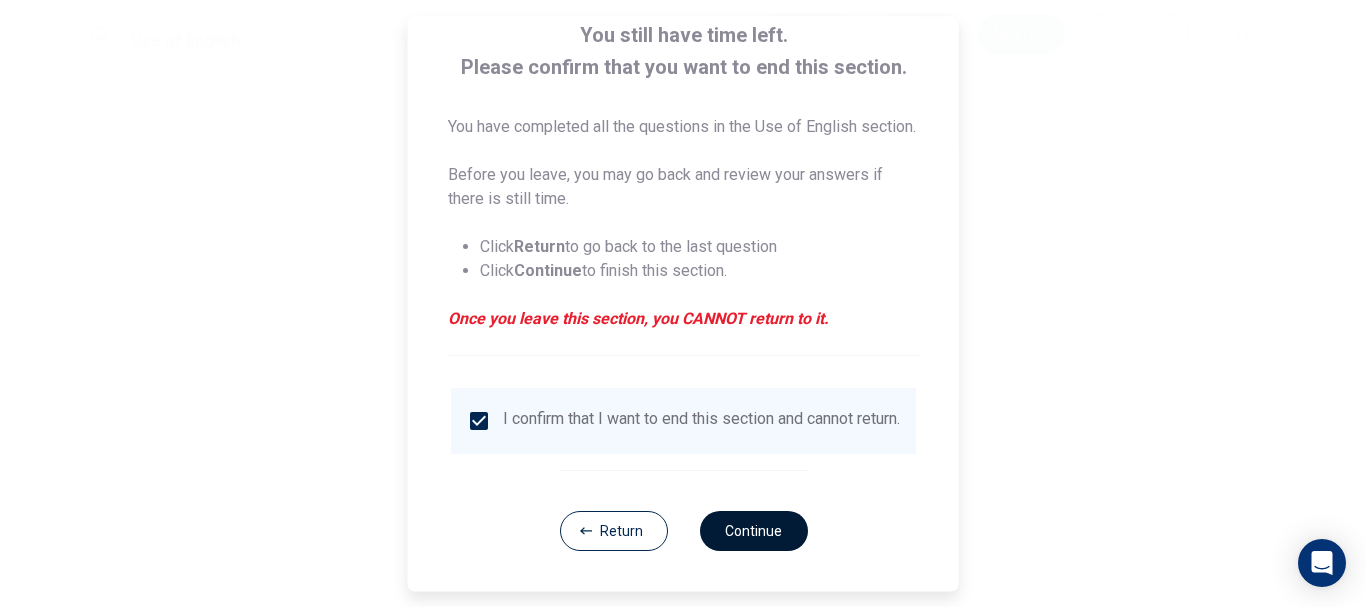 click on "Continue" at bounding box center [753, 531] 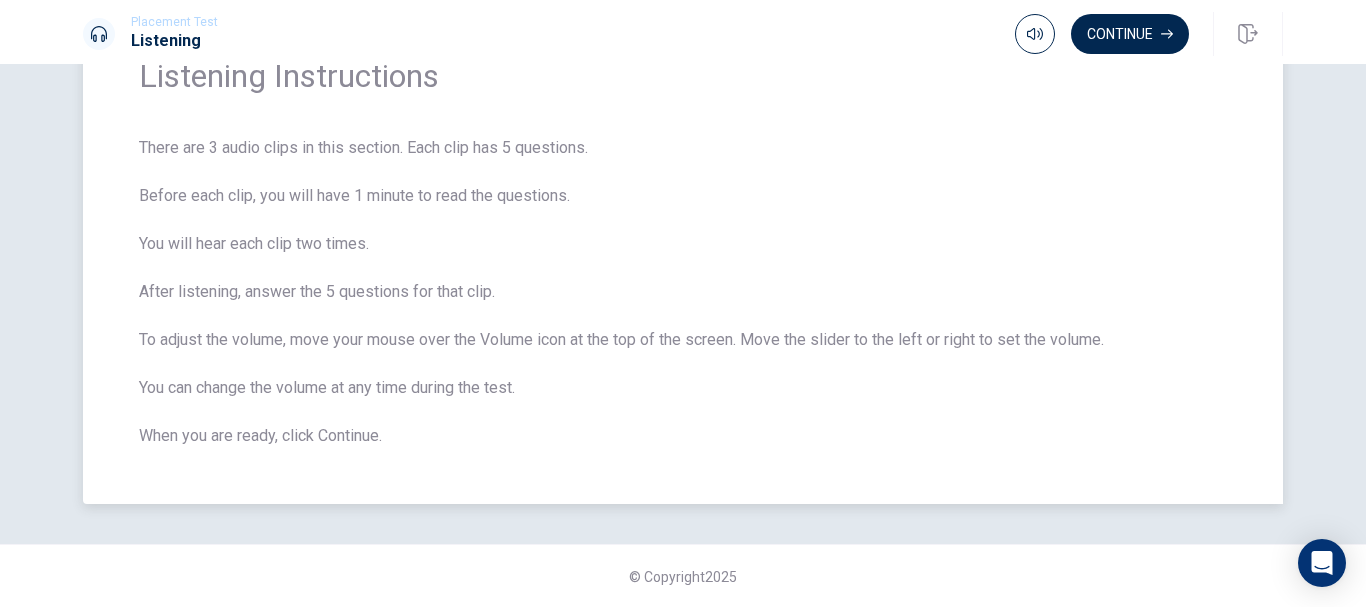 scroll, scrollTop: 105, scrollLeft: 0, axis: vertical 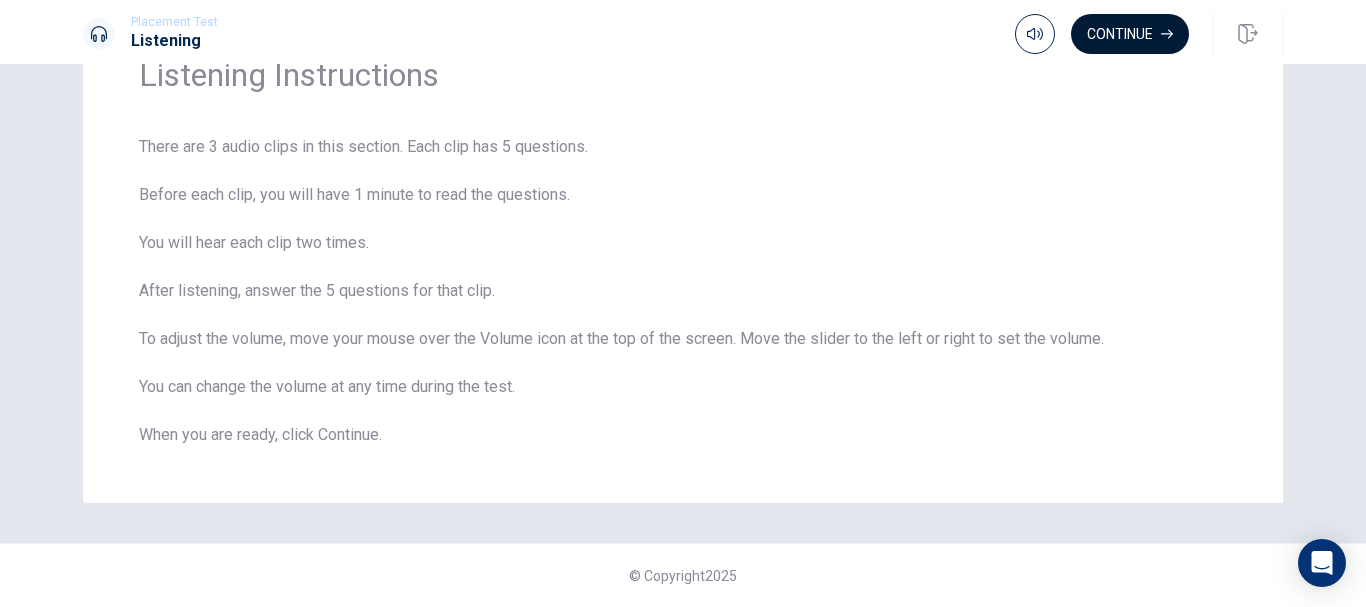 click on "Continue" at bounding box center [1130, 34] 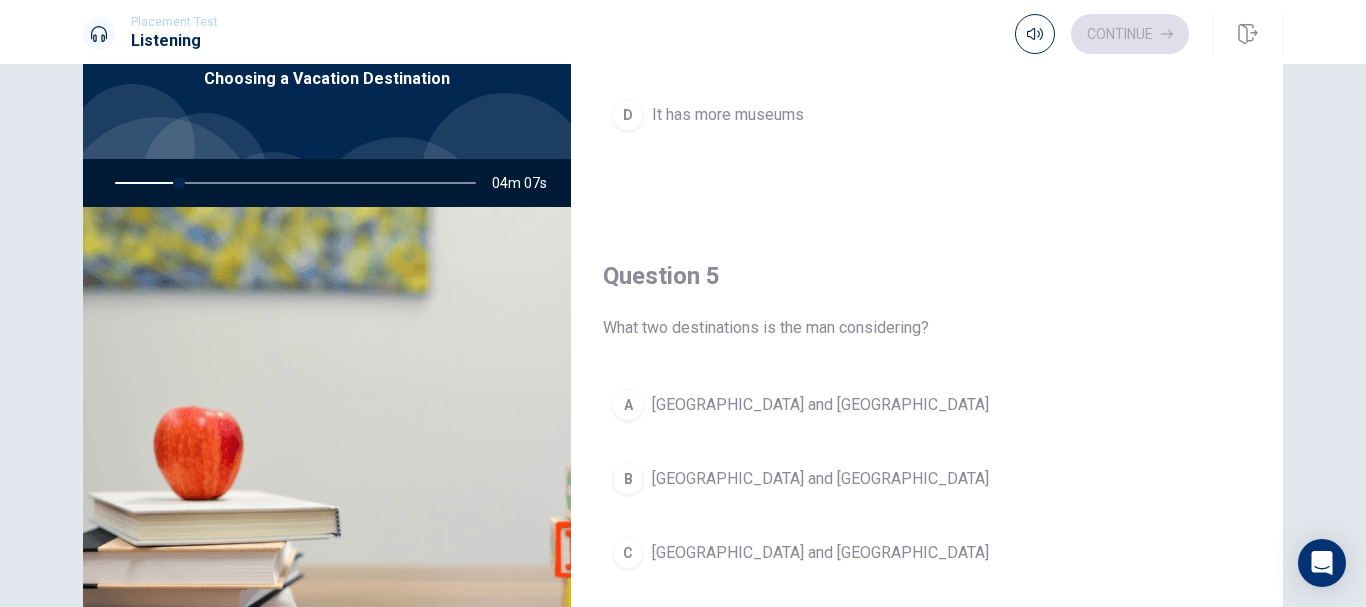 scroll, scrollTop: 1865, scrollLeft: 0, axis: vertical 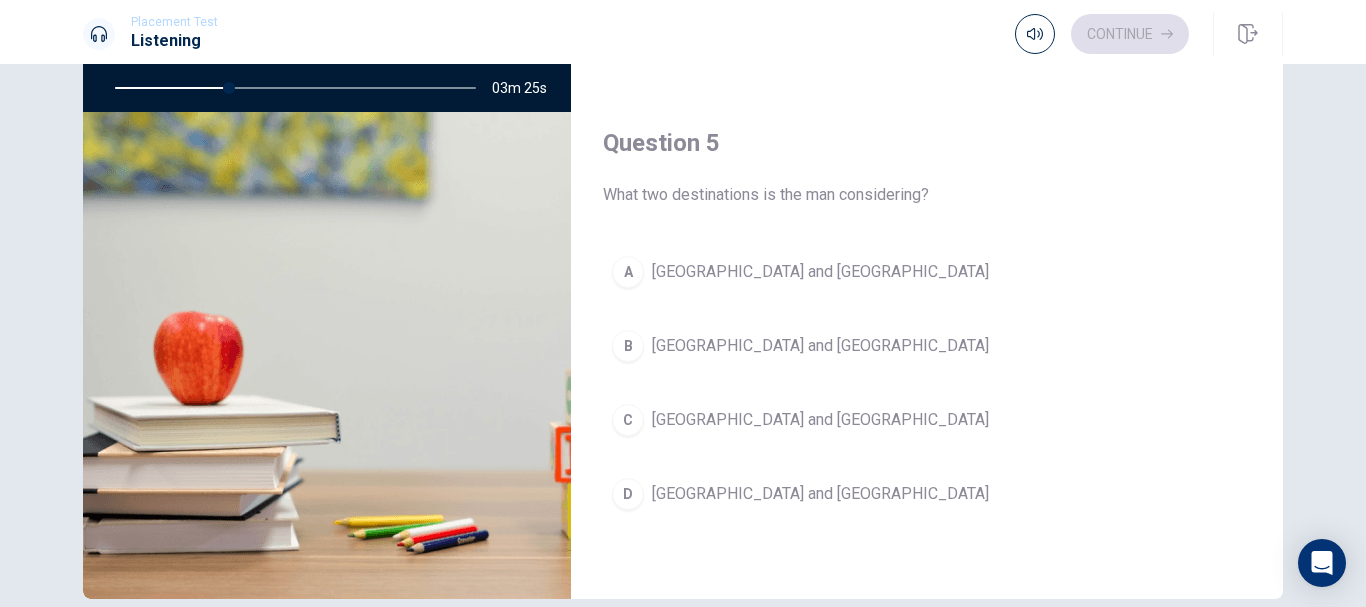click on "[GEOGRAPHIC_DATA] and [GEOGRAPHIC_DATA]" at bounding box center (820, 420) 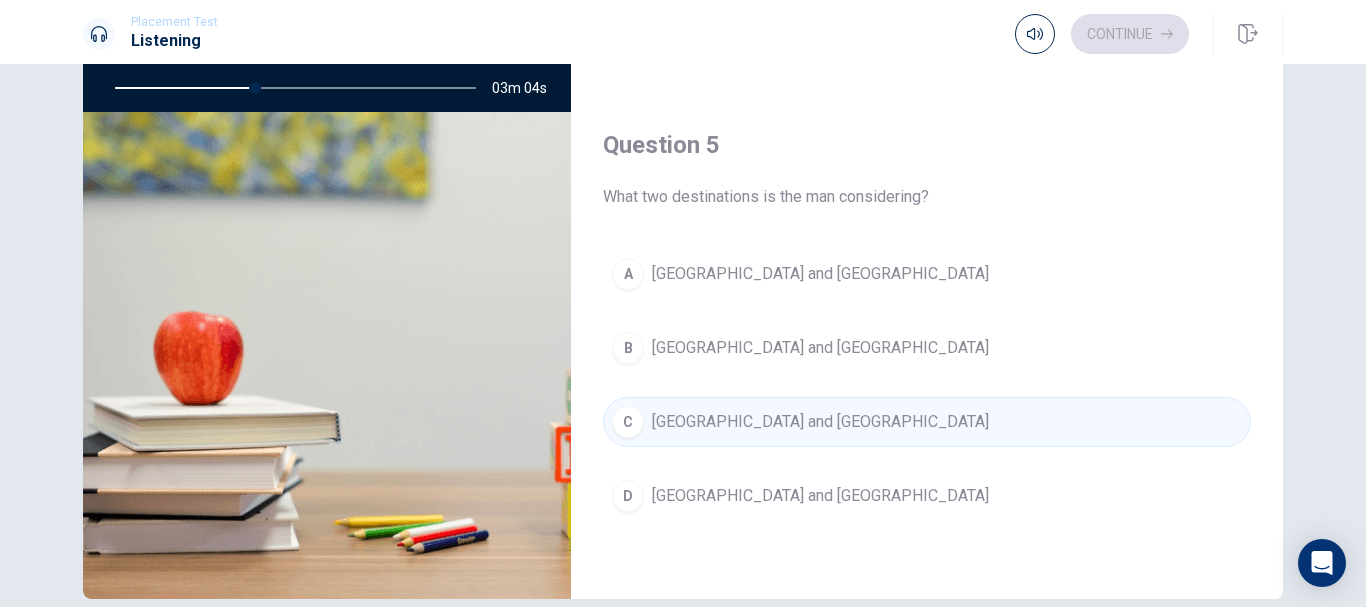 scroll, scrollTop: 1865, scrollLeft: 0, axis: vertical 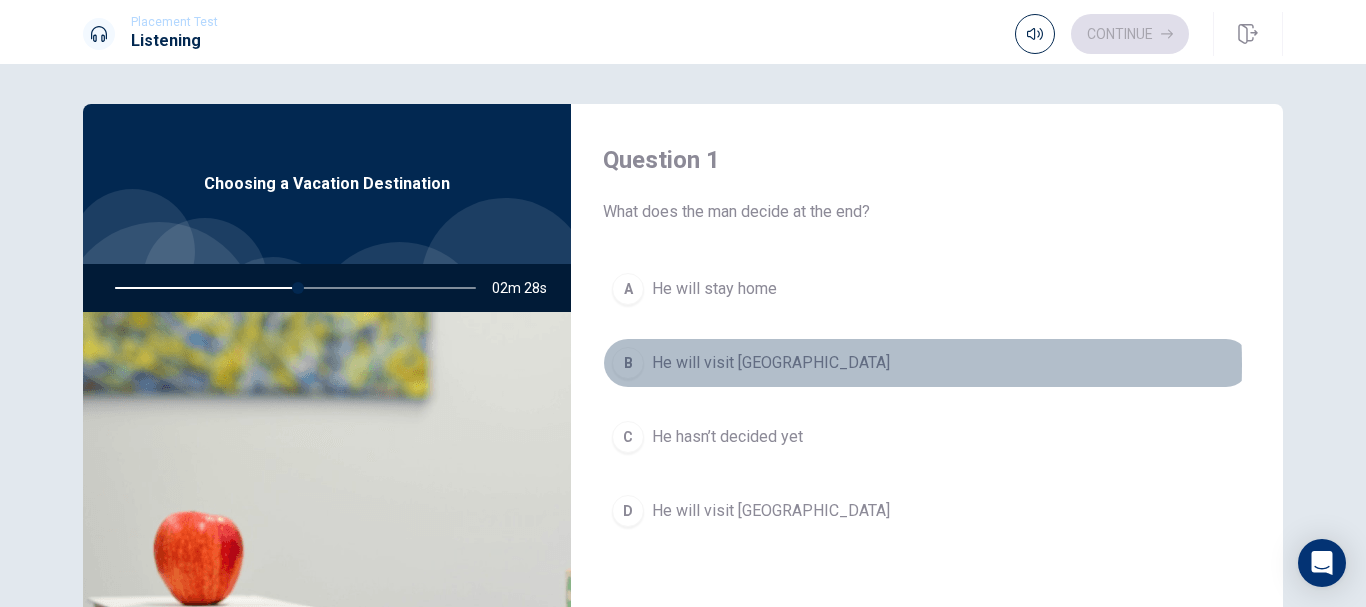 click on "He will visit [GEOGRAPHIC_DATA]" at bounding box center (771, 363) 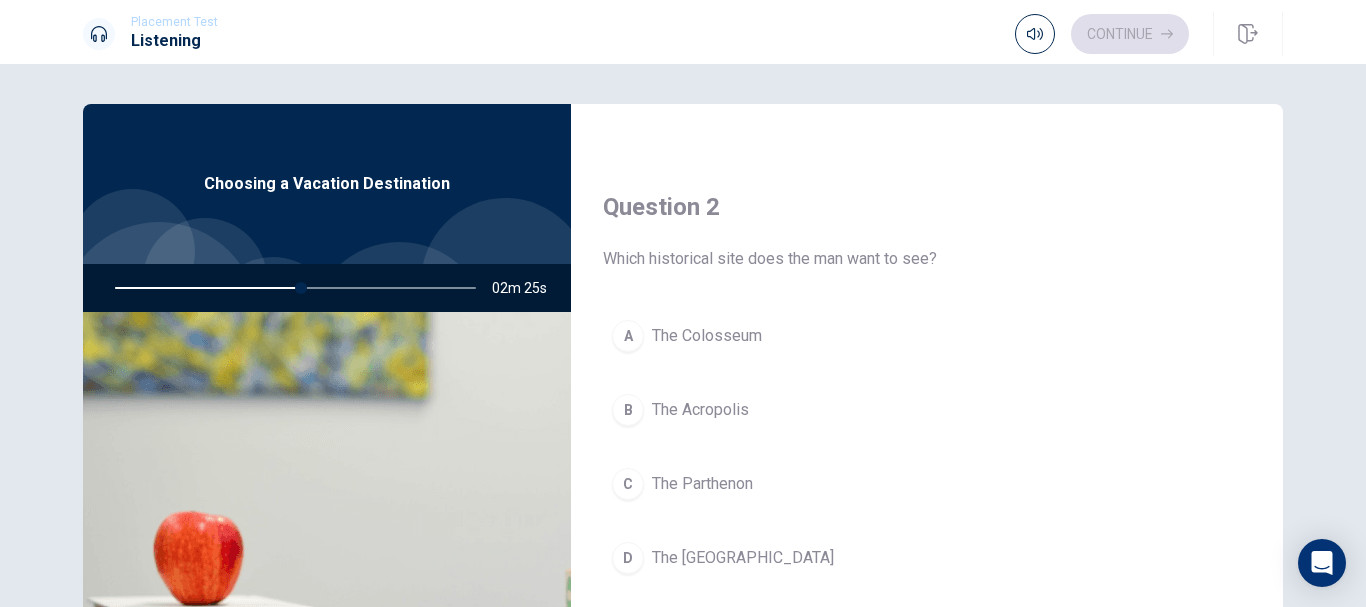 scroll, scrollTop: 500, scrollLeft: 0, axis: vertical 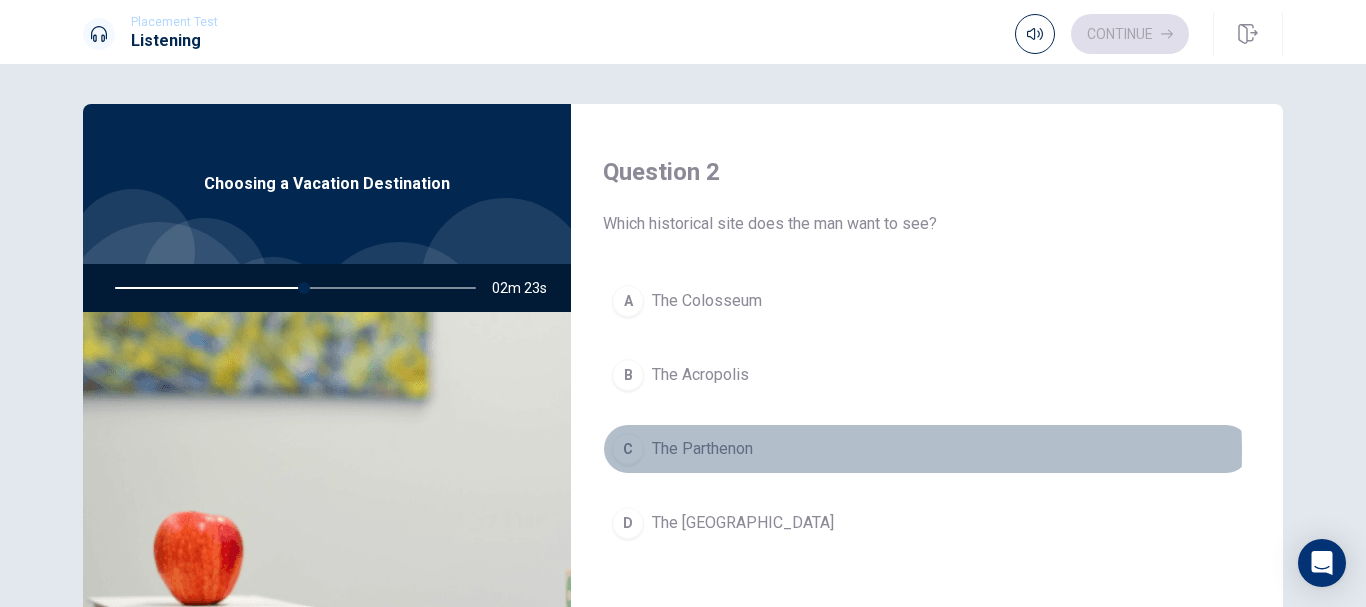 click on "C The Parthenon" at bounding box center (927, 449) 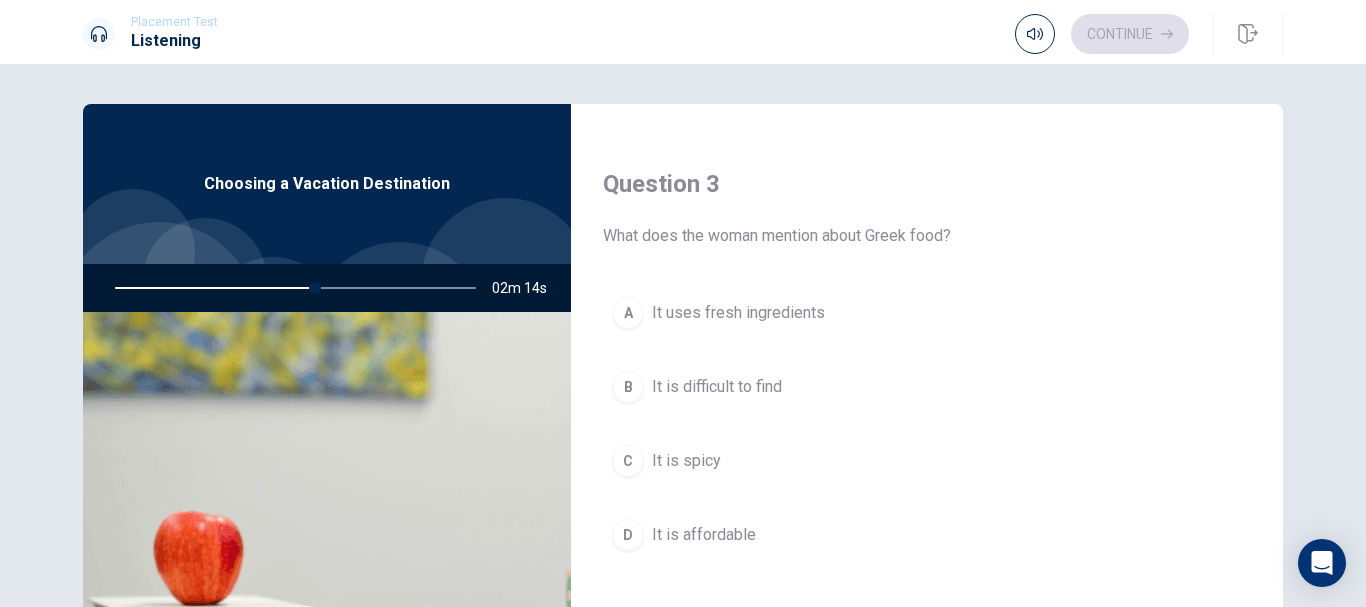 scroll, scrollTop: 1100, scrollLeft: 0, axis: vertical 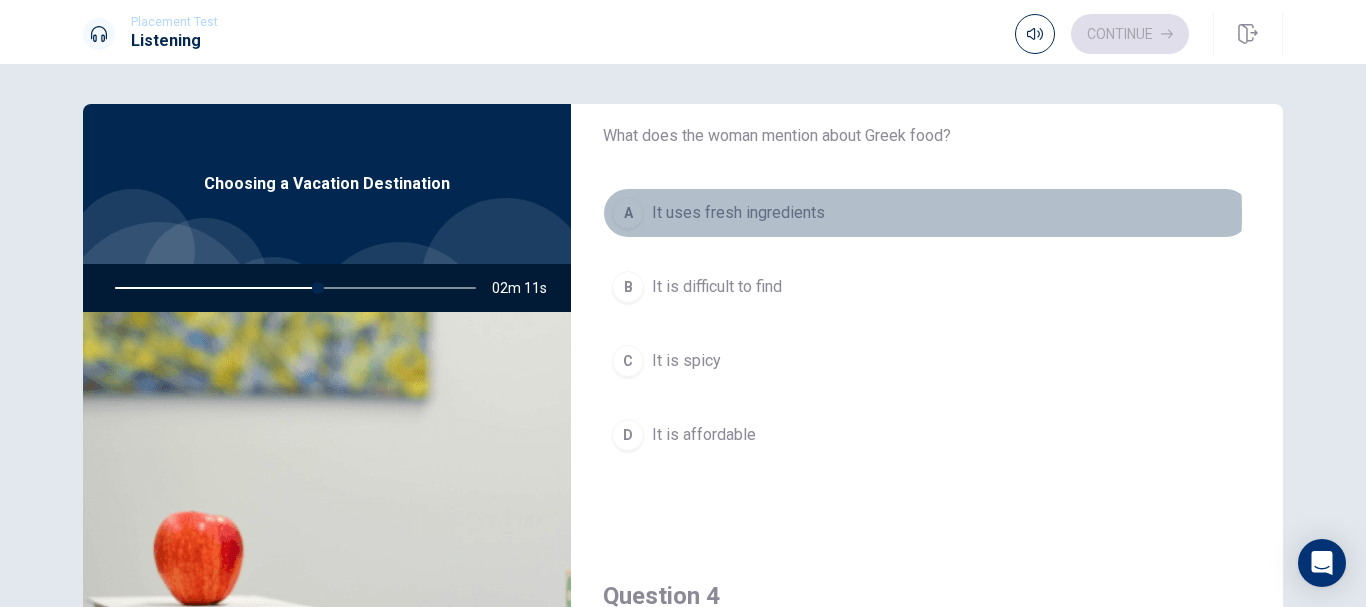 click on "It uses fresh ingredients" at bounding box center [738, 213] 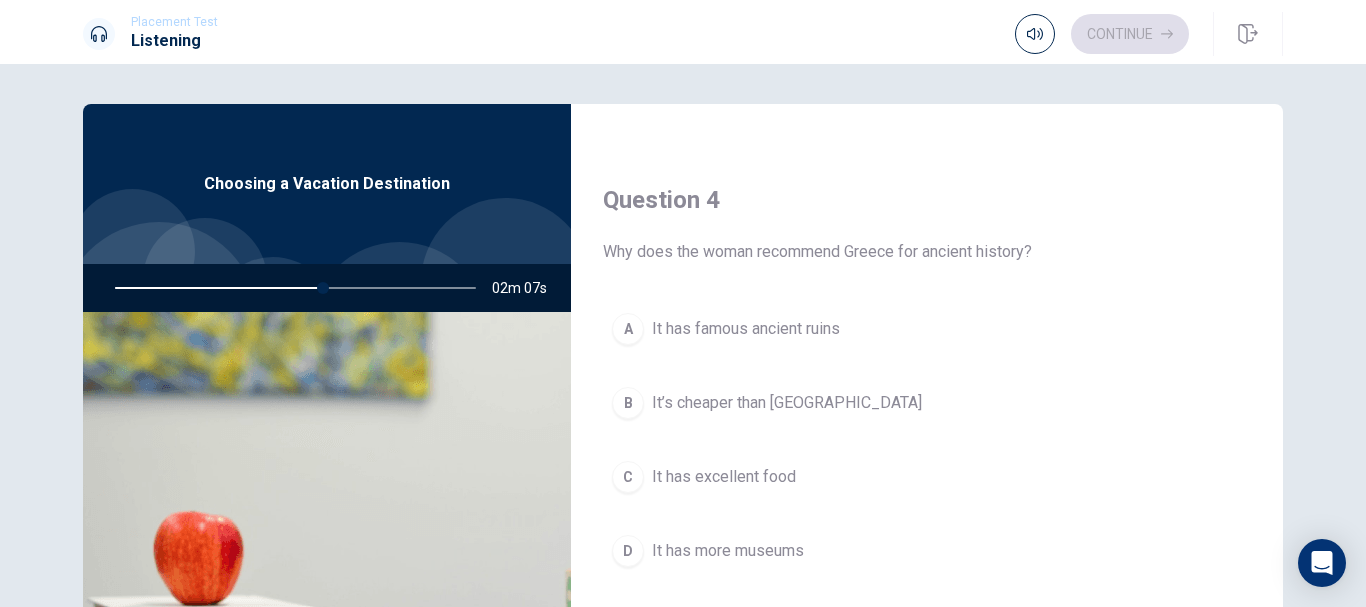 scroll, scrollTop: 1500, scrollLeft: 0, axis: vertical 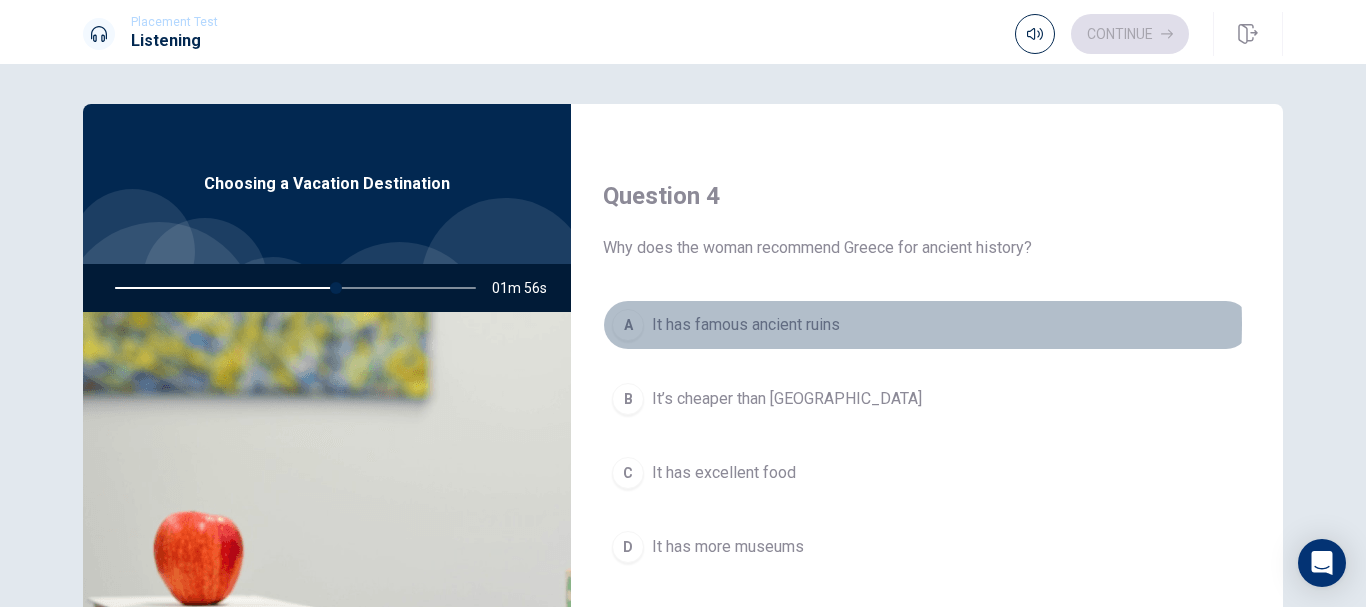 click on "It has famous ancient ruins" at bounding box center (746, 325) 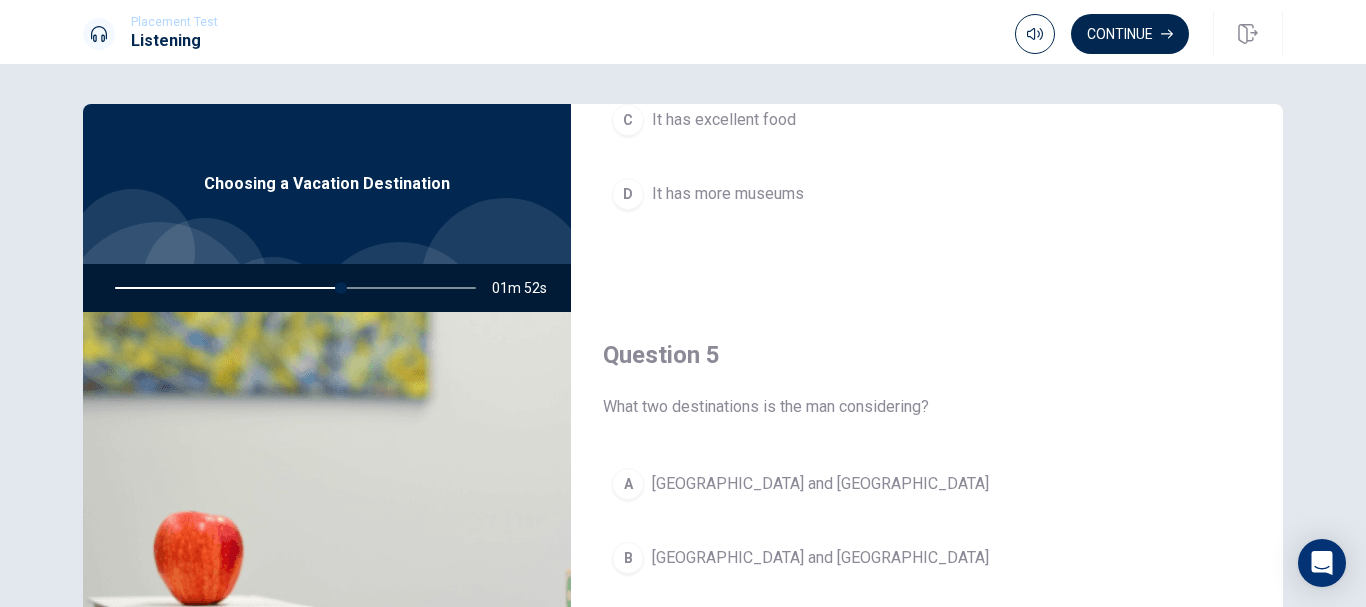 scroll, scrollTop: 1865, scrollLeft: 0, axis: vertical 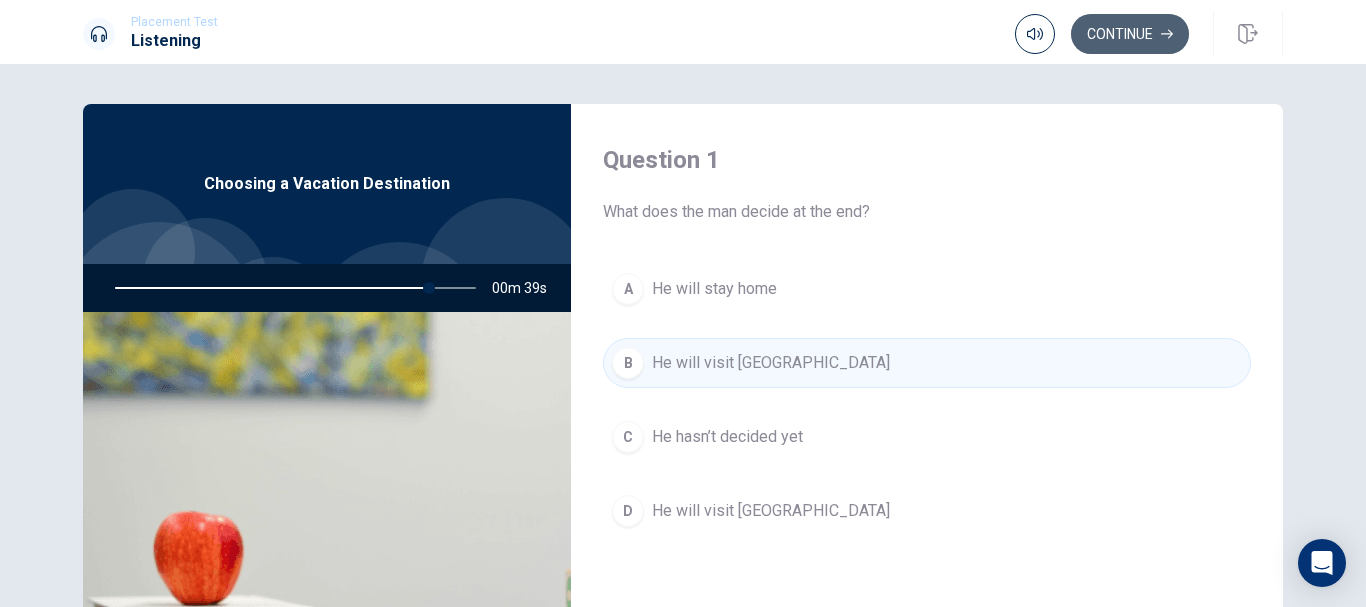 click on "Continue" at bounding box center (1130, 34) 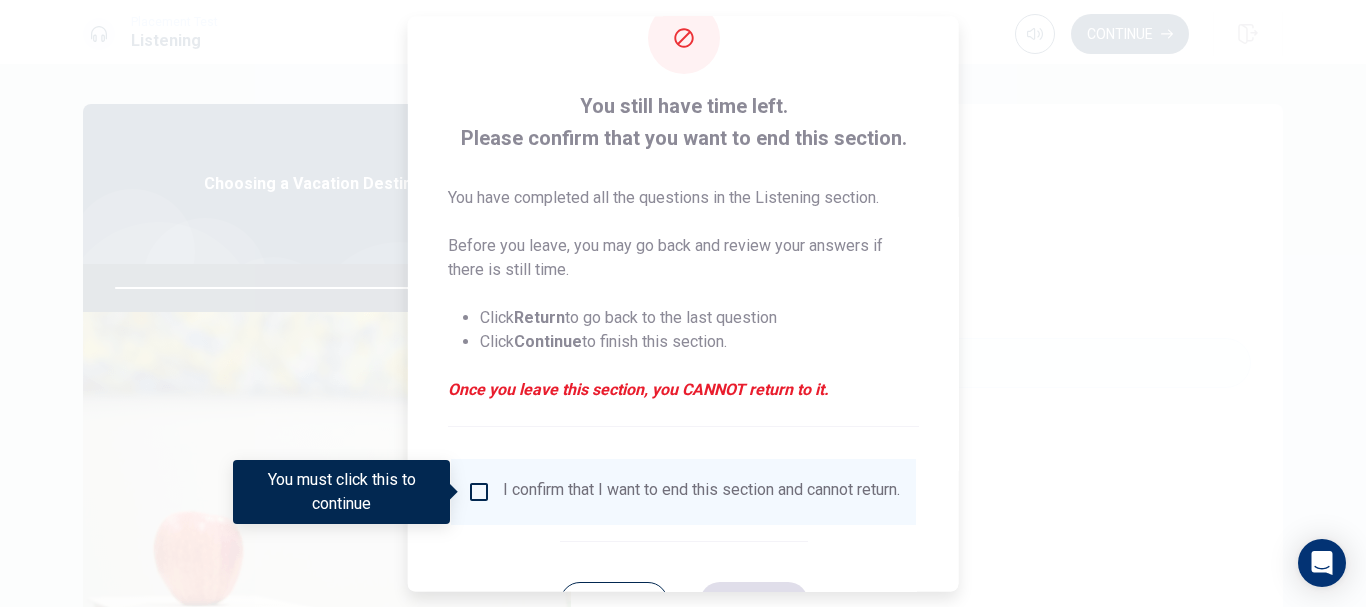 scroll, scrollTop: 100, scrollLeft: 0, axis: vertical 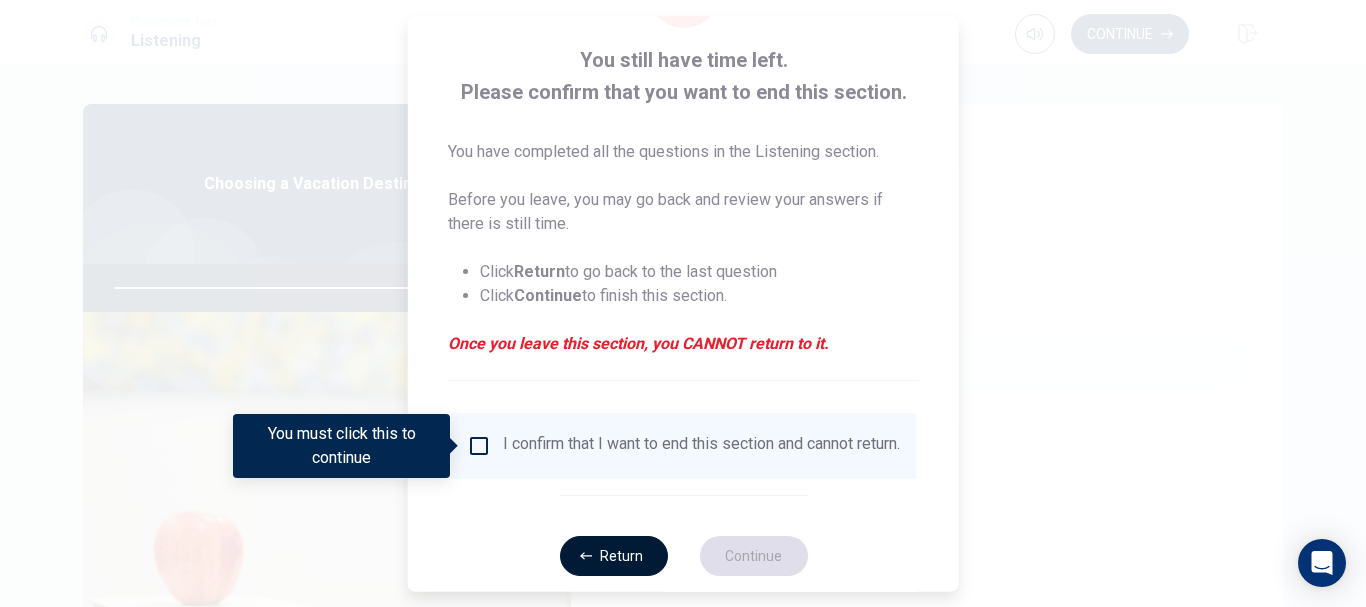 click on "Return" at bounding box center (613, 556) 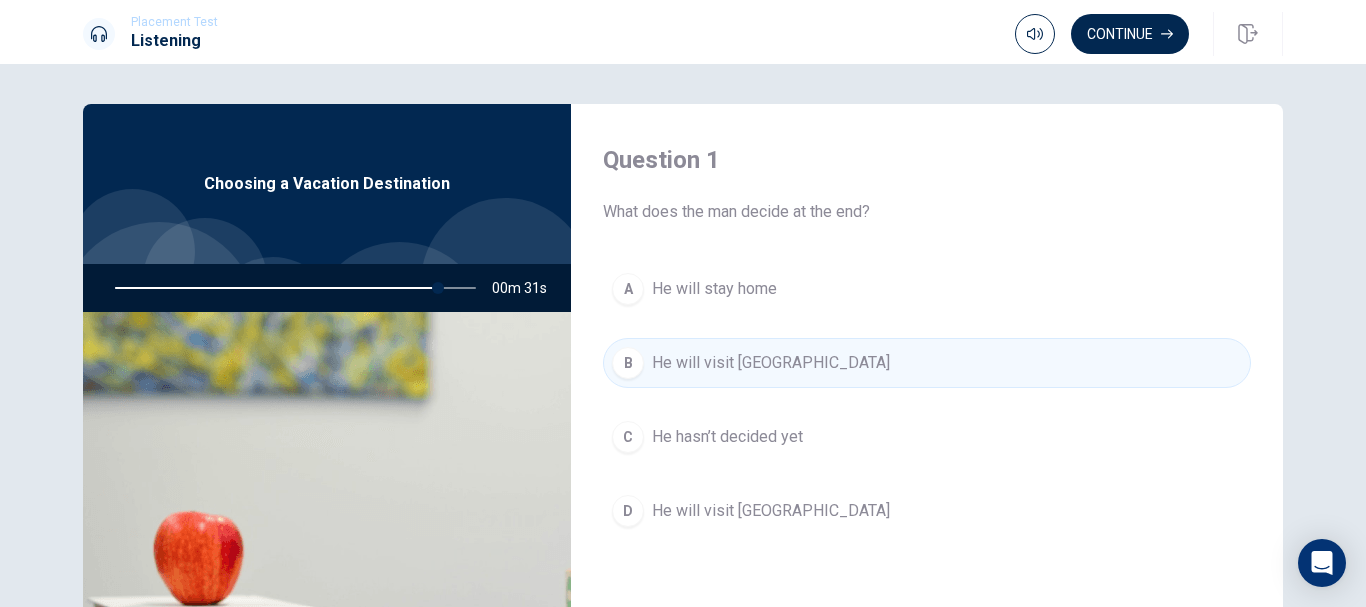 scroll, scrollTop: 100, scrollLeft: 0, axis: vertical 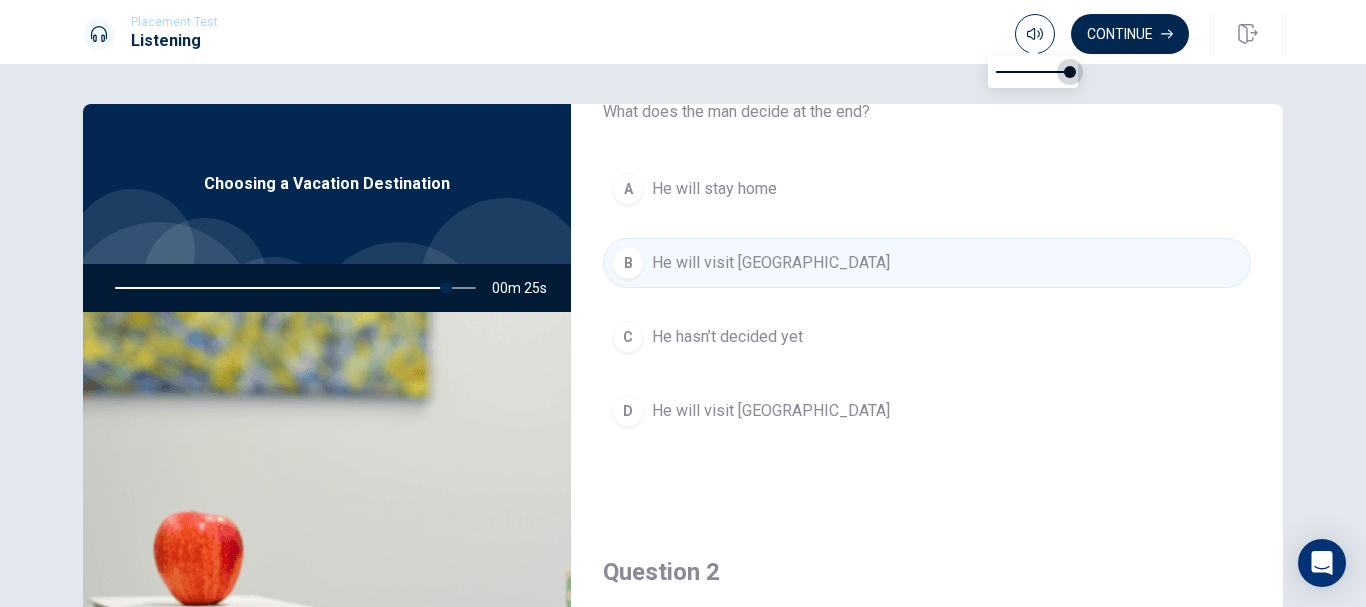 type on "92" 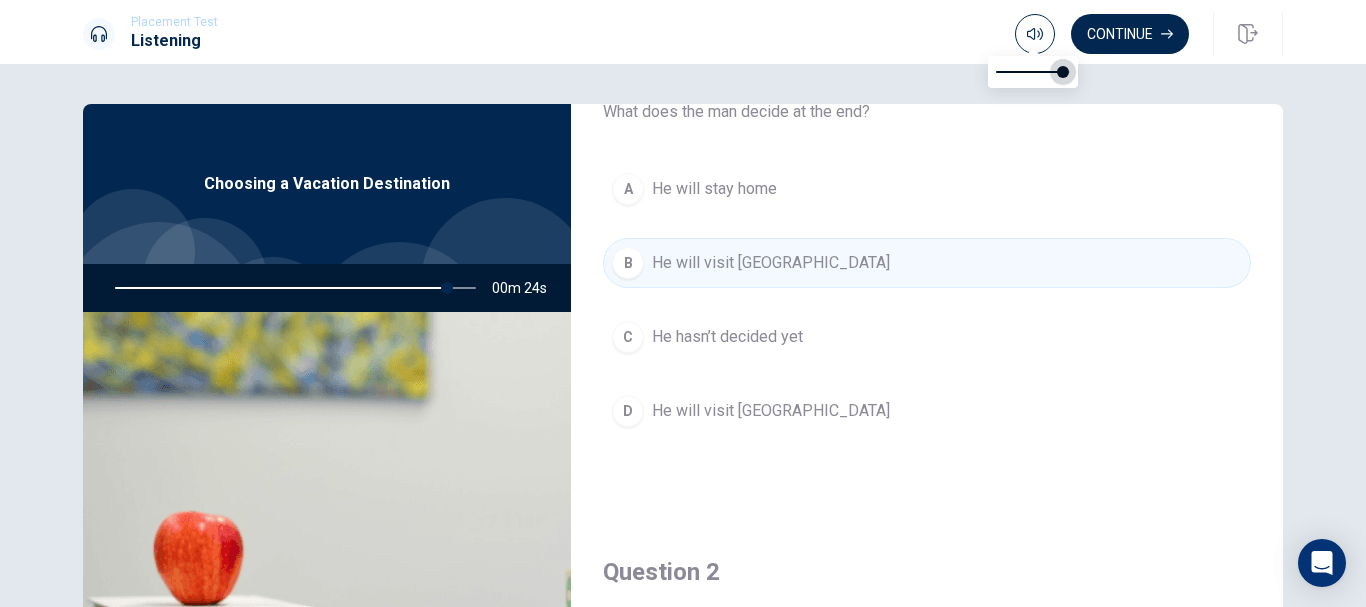 type on "92" 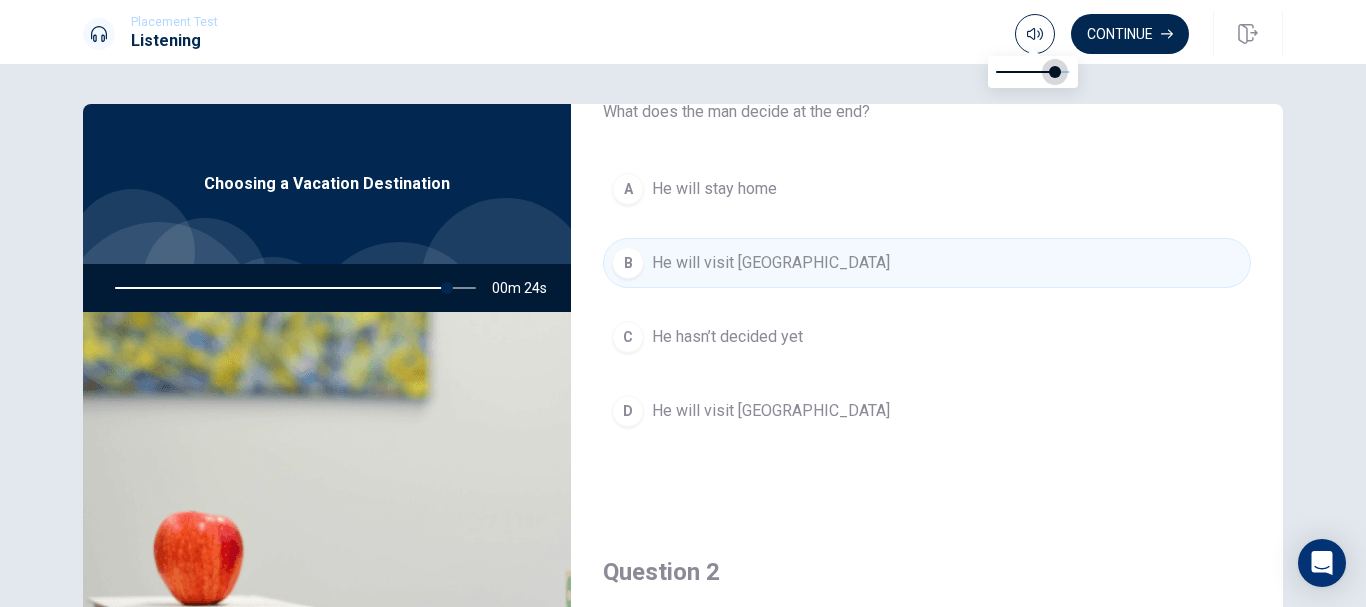 click at bounding box center [1055, 72] 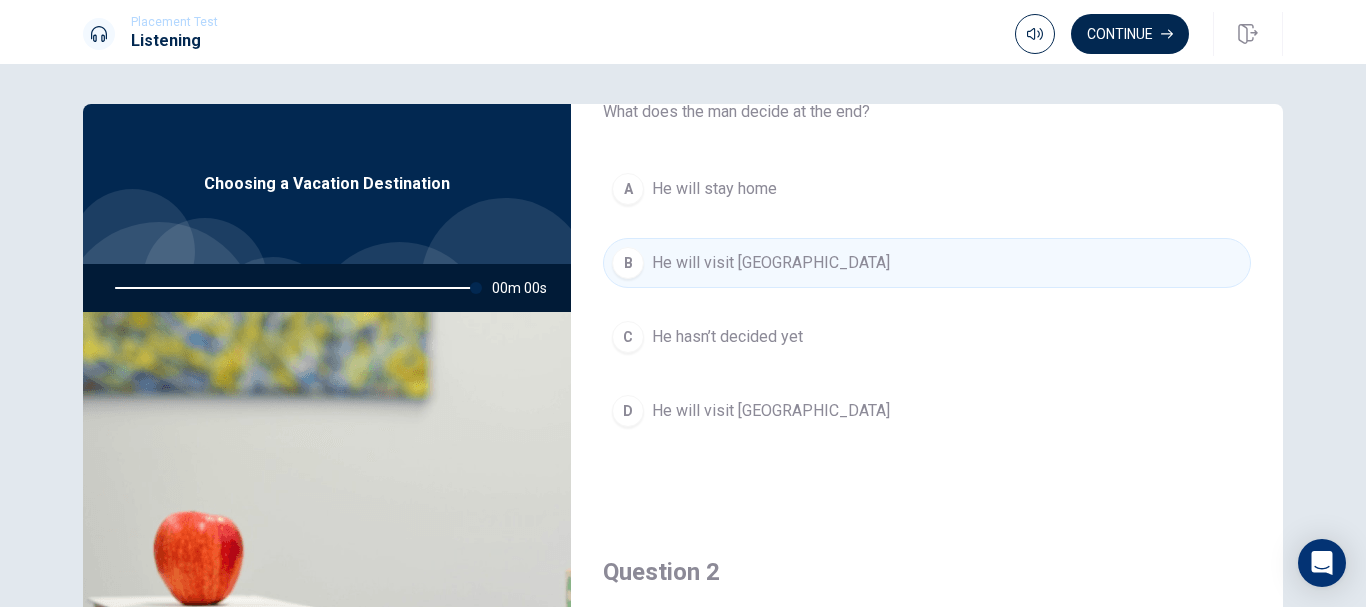type on "0" 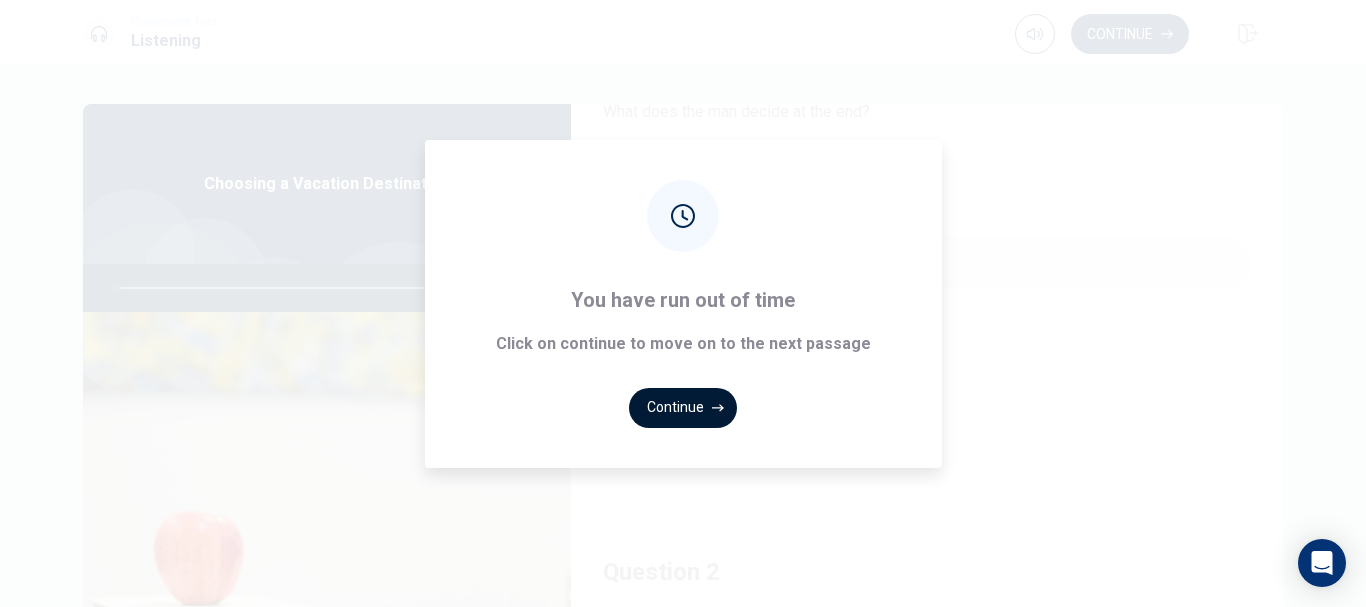 click on "Continue" at bounding box center (683, 408) 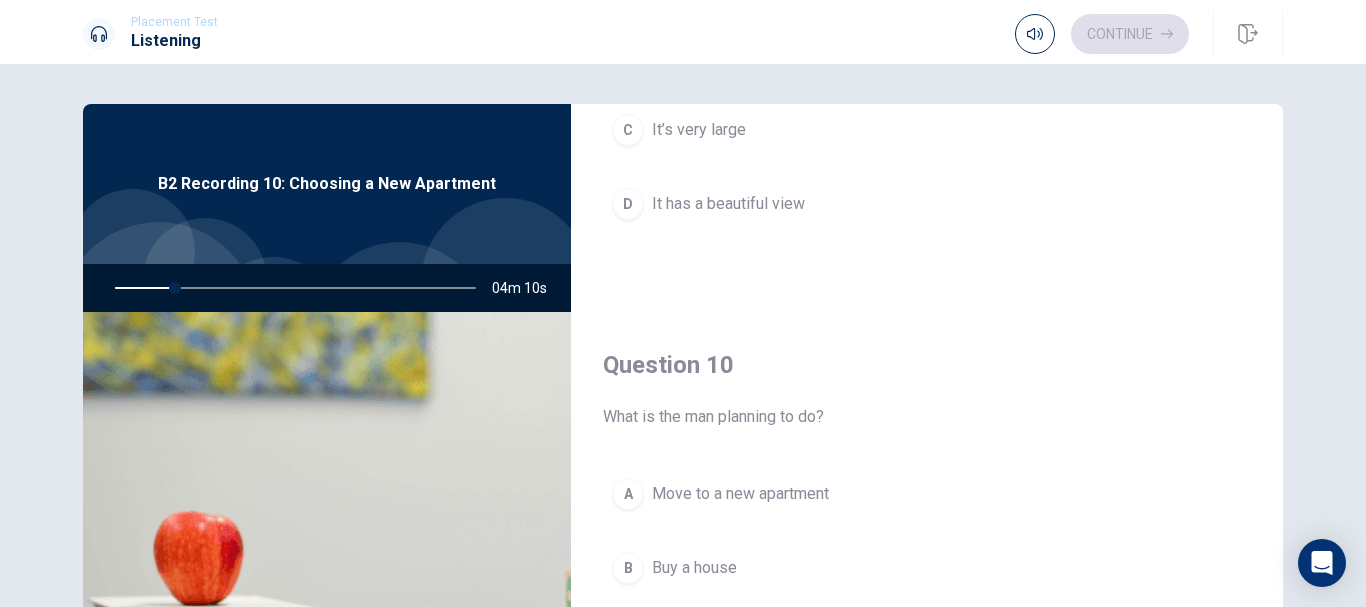 scroll, scrollTop: 1865, scrollLeft: 0, axis: vertical 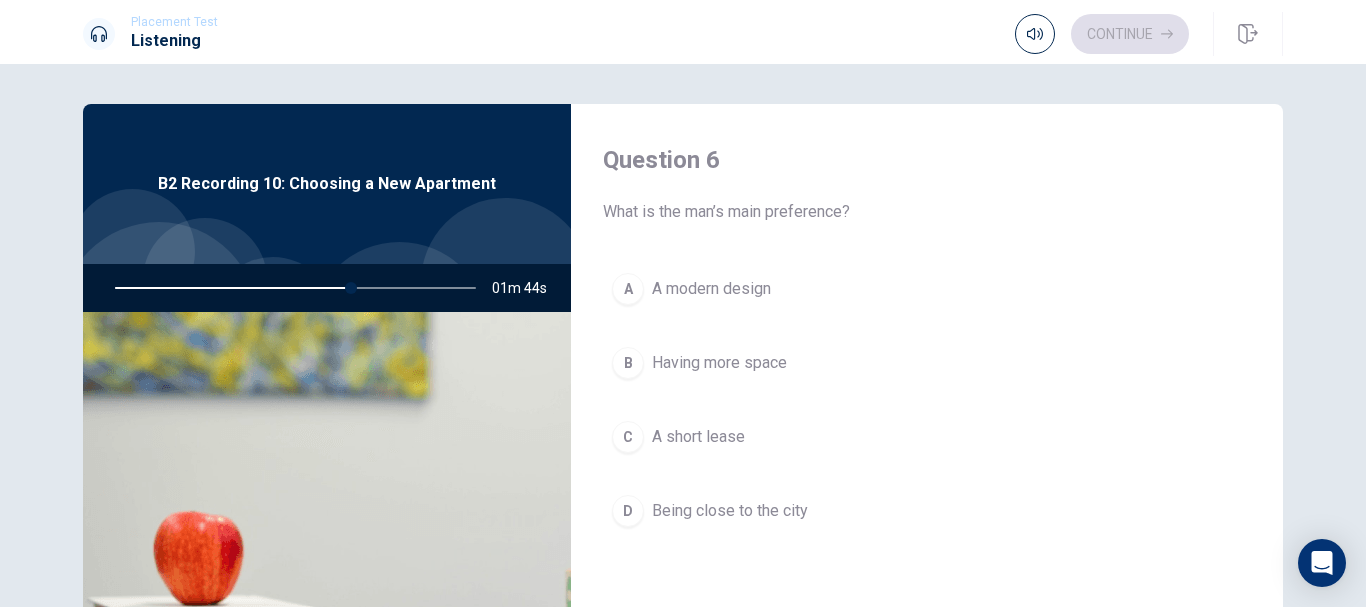 click on "Having more space" at bounding box center (719, 363) 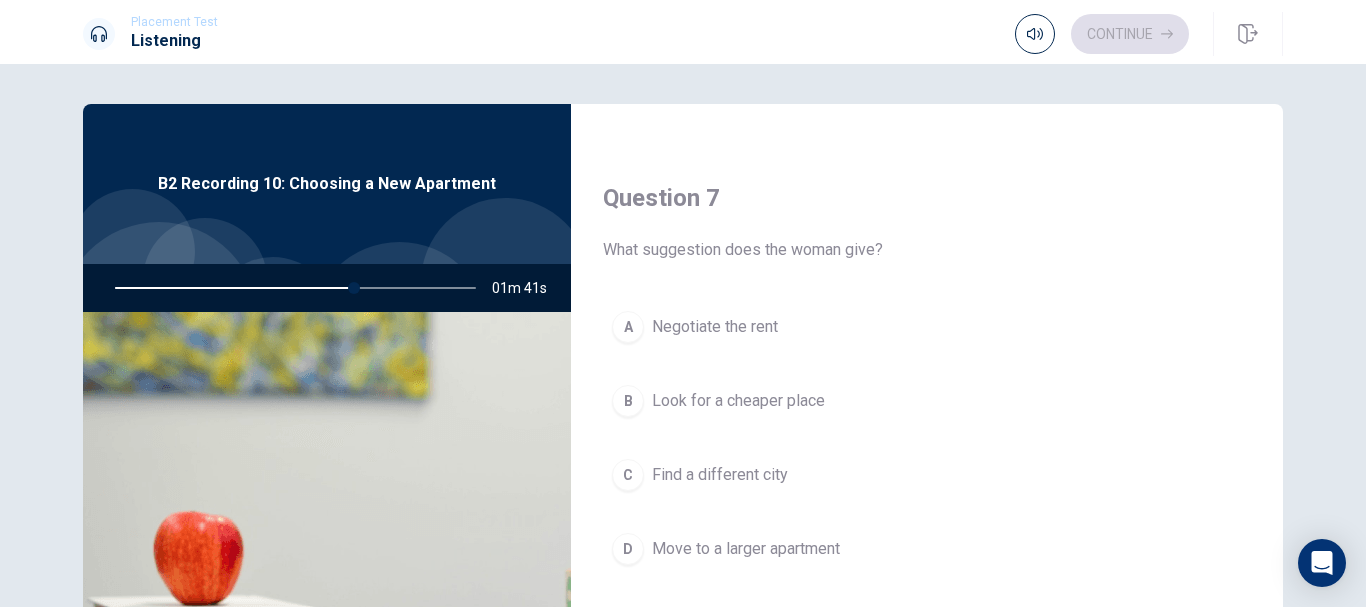 scroll, scrollTop: 500, scrollLeft: 0, axis: vertical 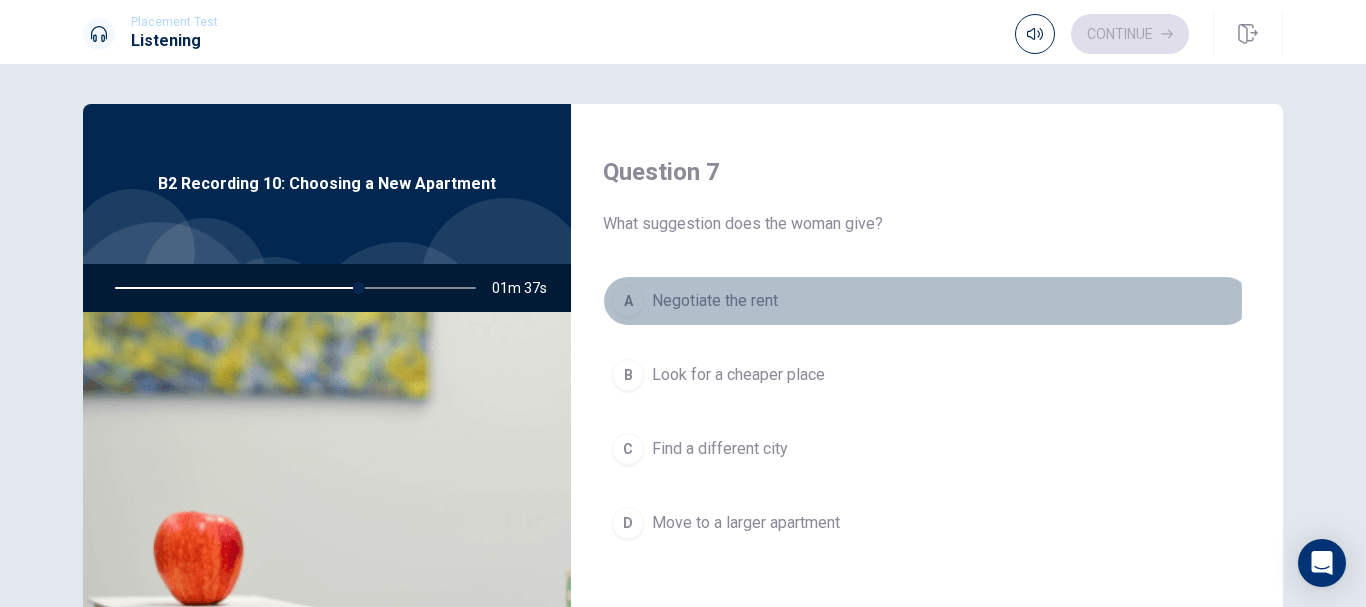 click on "Negotiate the rent" at bounding box center [715, 301] 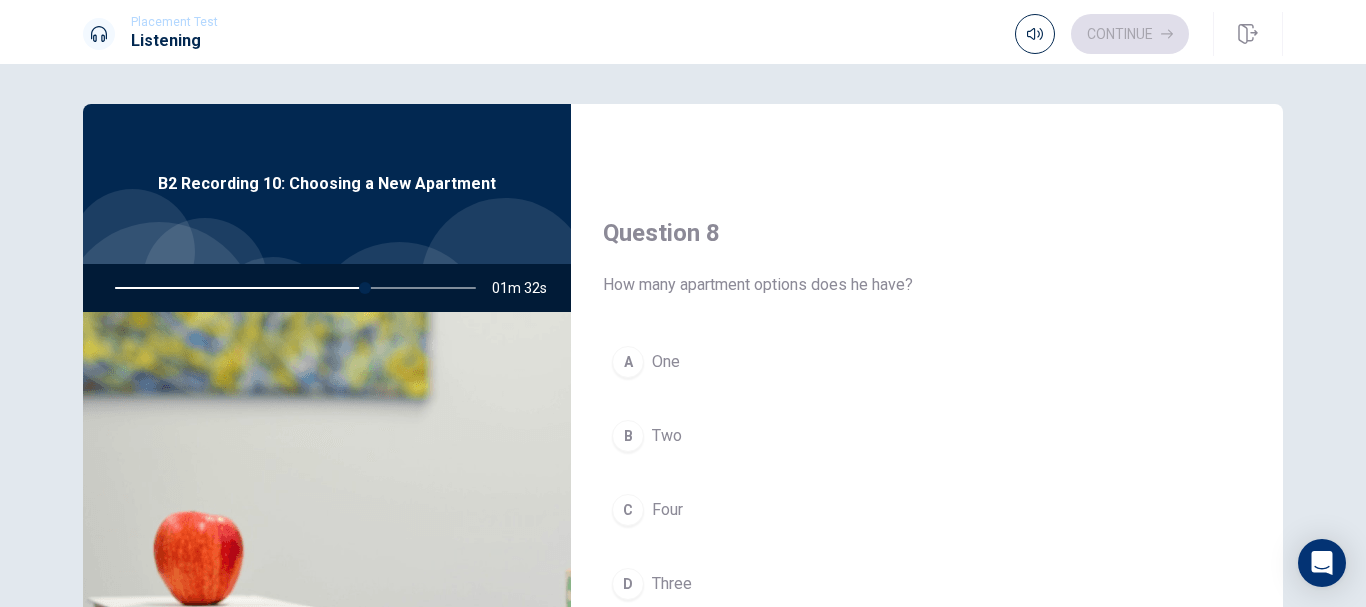 scroll, scrollTop: 1000, scrollLeft: 0, axis: vertical 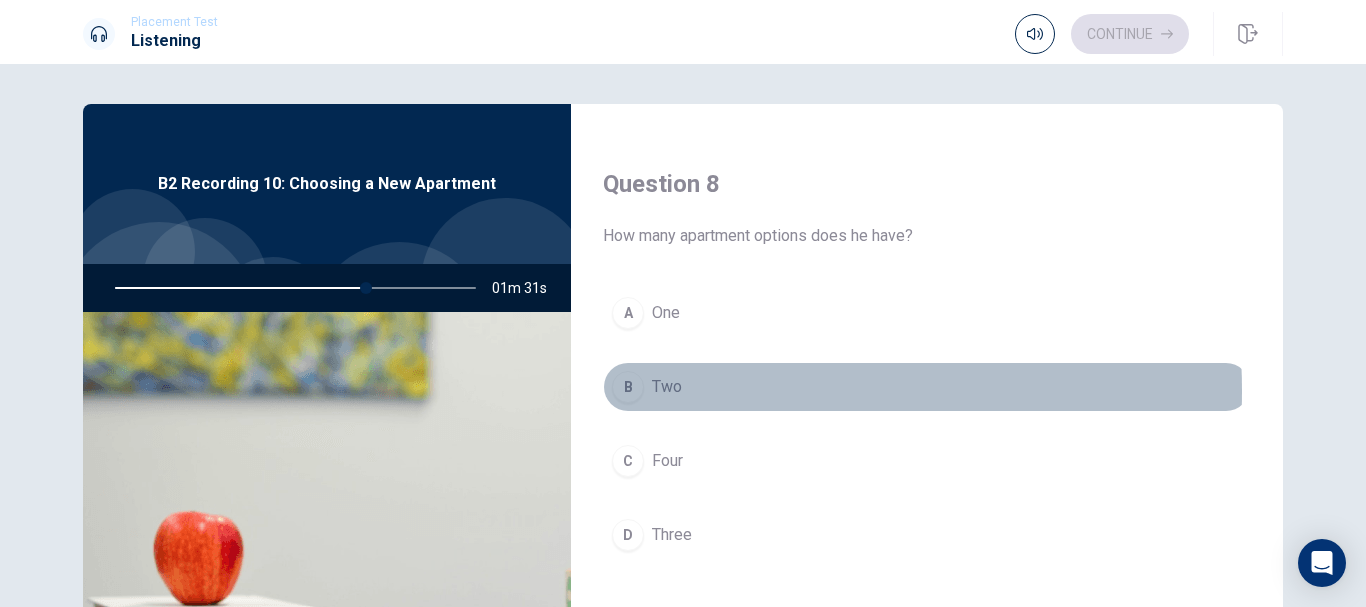 click on "Two" at bounding box center (667, 387) 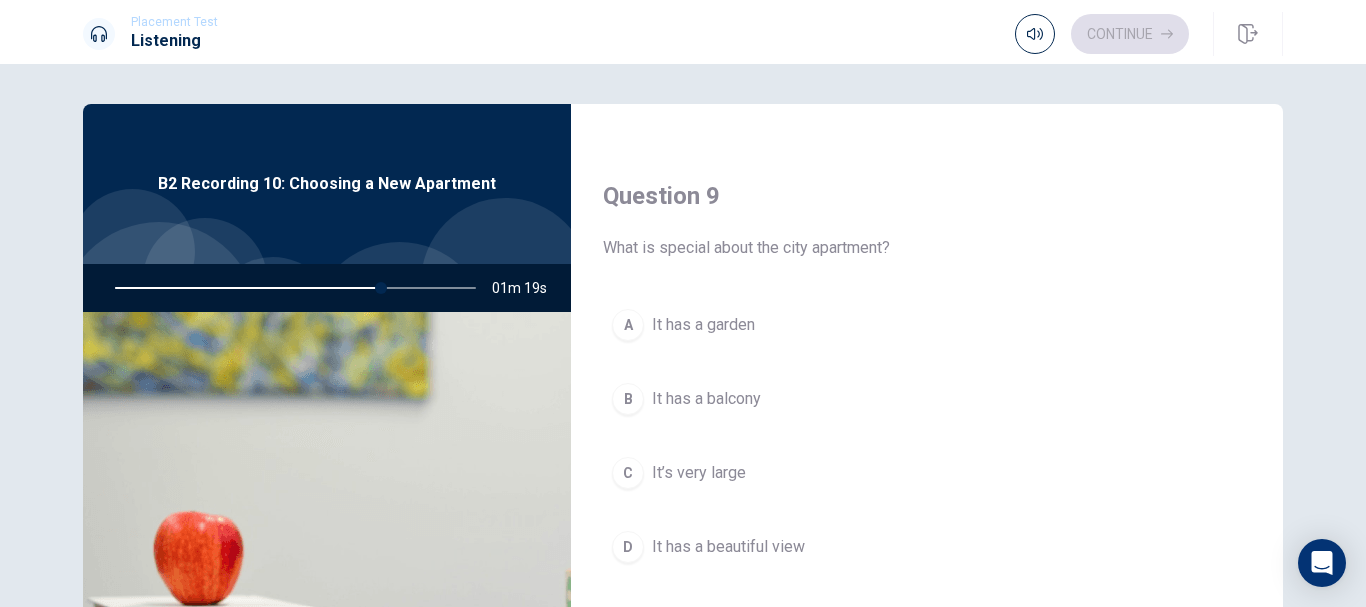 scroll, scrollTop: 1600, scrollLeft: 0, axis: vertical 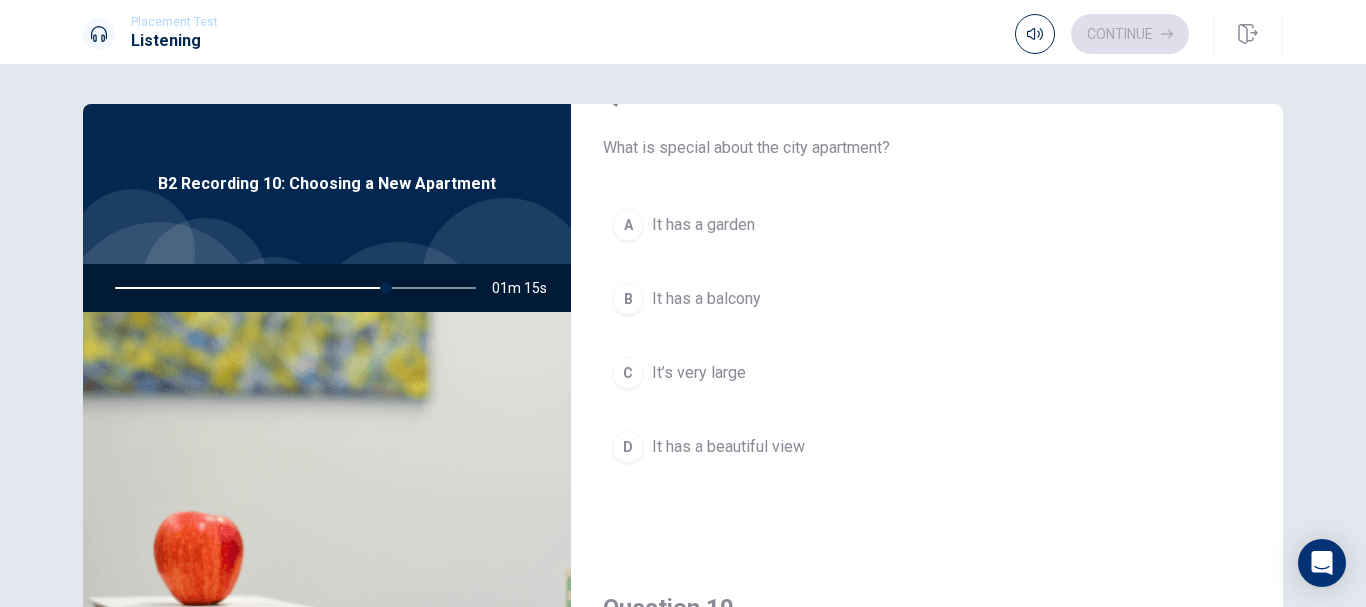 click on "It has a beautiful view" at bounding box center [728, 447] 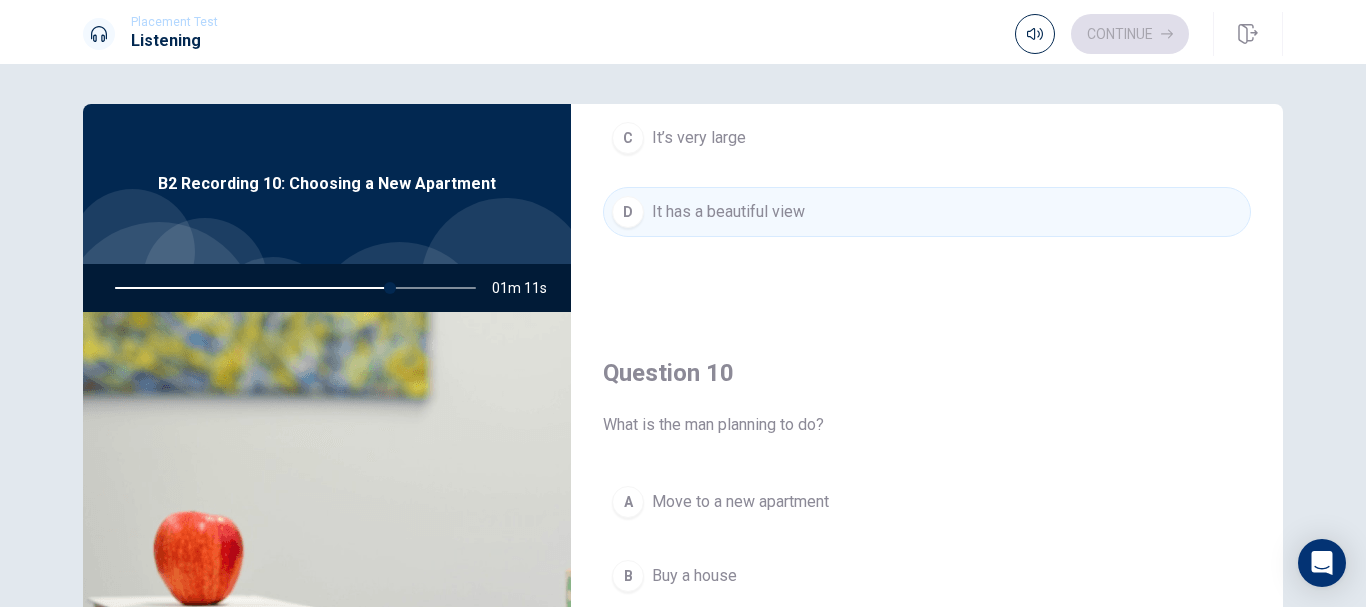 scroll, scrollTop: 1865, scrollLeft: 0, axis: vertical 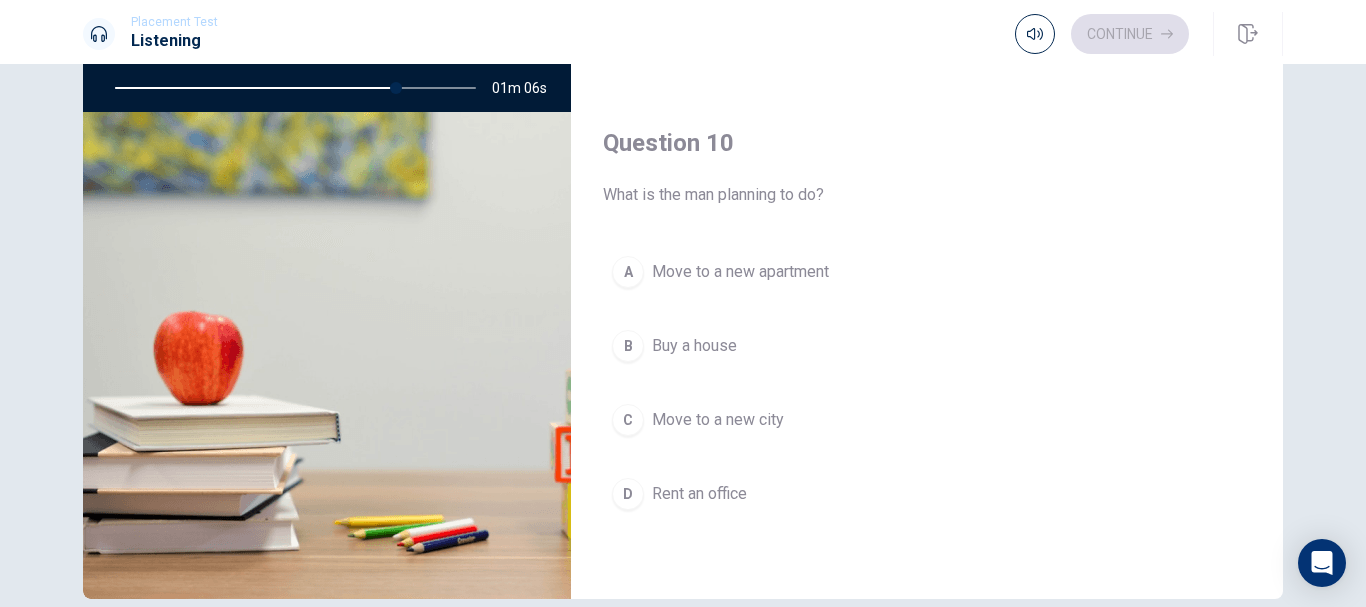 click on "Move to a new city" at bounding box center (718, 420) 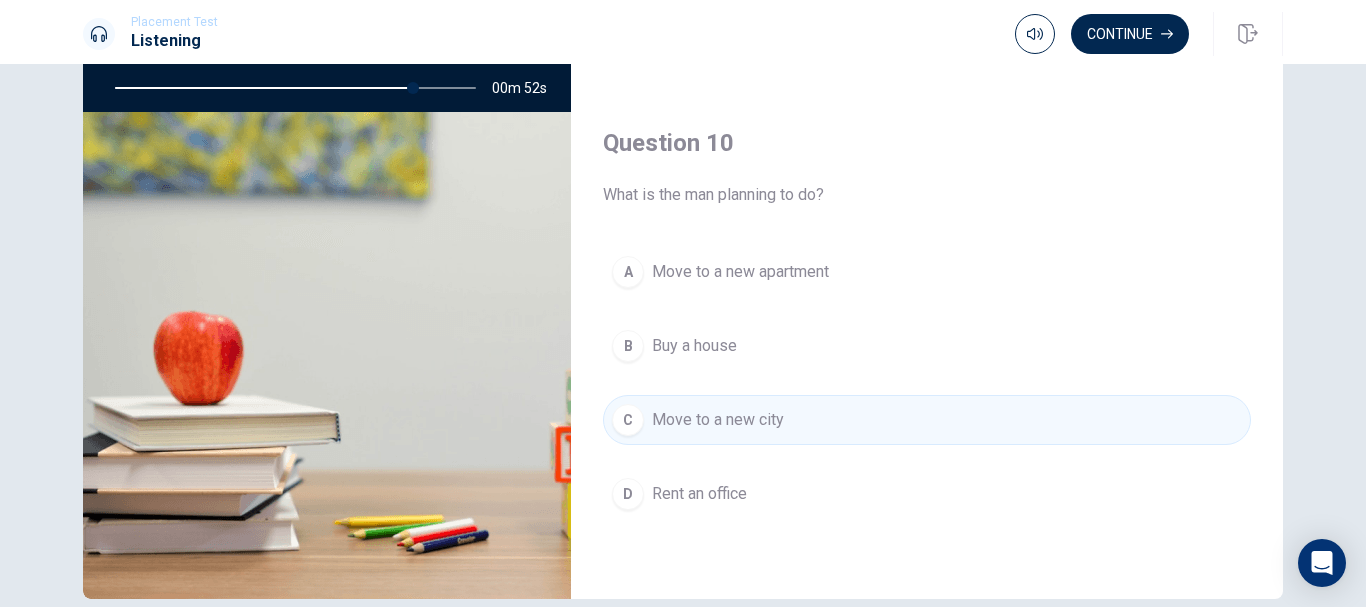 click on "Move to a new apartment" at bounding box center [740, 272] 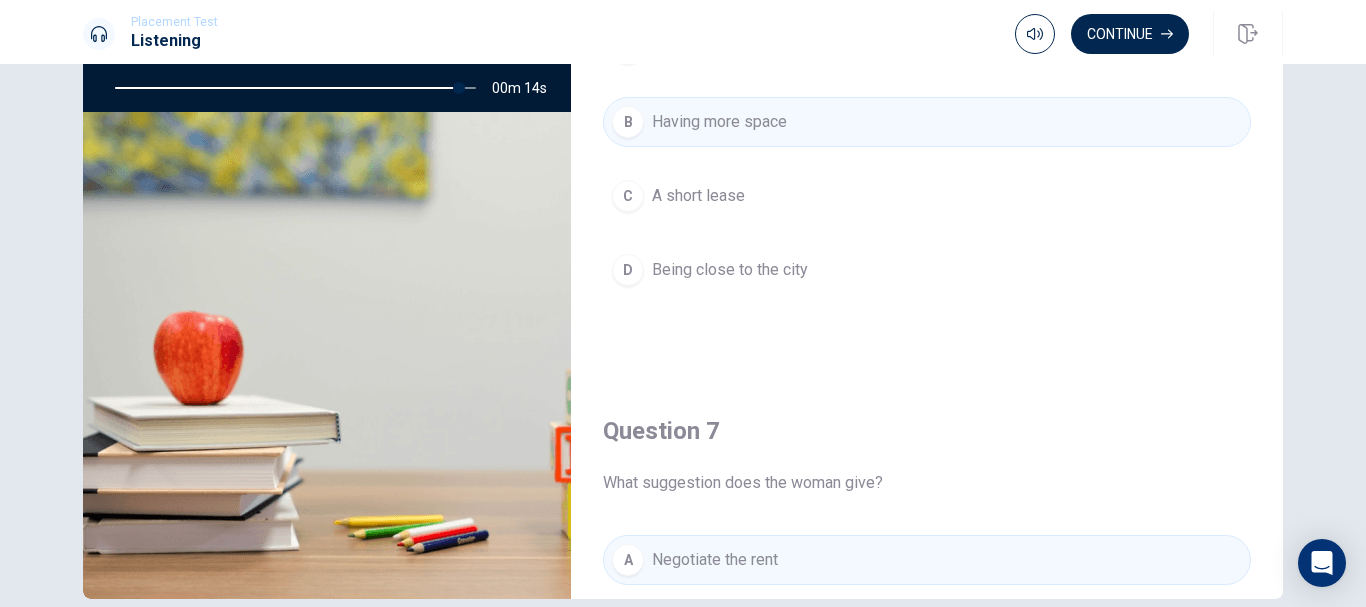 scroll, scrollTop: 0, scrollLeft: 0, axis: both 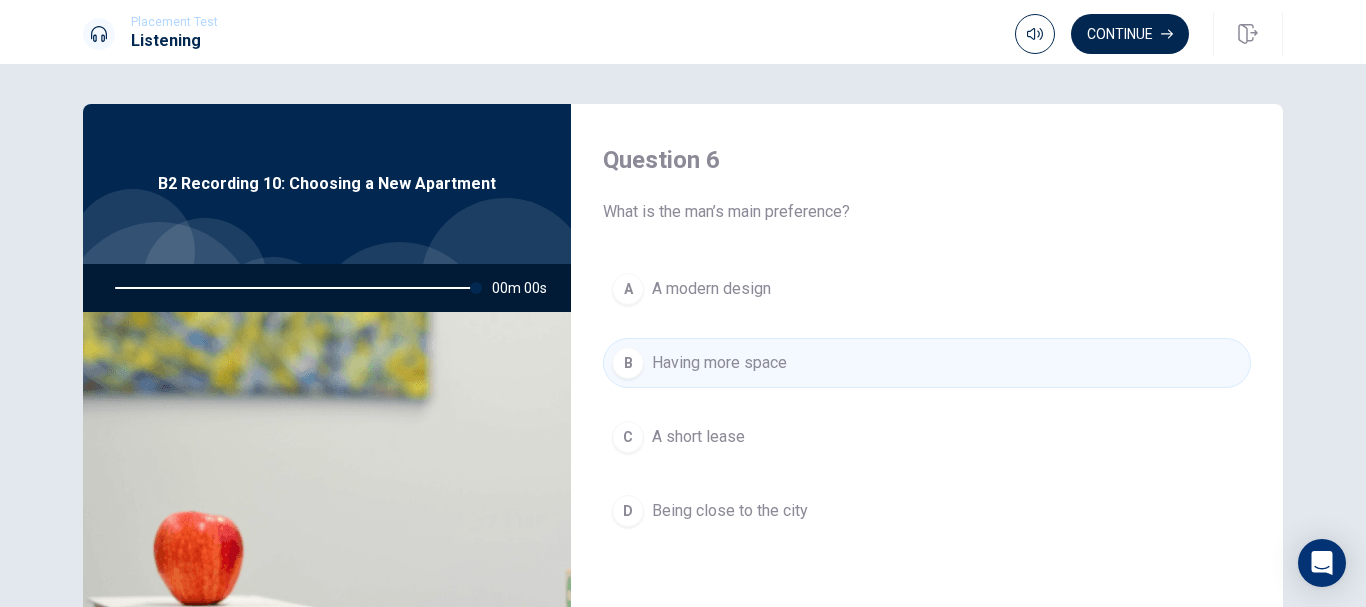 type on "0" 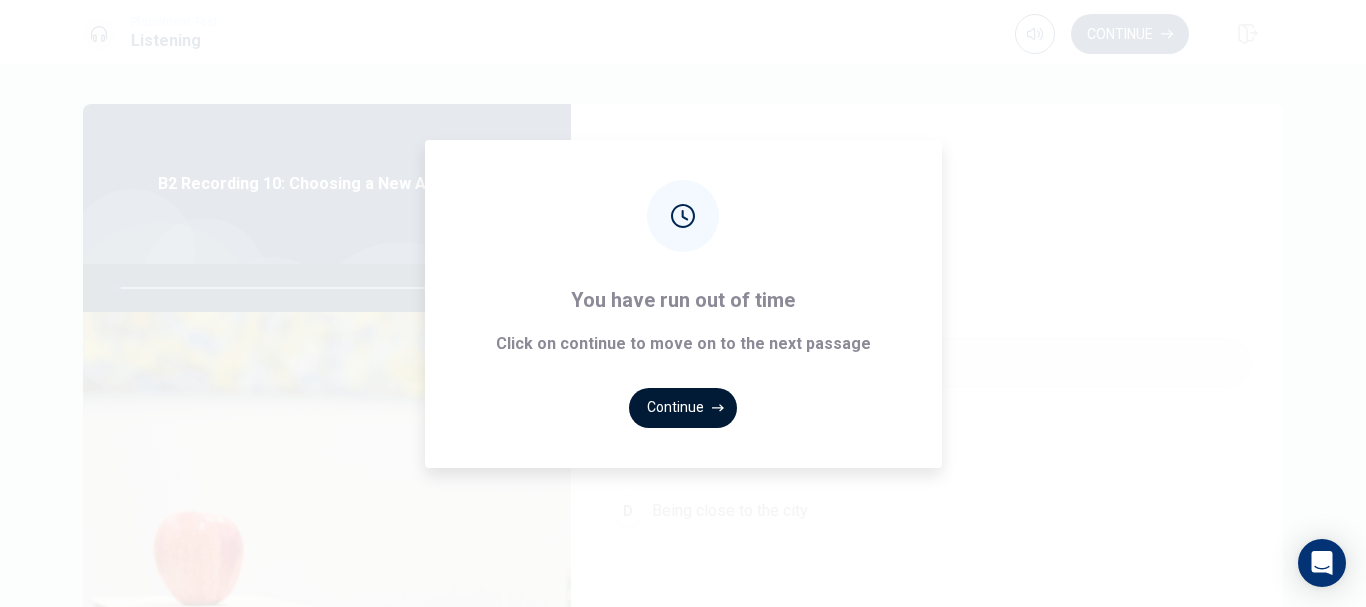 click on "Continue" at bounding box center [683, 408] 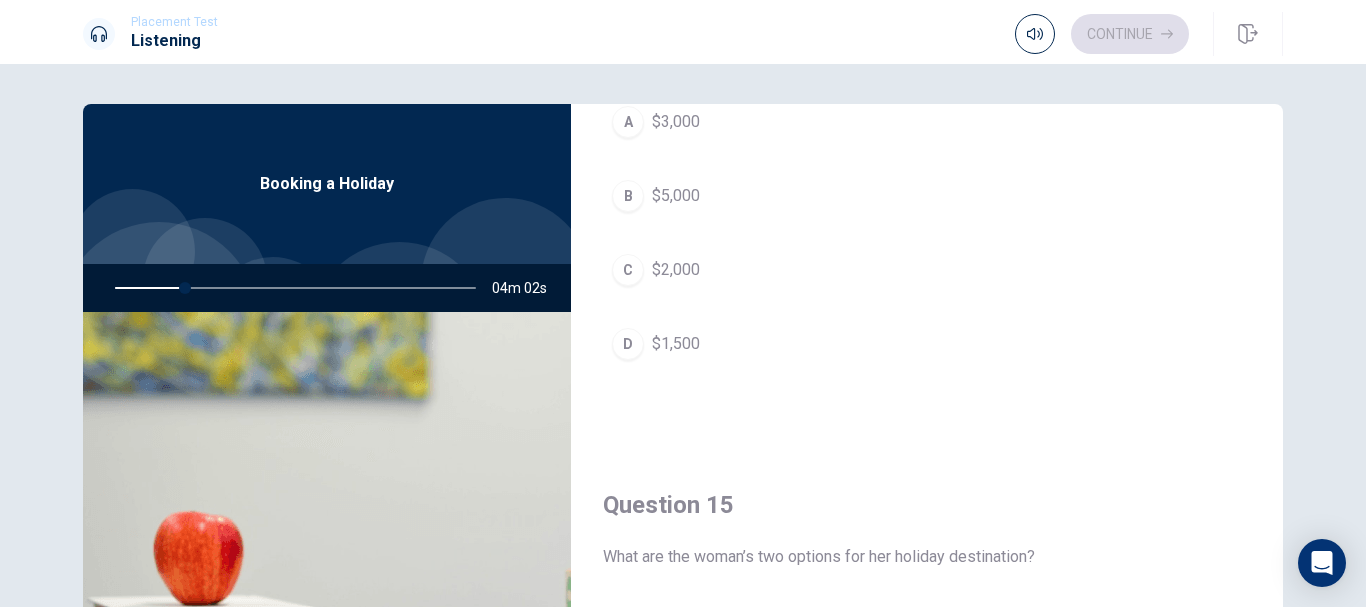 scroll, scrollTop: 1865, scrollLeft: 0, axis: vertical 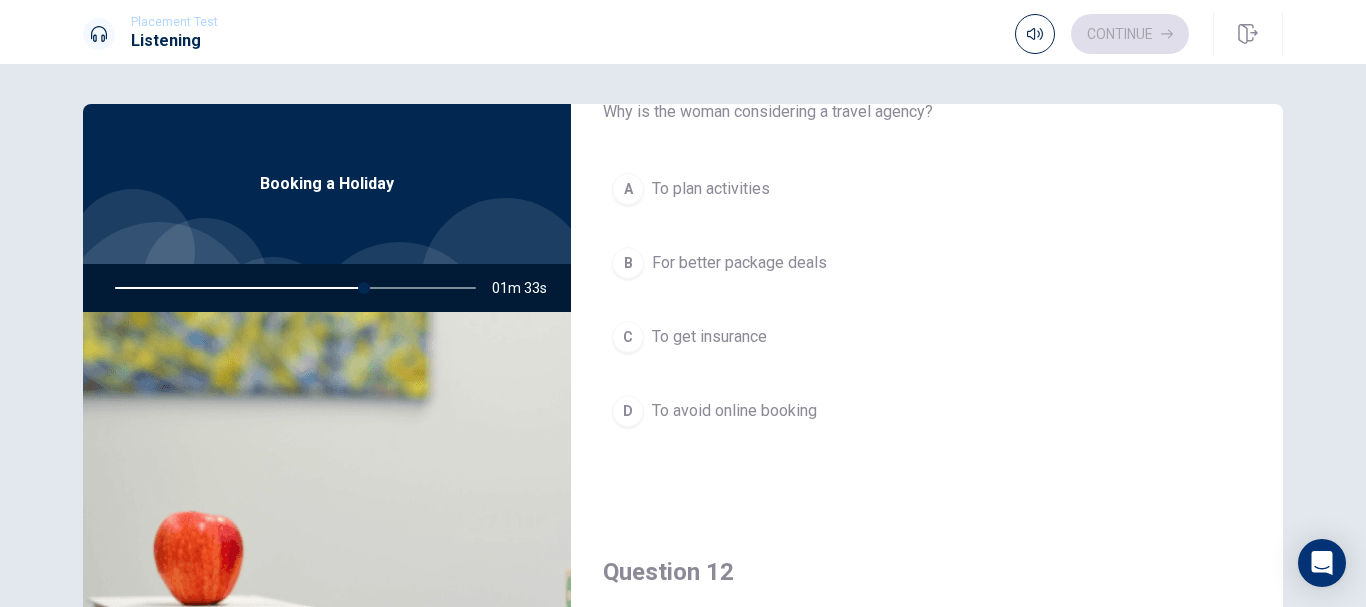 click on "For better package deals" at bounding box center (739, 263) 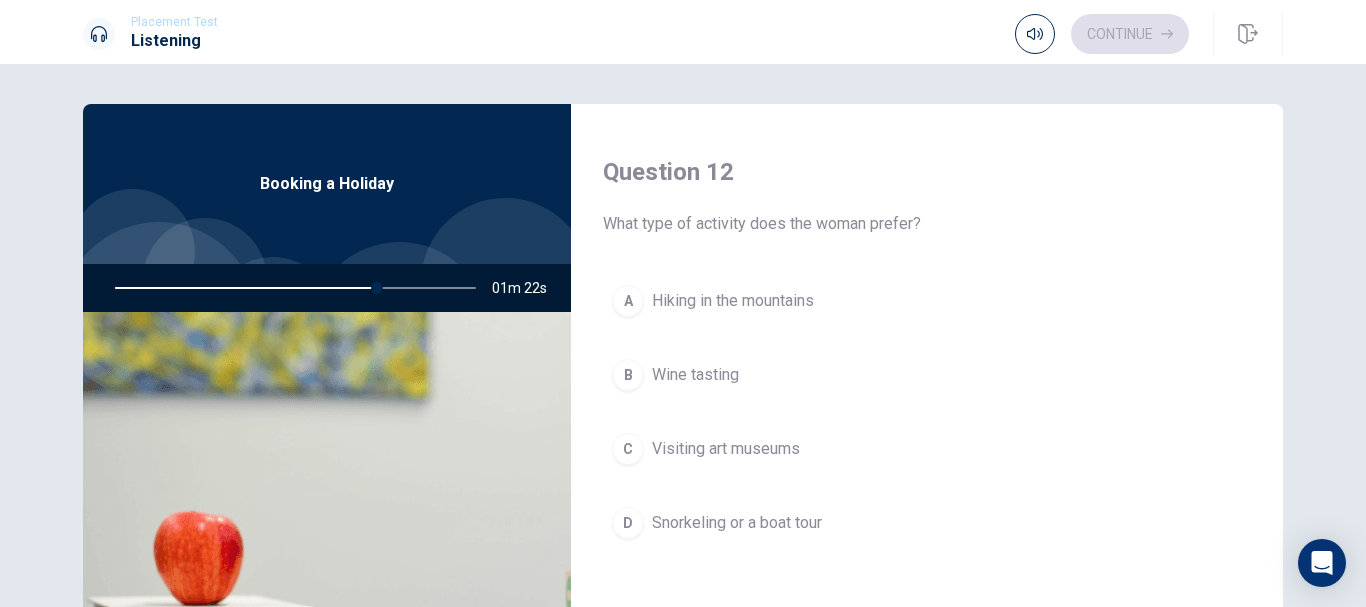 scroll, scrollTop: 600, scrollLeft: 0, axis: vertical 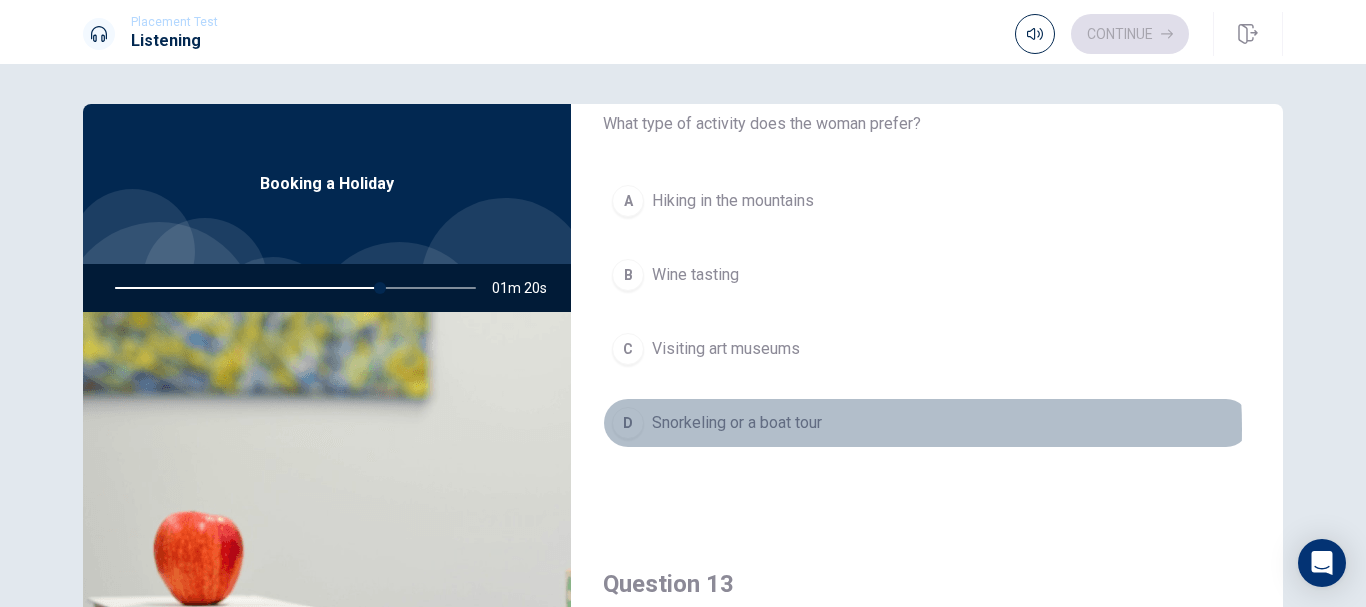 click on "Snorkeling or a boat tour" at bounding box center (737, 423) 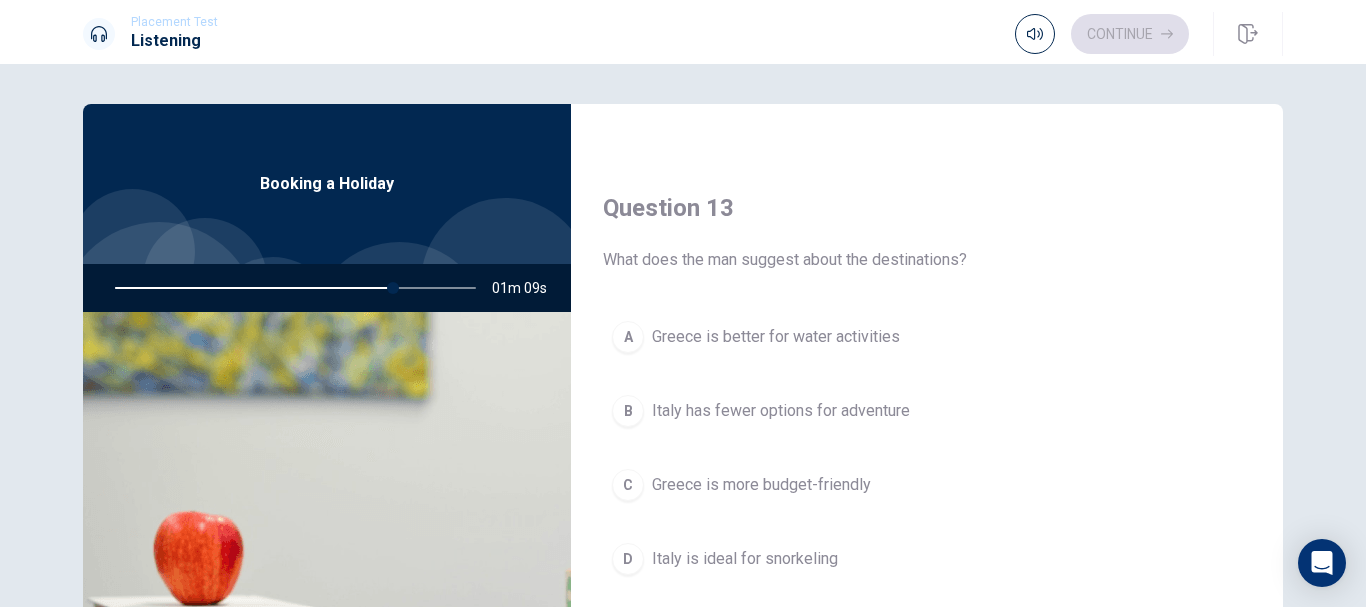 scroll, scrollTop: 1000, scrollLeft: 0, axis: vertical 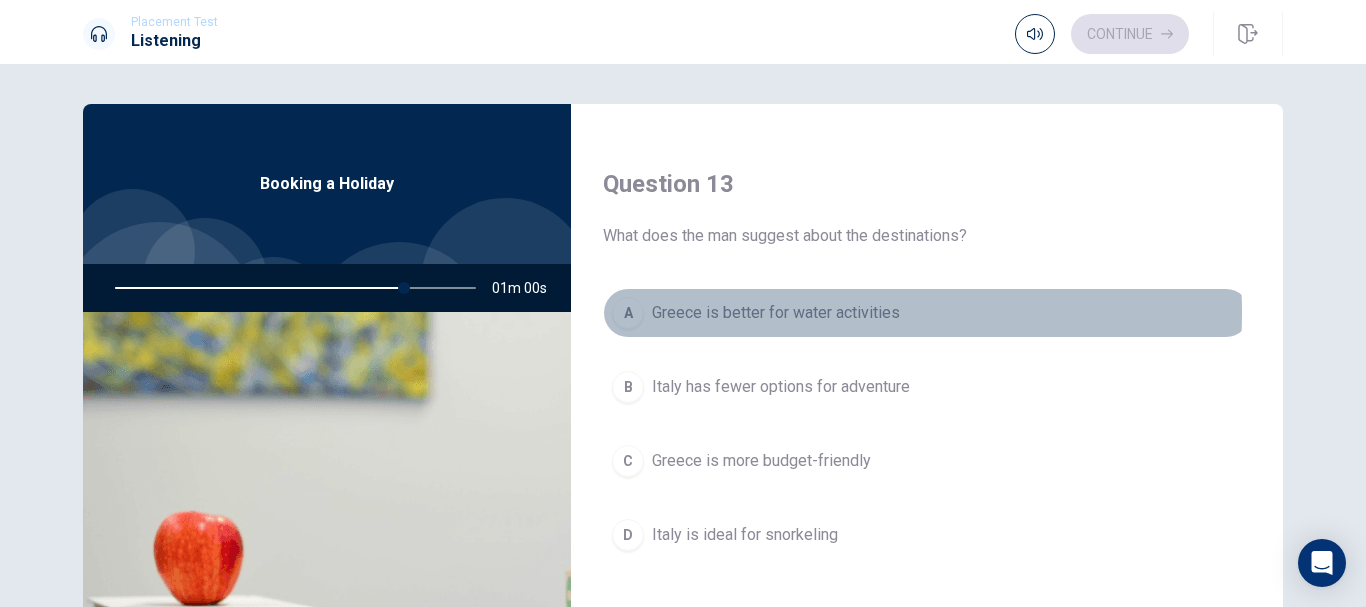 click on "Greece is better for water activities" at bounding box center (776, 313) 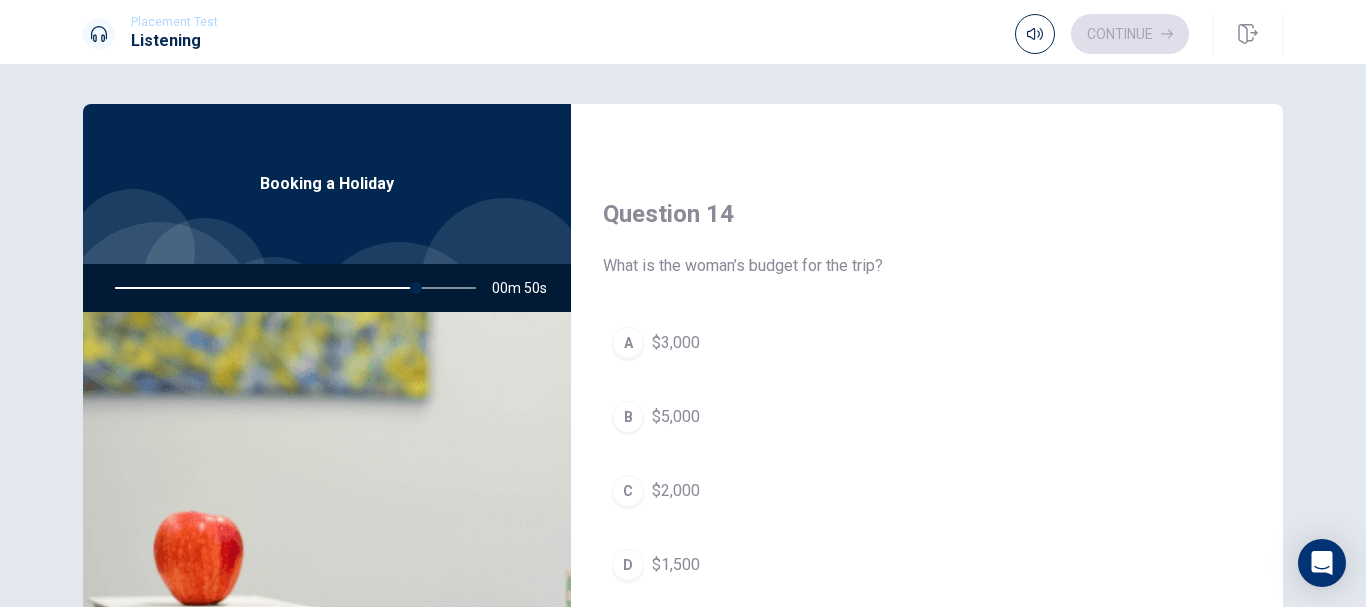 scroll, scrollTop: 1500, scrollLeft: 0, axis: vertical 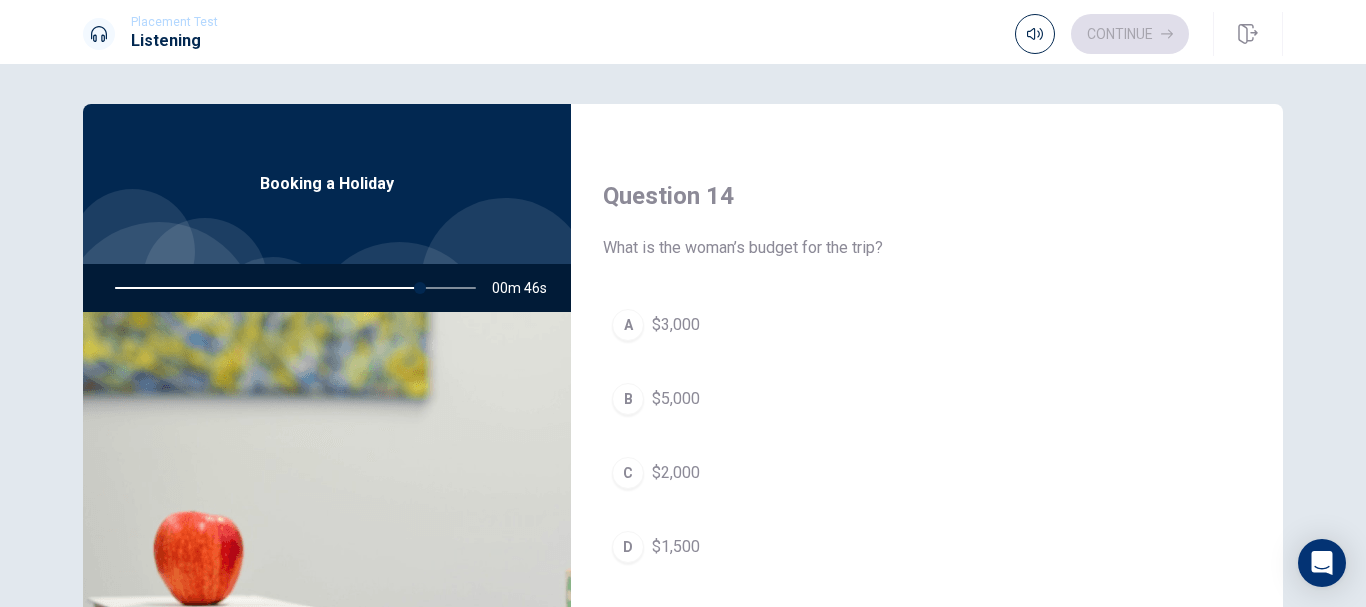 click on "$2,000" at bounding box center (676, 473) 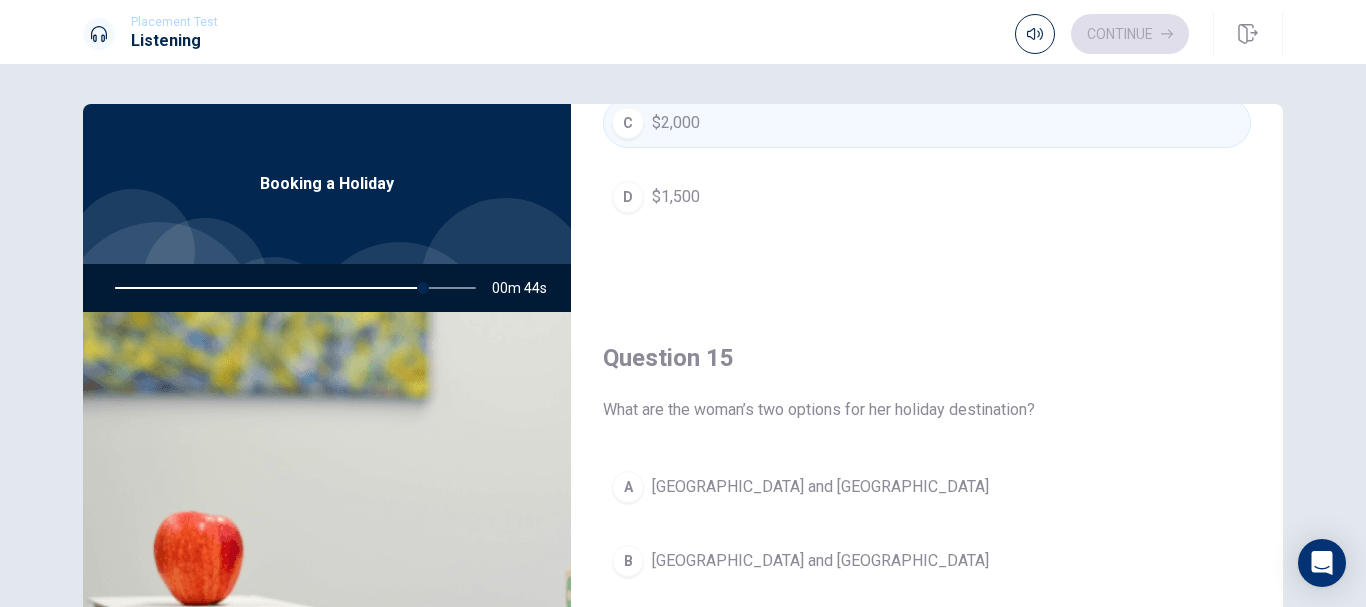 scroll, scrollTop: 1865, scrollLeft: 0, axis: vertical 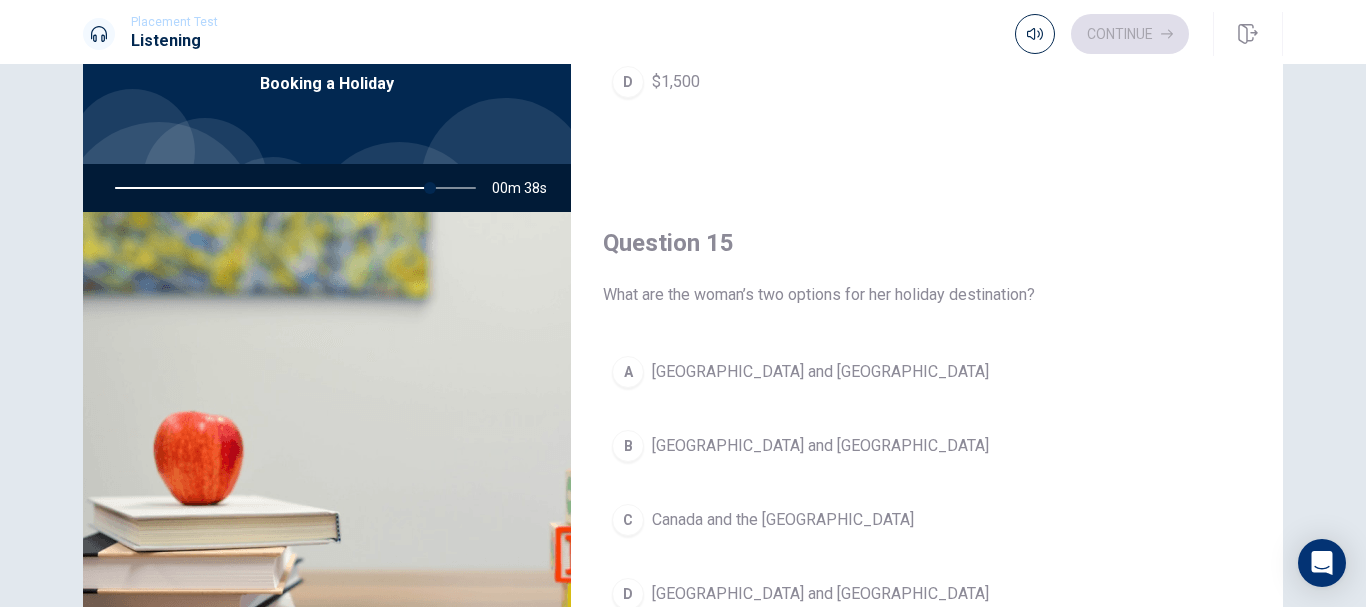 click on "[GEOGRAPHIC_DATA] and [GEOGRAPHIC_DATA]" at bounding box center (820, 372) 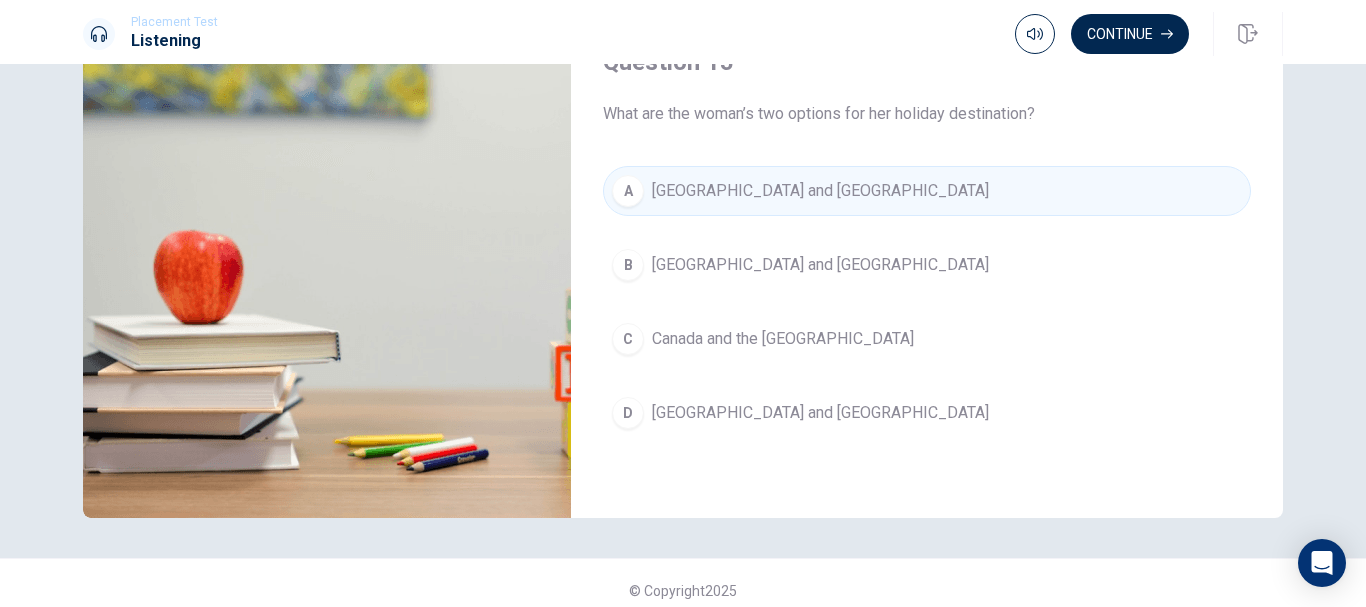 scroll, scrollTop: 296, scrollLeft: 0, axis: vertical 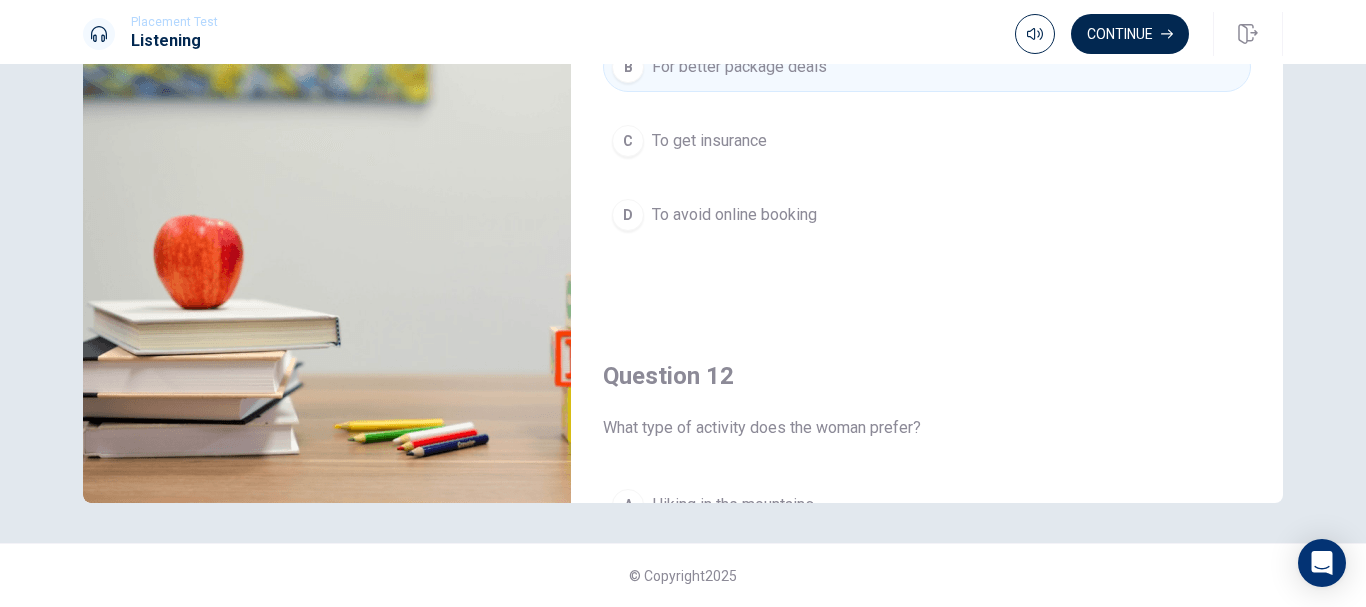 type on "0" 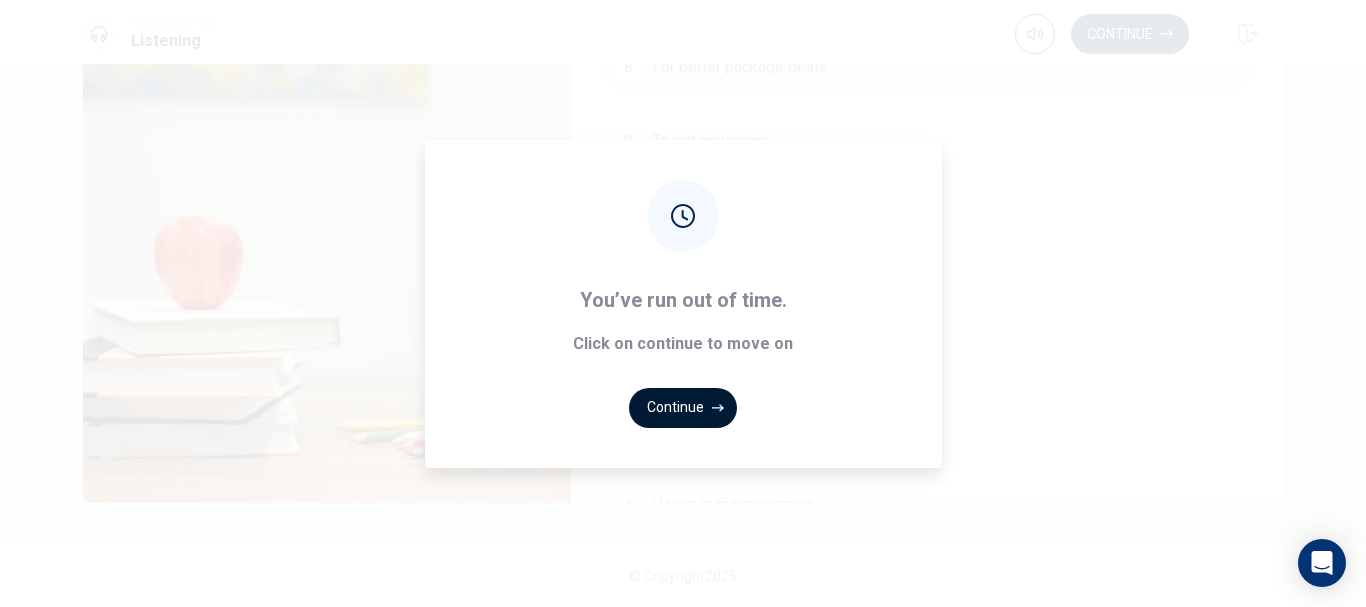 click on "Continue" at bounding box center (683, 408) 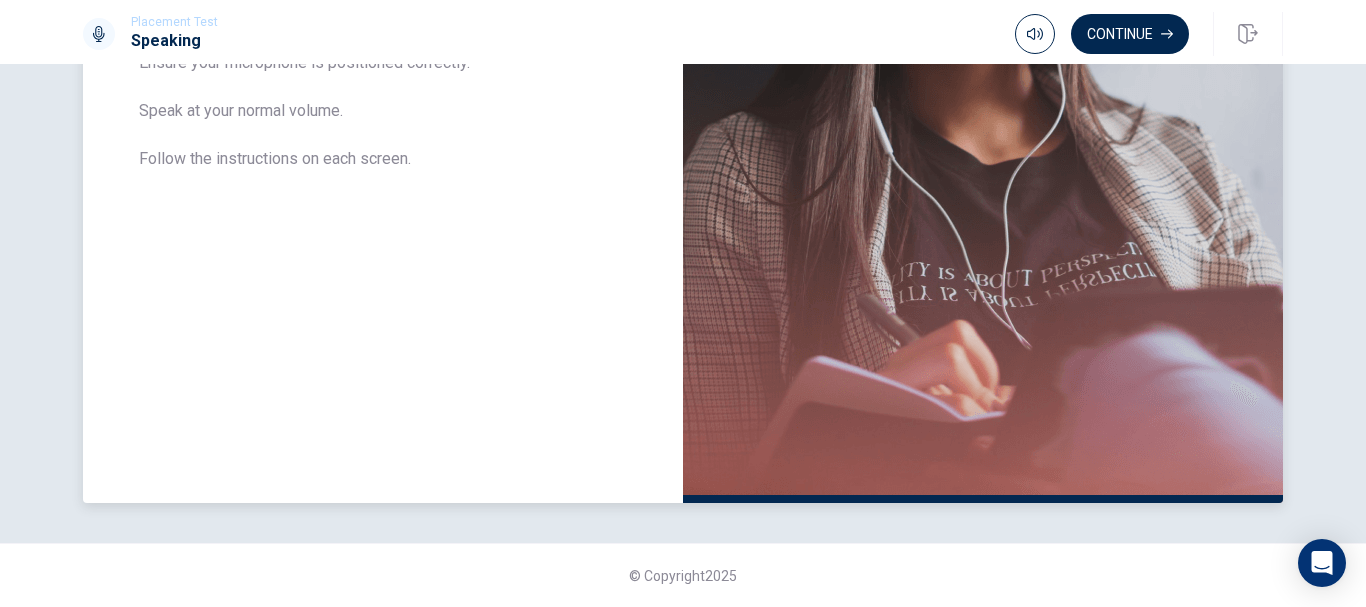 scroll, scrollTop: 273, scrollLeft: 0, axis: vertical 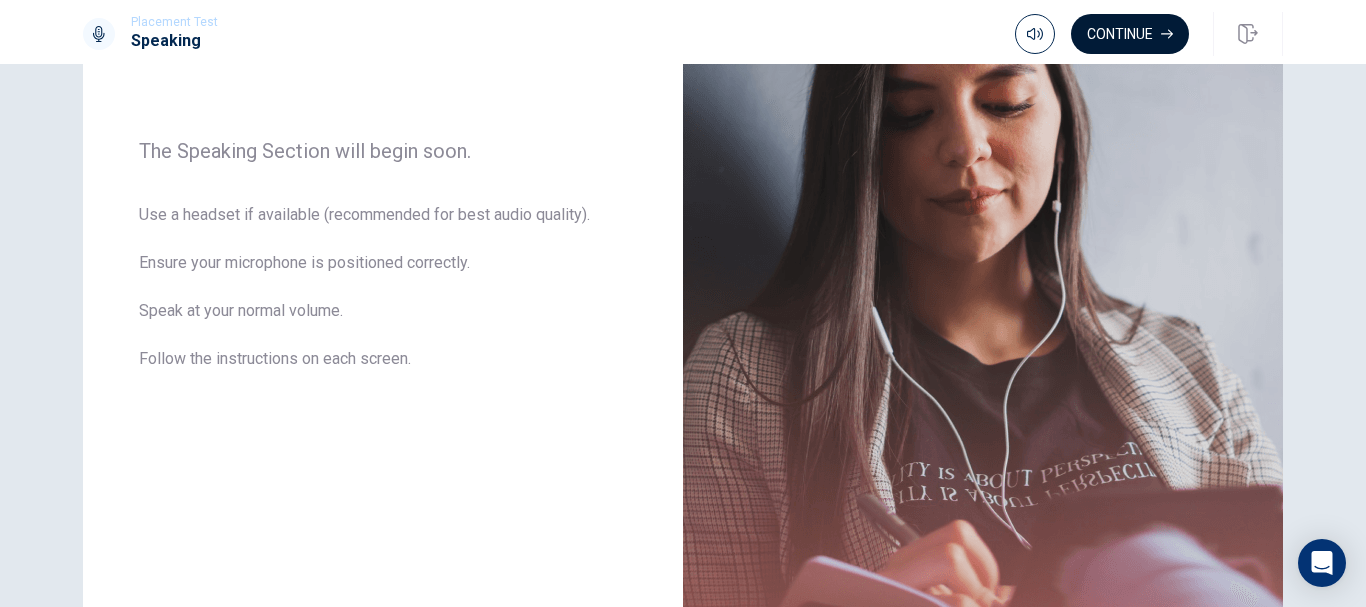 click on "Continue" at bounding box center [1130, 34] 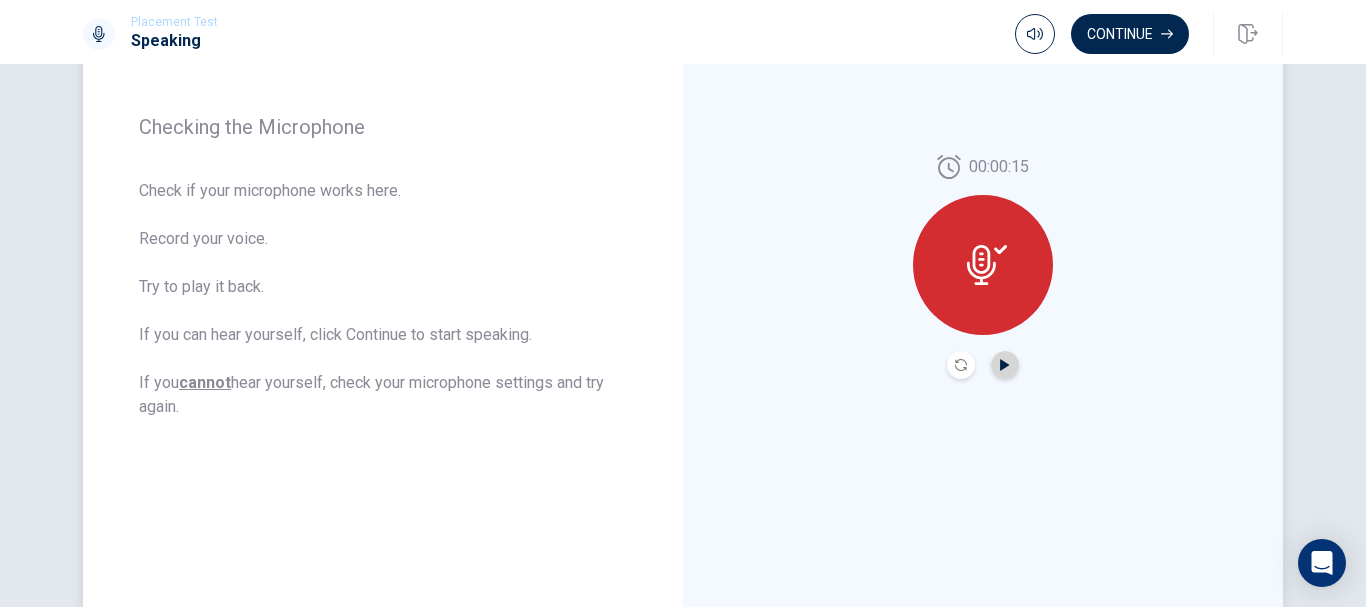 click 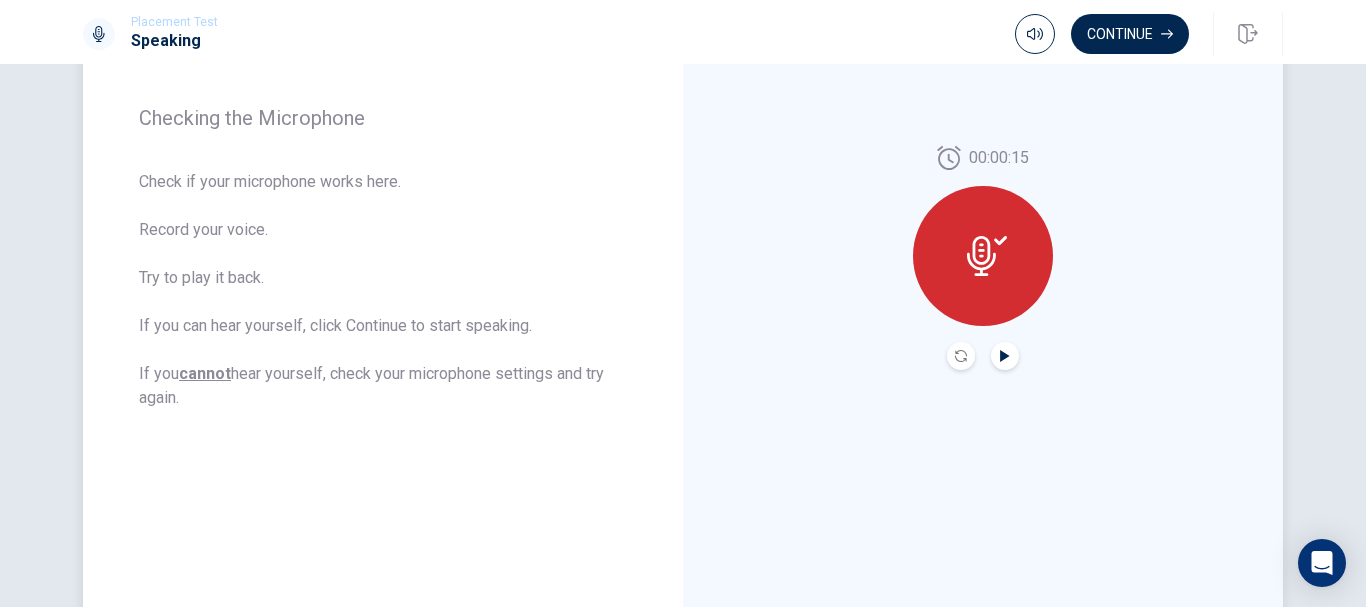 scroll, scrollTop: 273, scrollLeft: 0, axis: vertical 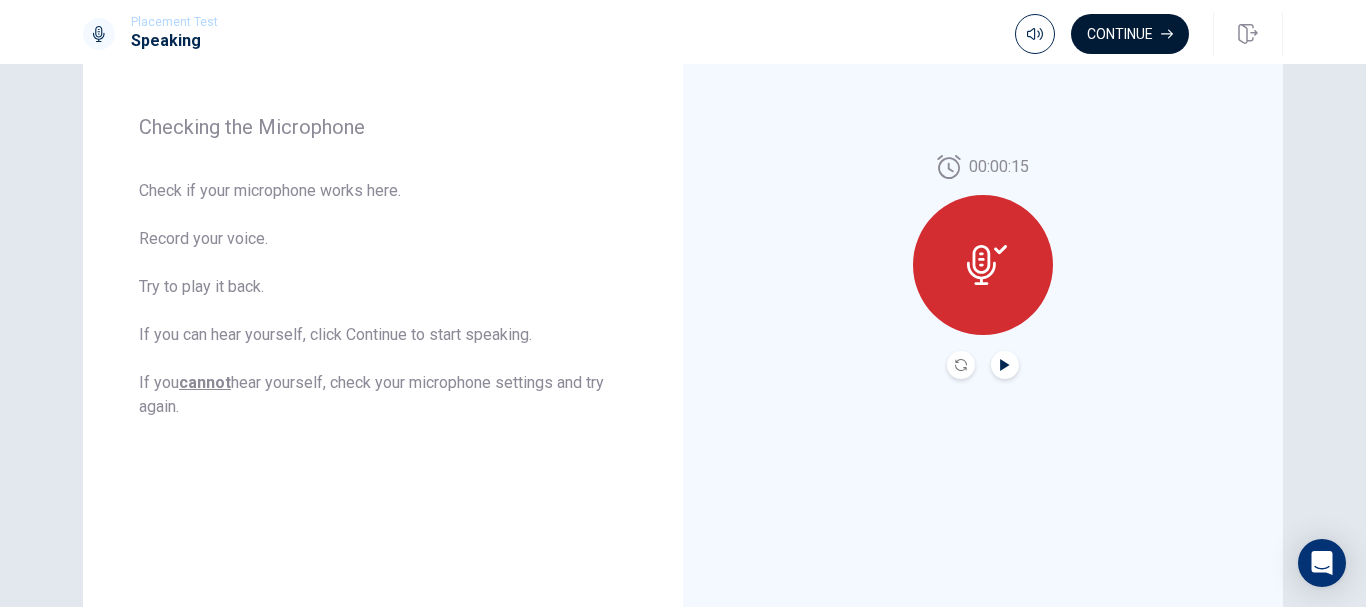 click on "Continue" at bounding box center (1130, 34) 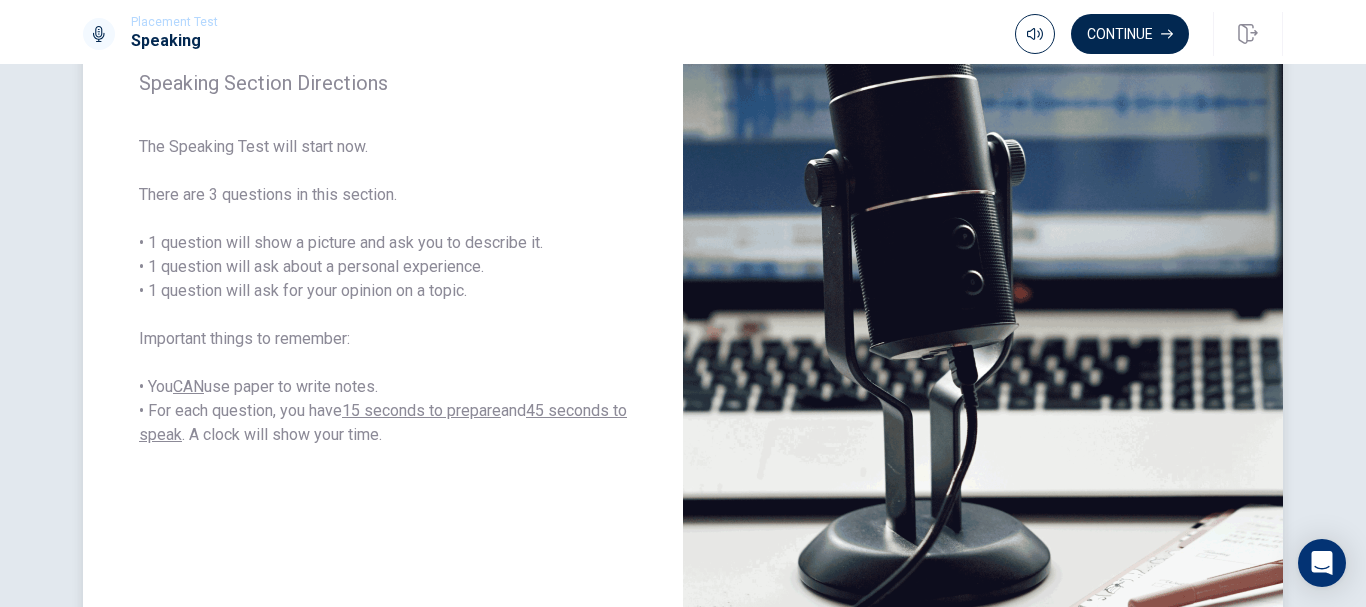 scroll, scrollTop: 273, scrollLeft: 0, axis: vertical 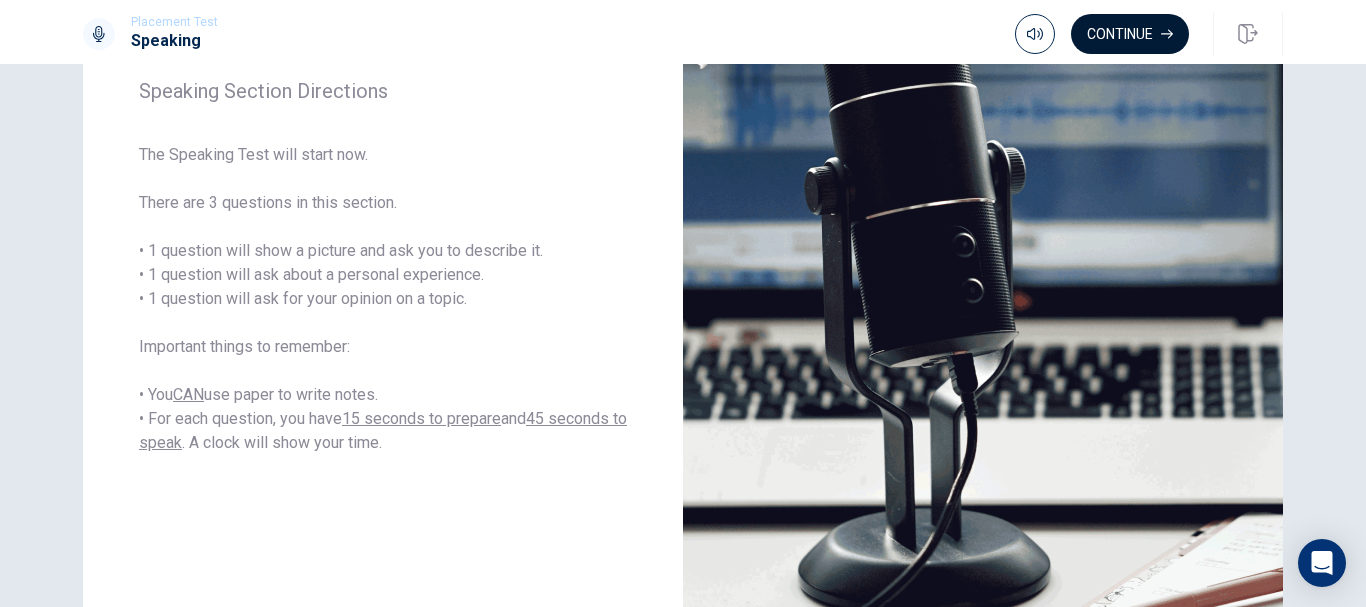 click on "Continue" at bounding box center (1130, 34) 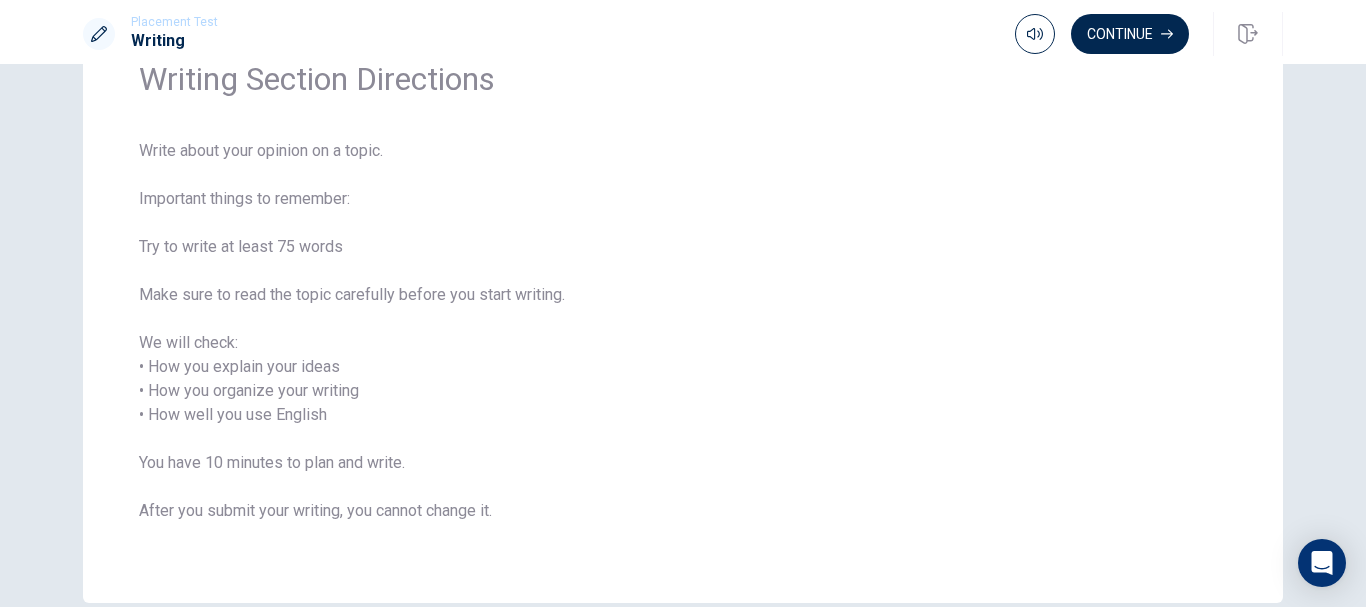 scroll, scrollTop: 100, scrollLeft: 0, axis: vertical 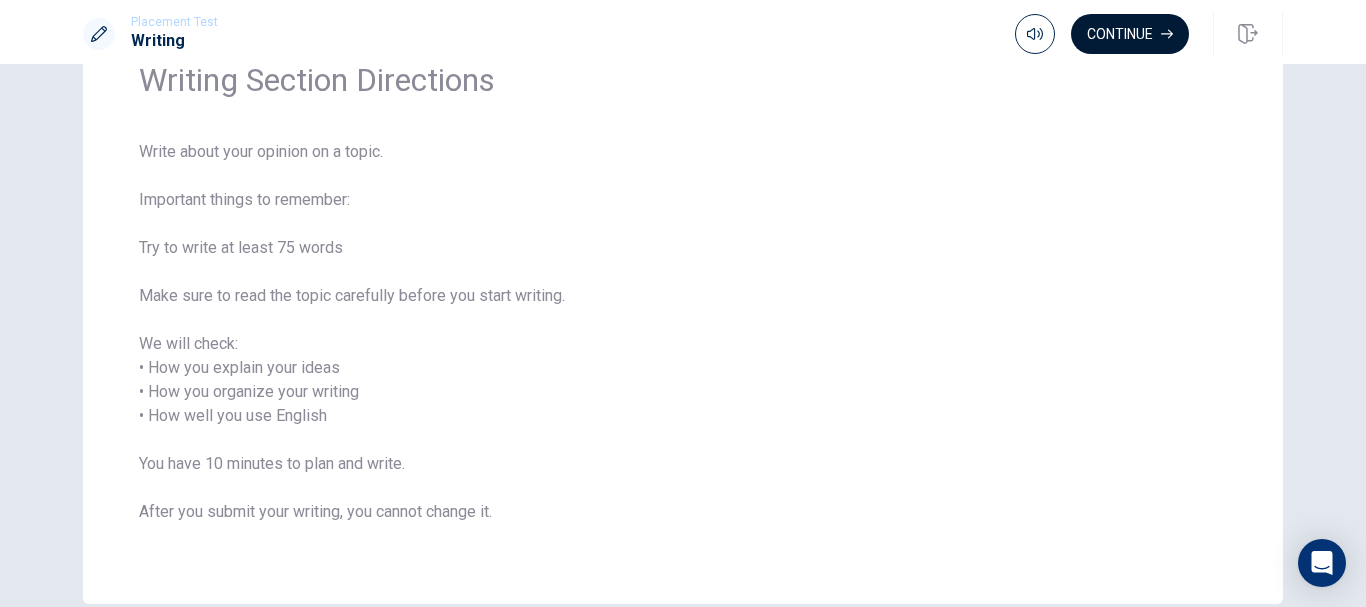 click on "Continue" at bounding box center (1130, 34) 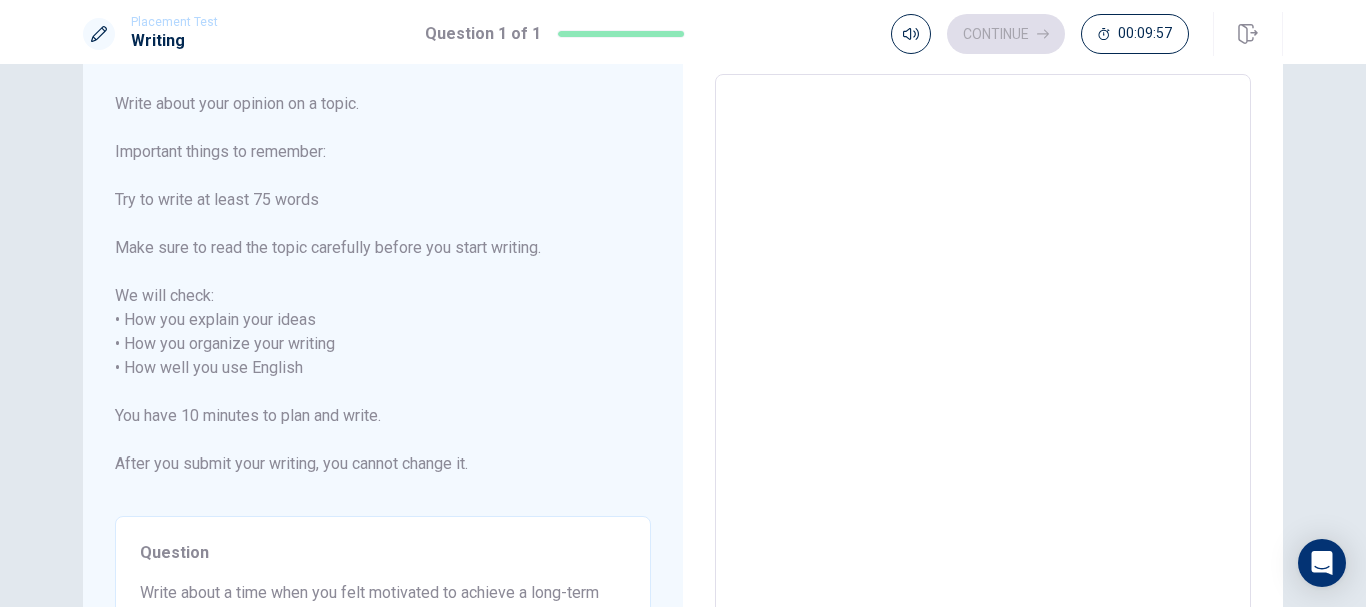 scroll, scrollTop: 200, scrollLeft: 0, axis: vertical 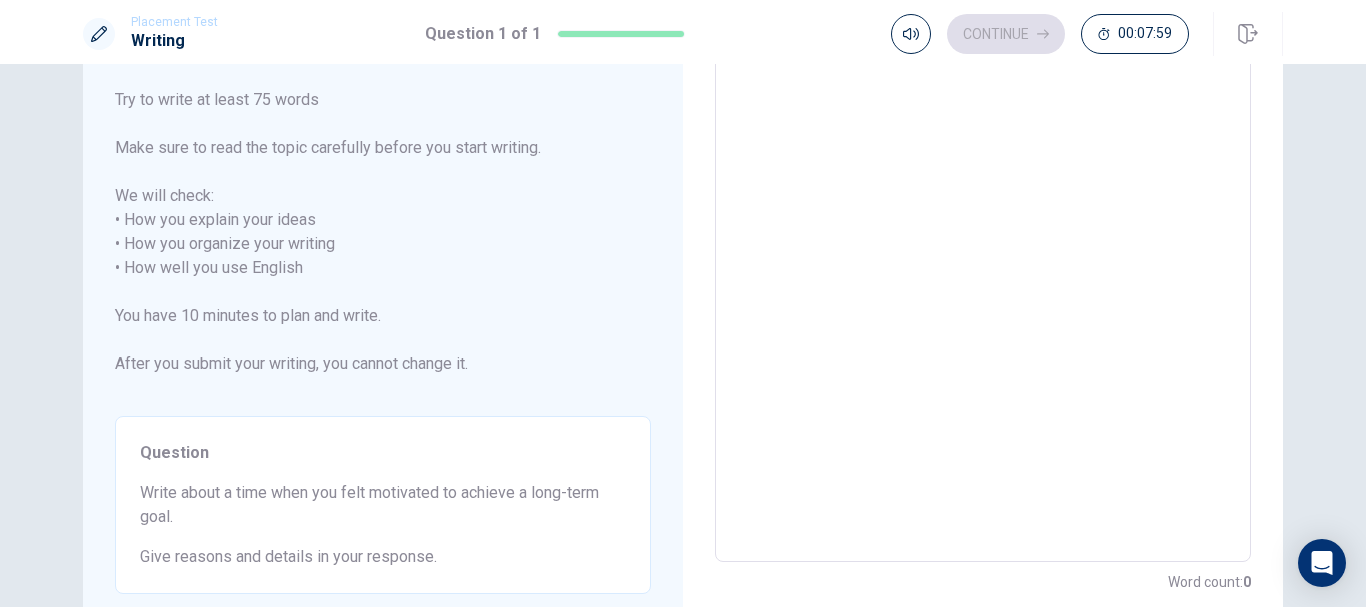 click at bounding box center (983, 268) 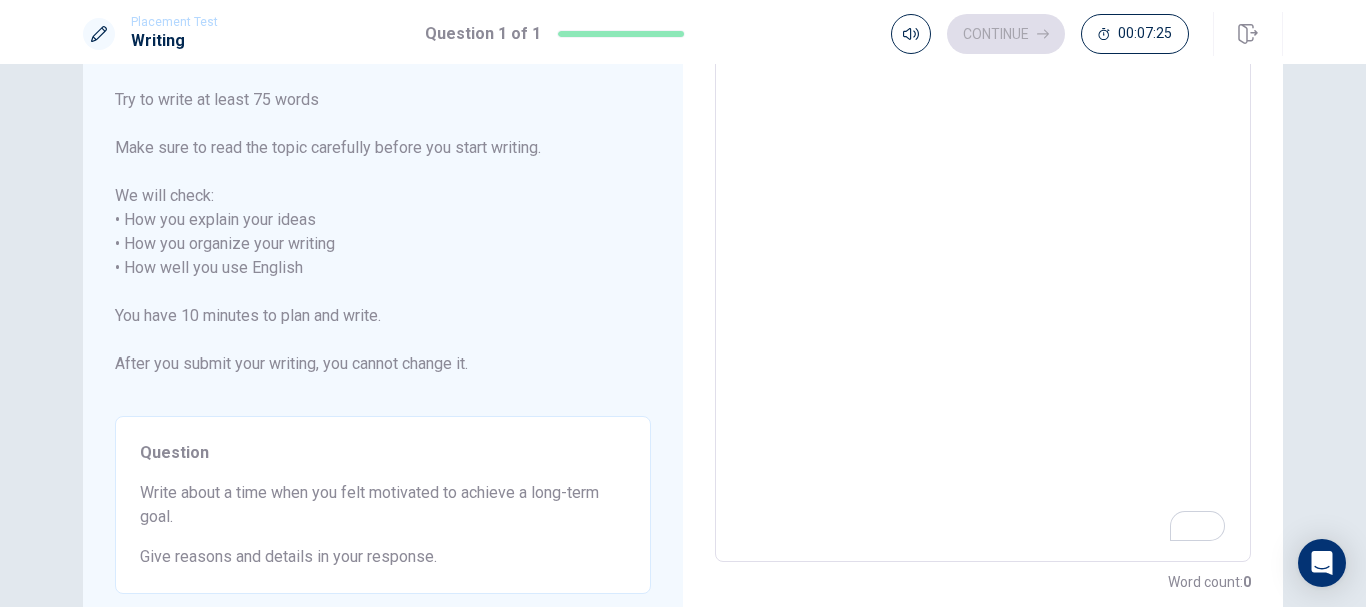 scroll, scrollTop: 100, scrollLeft: 0, axis: vertical 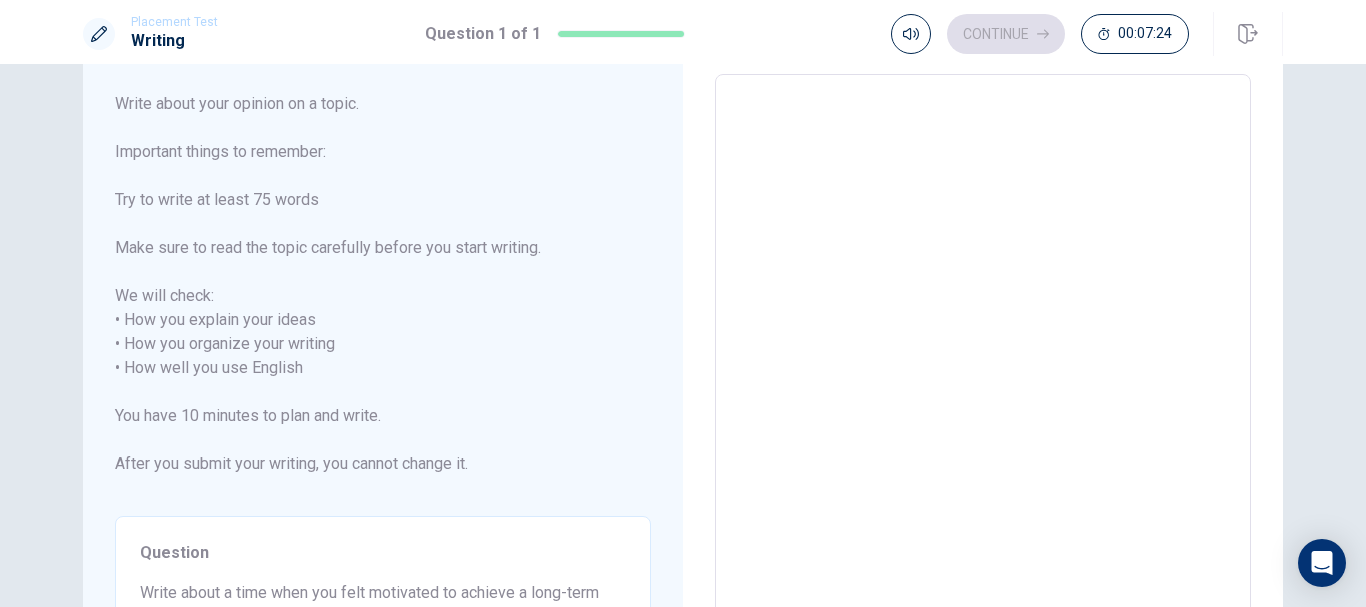 type on "A" 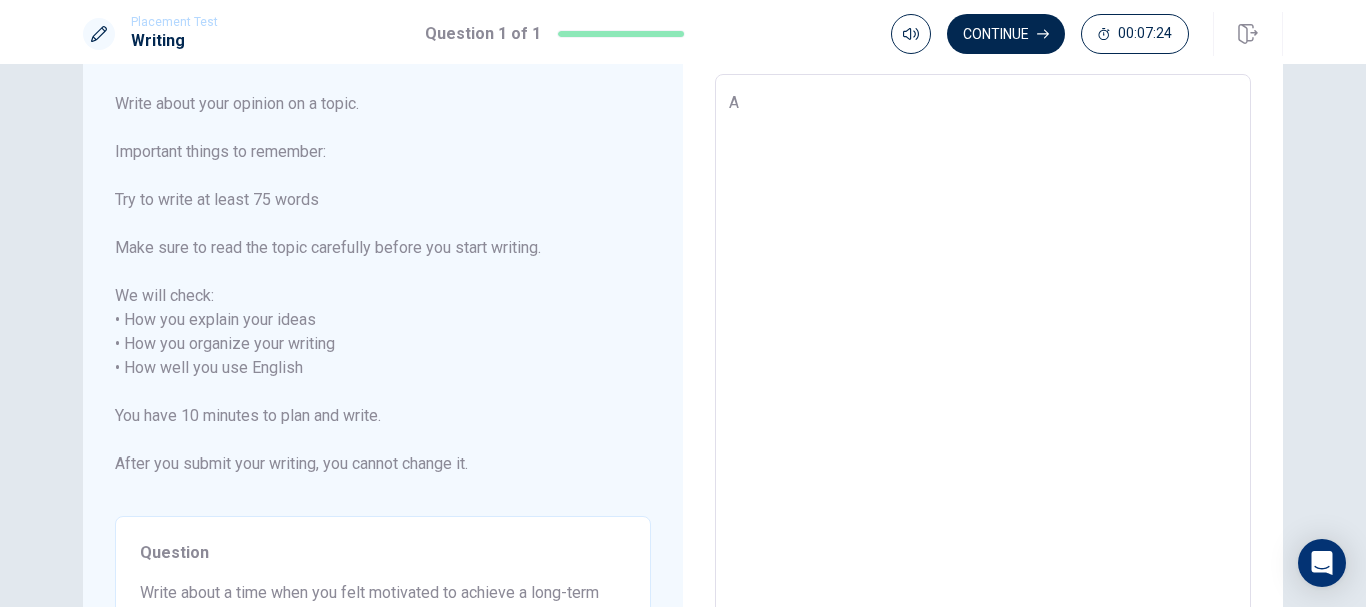 type on "x" 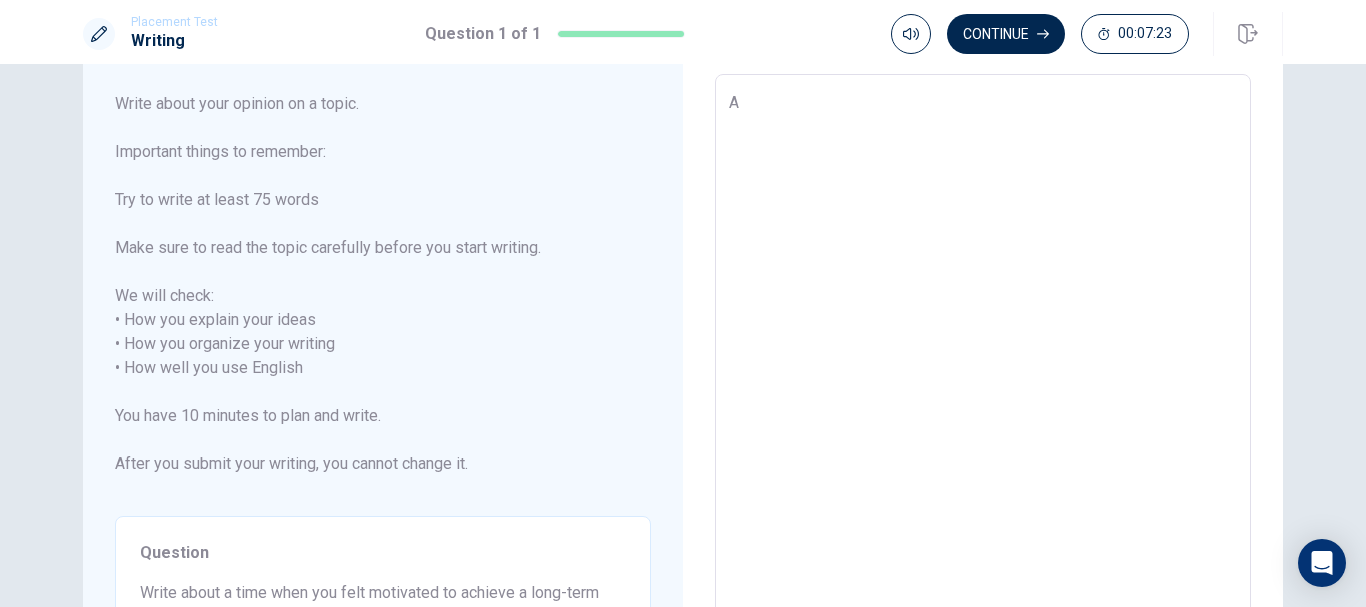type on "At" 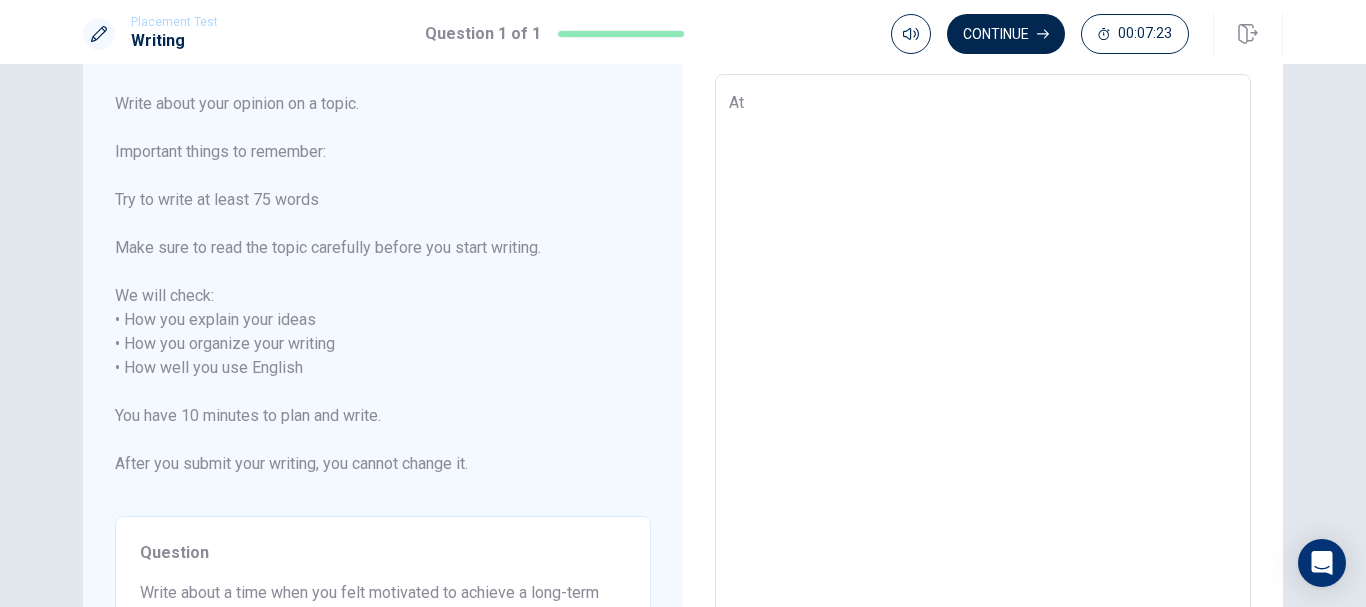 type on "x" 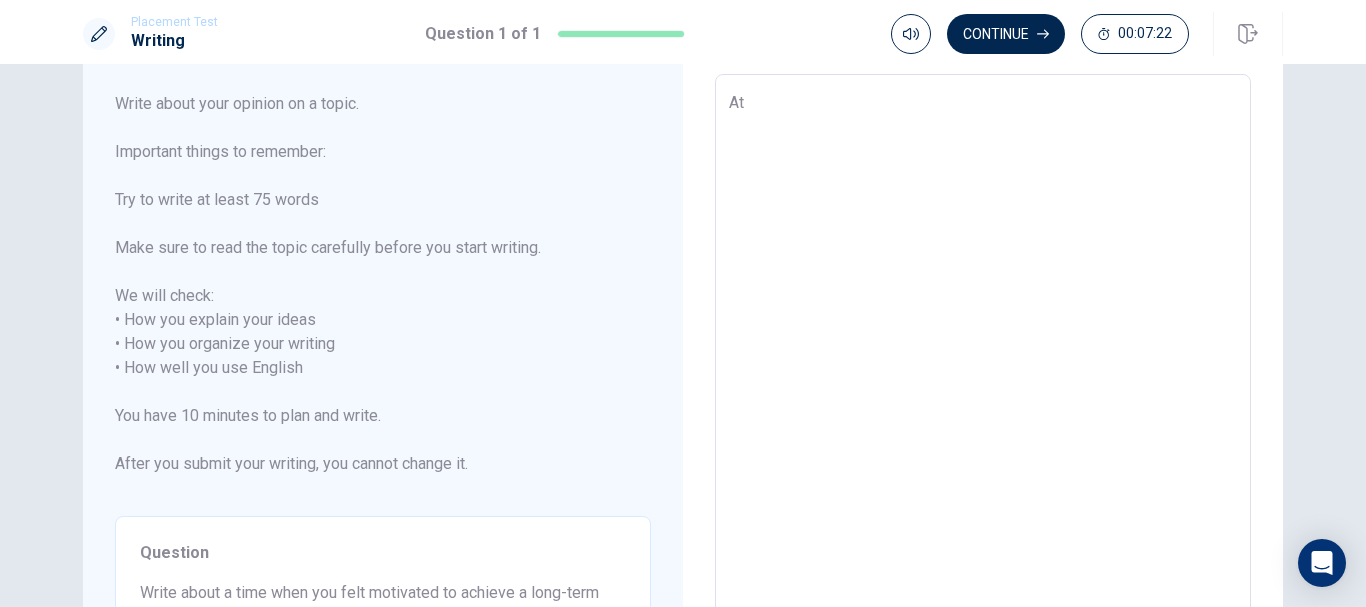 type on "A" 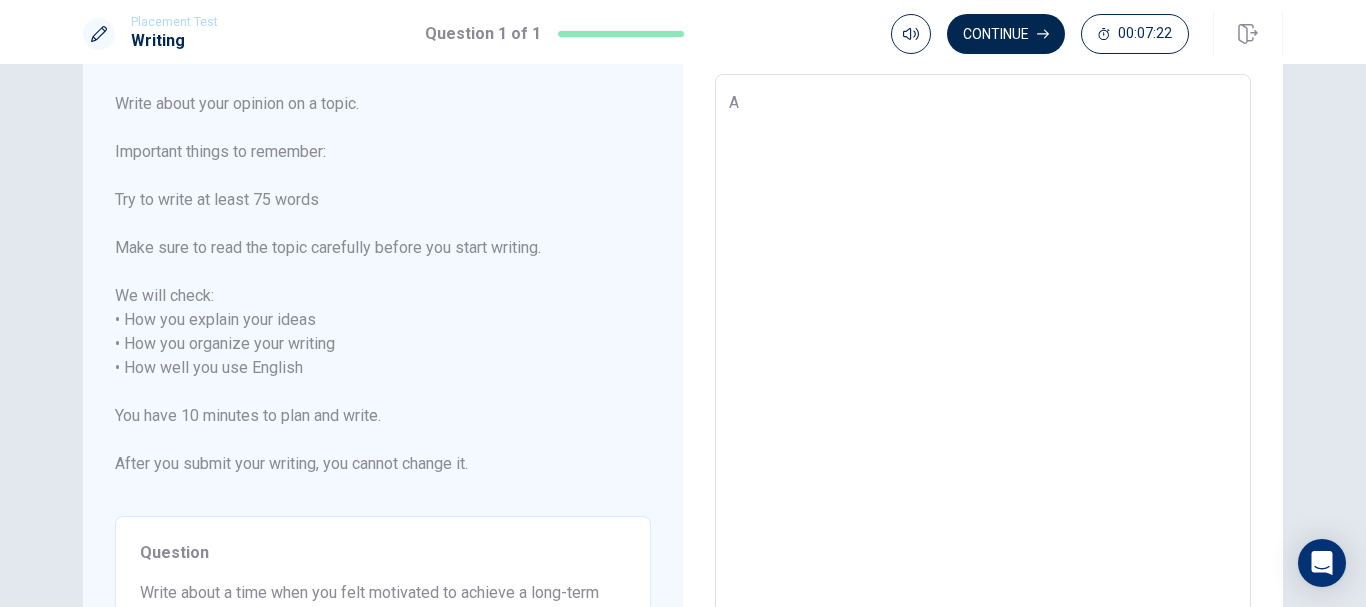 type on "x" 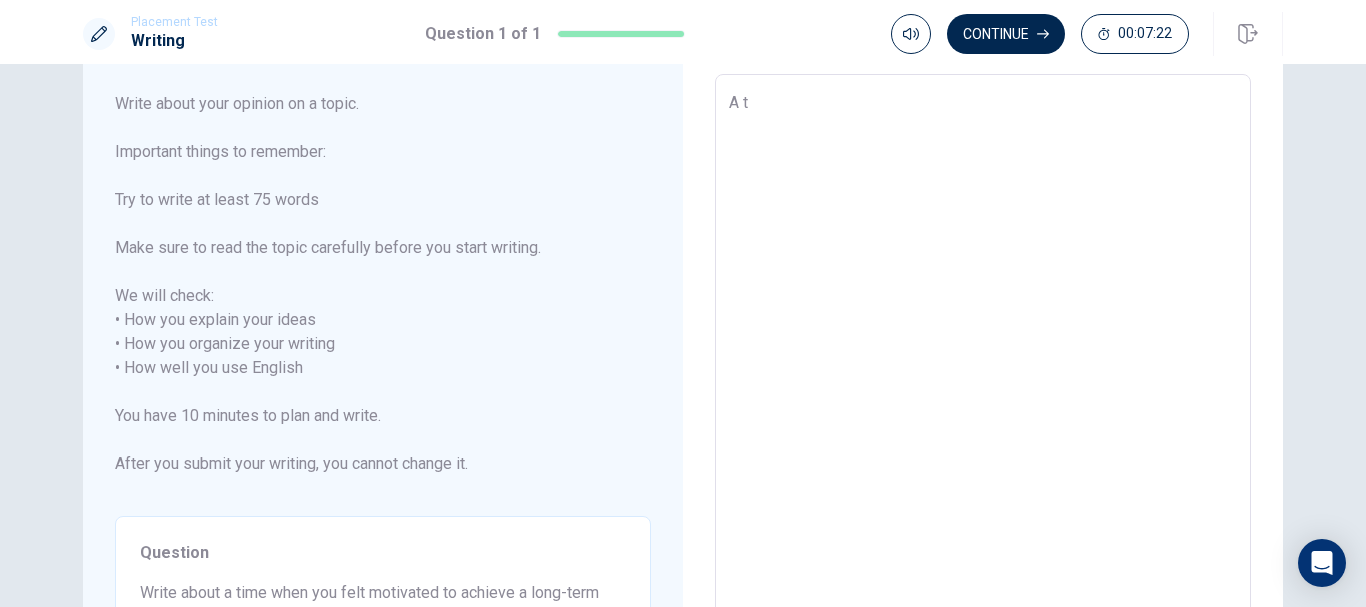 type on "x" 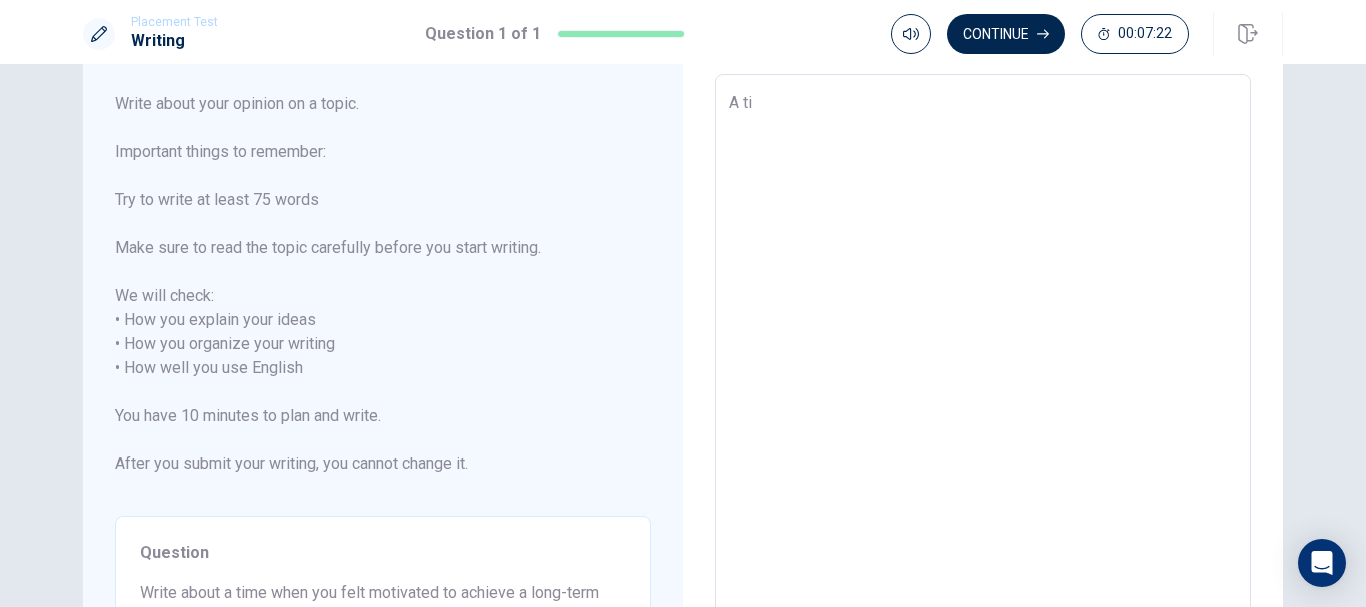 type on "x" 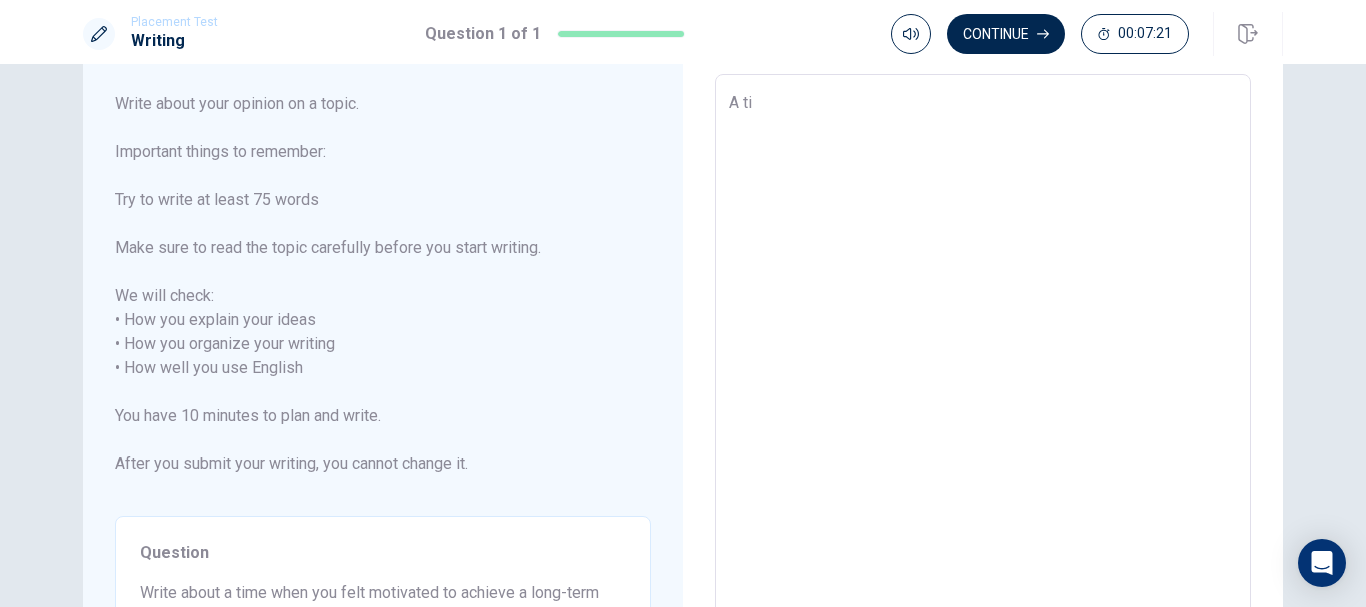 type on "A [PERSON_NAME]" 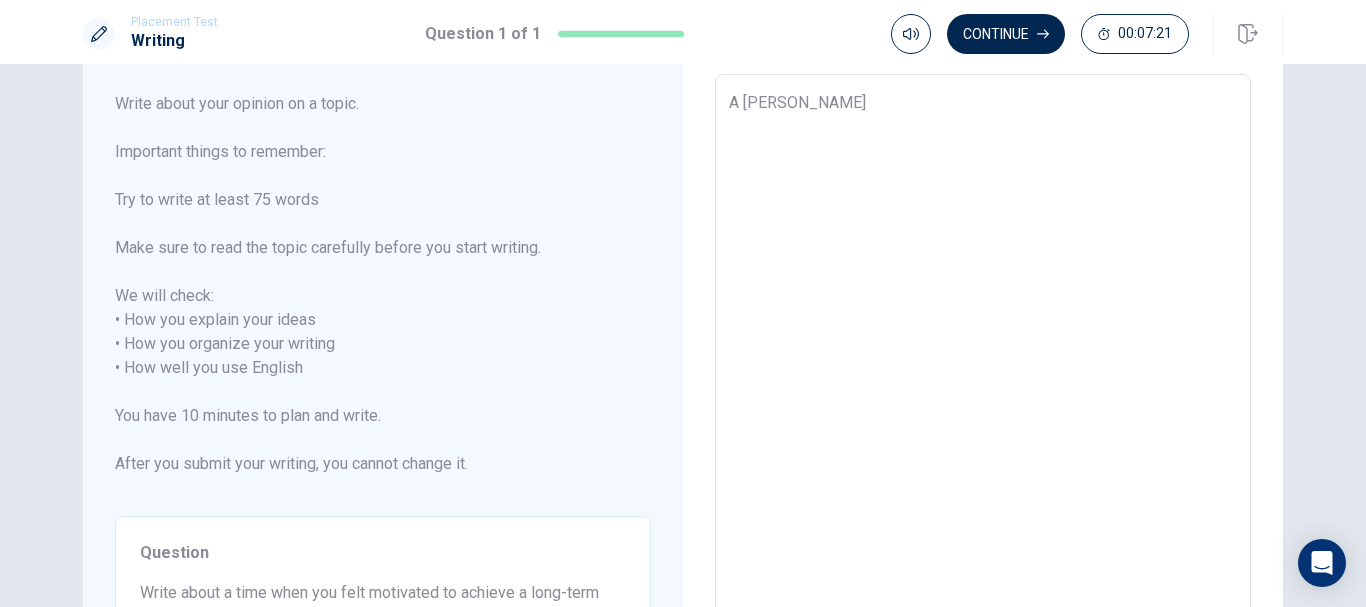 type on "x" 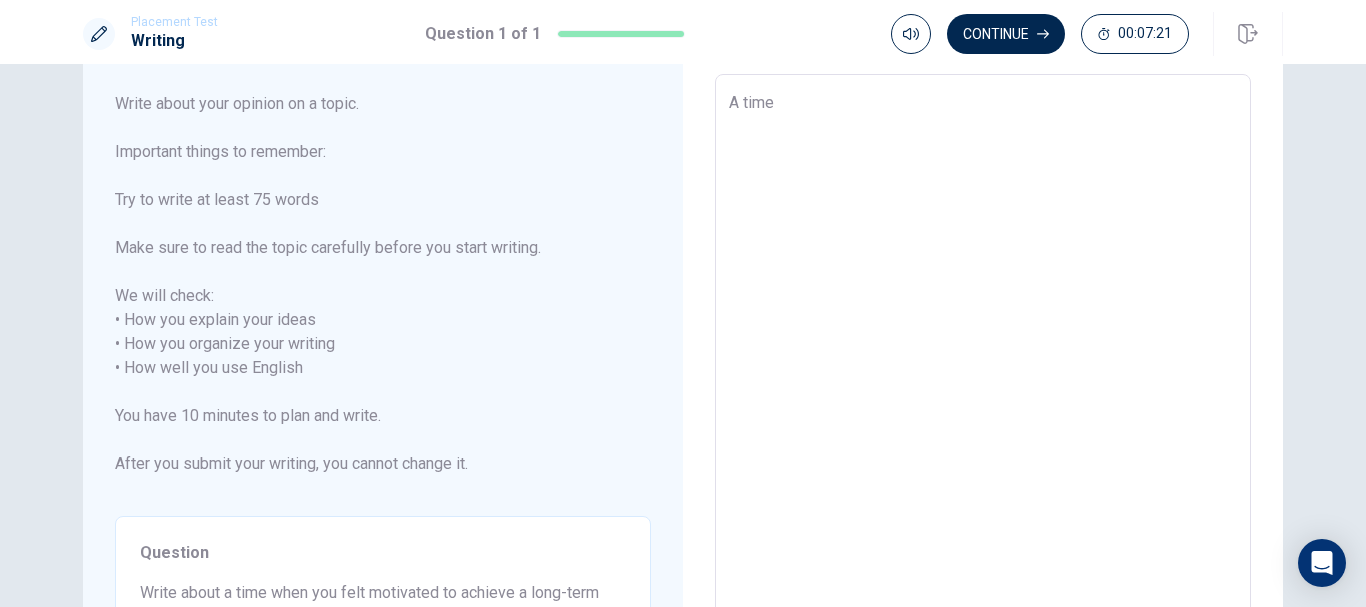 type on "x" 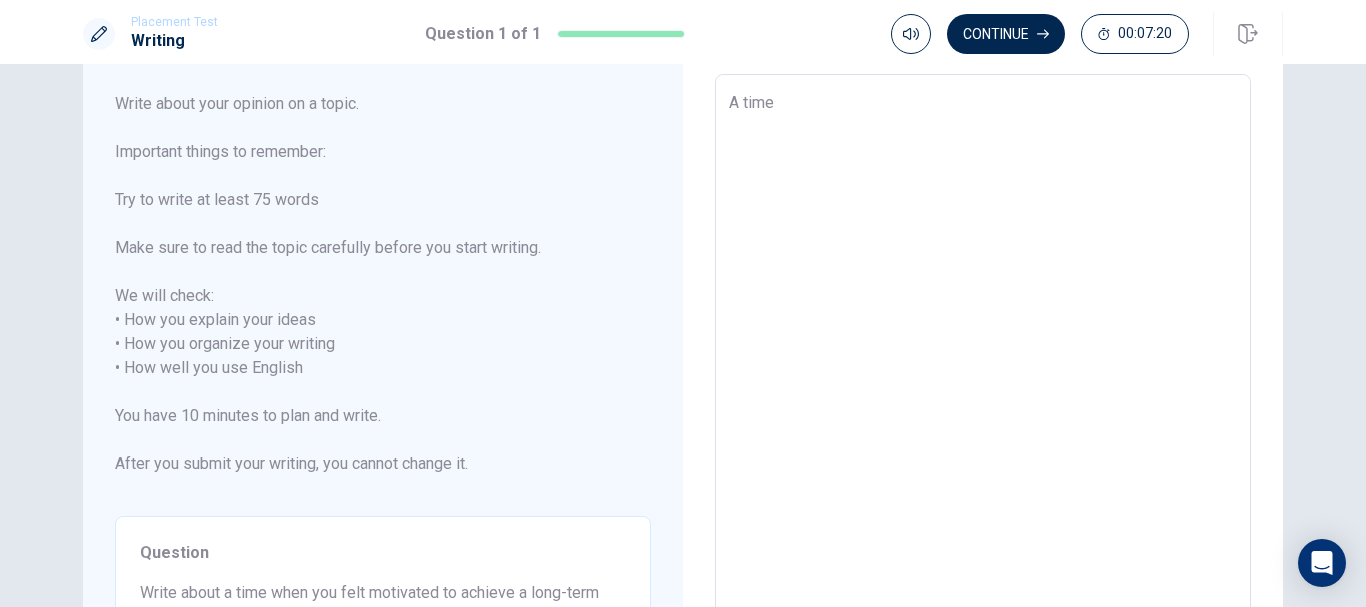 type on "A time" 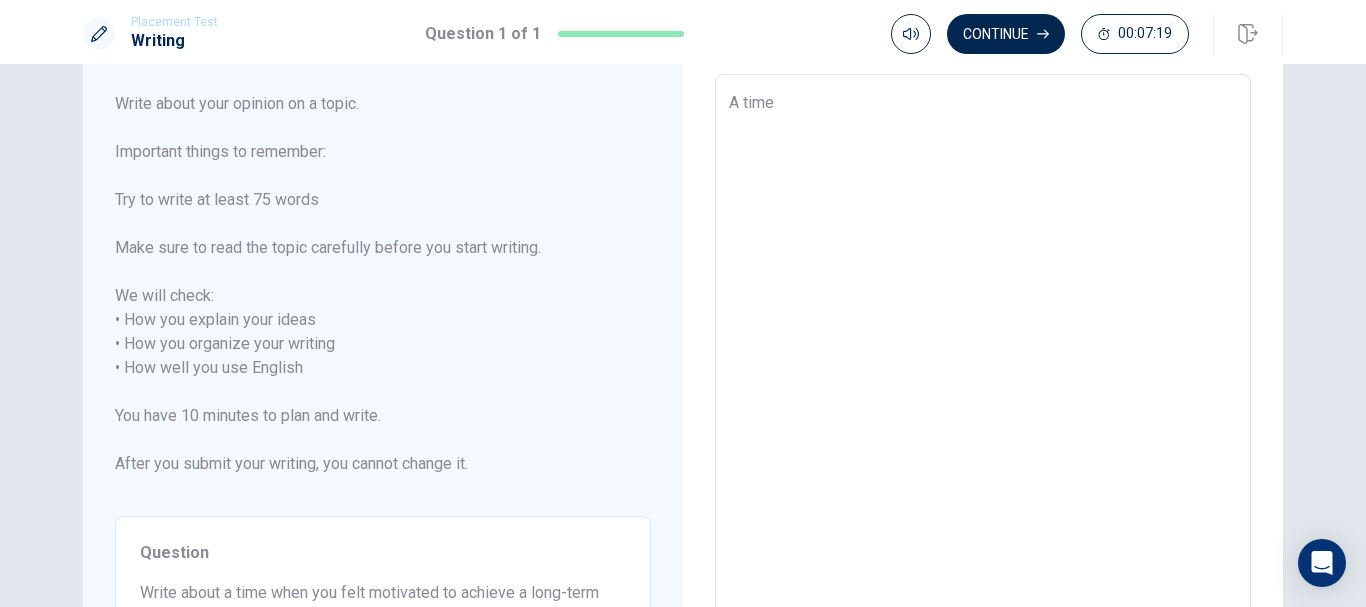 type on "A time w" 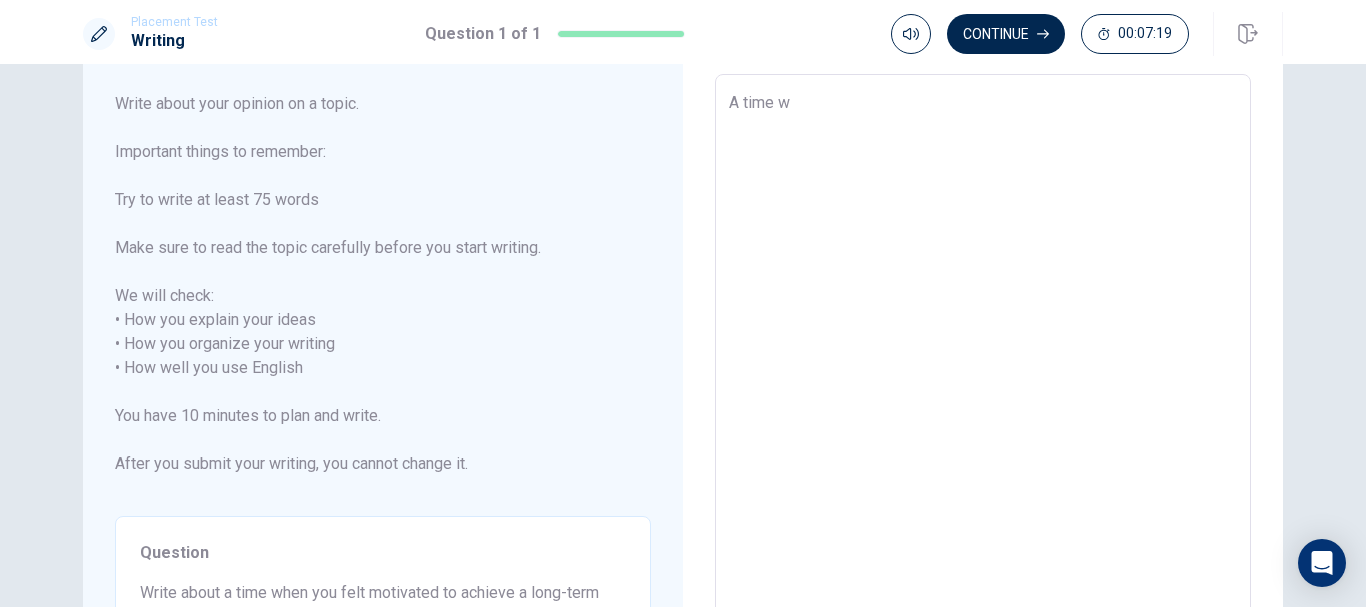 type on "x" 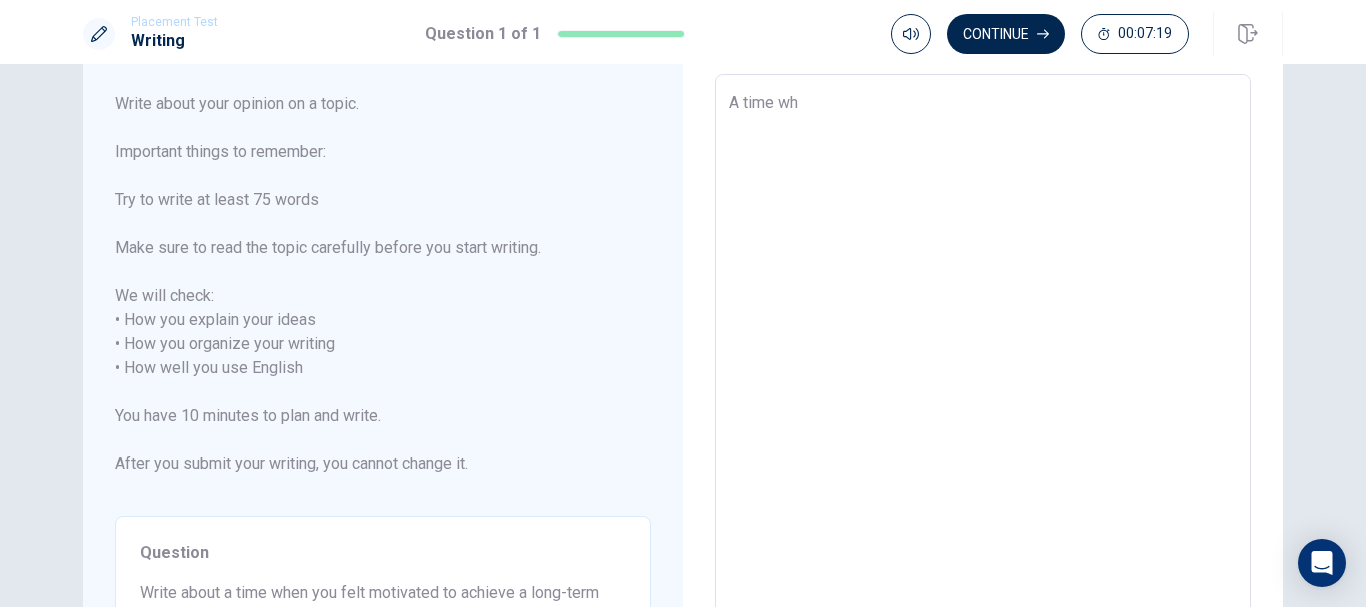 type on "x" 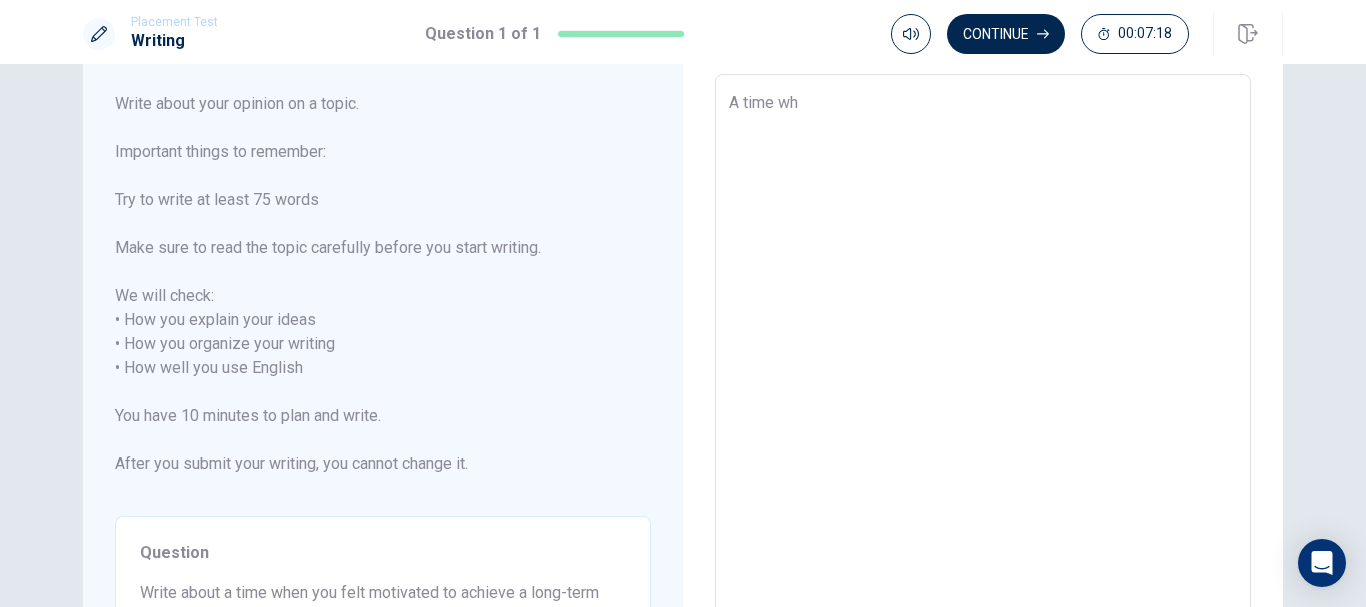 type on "A time whe" 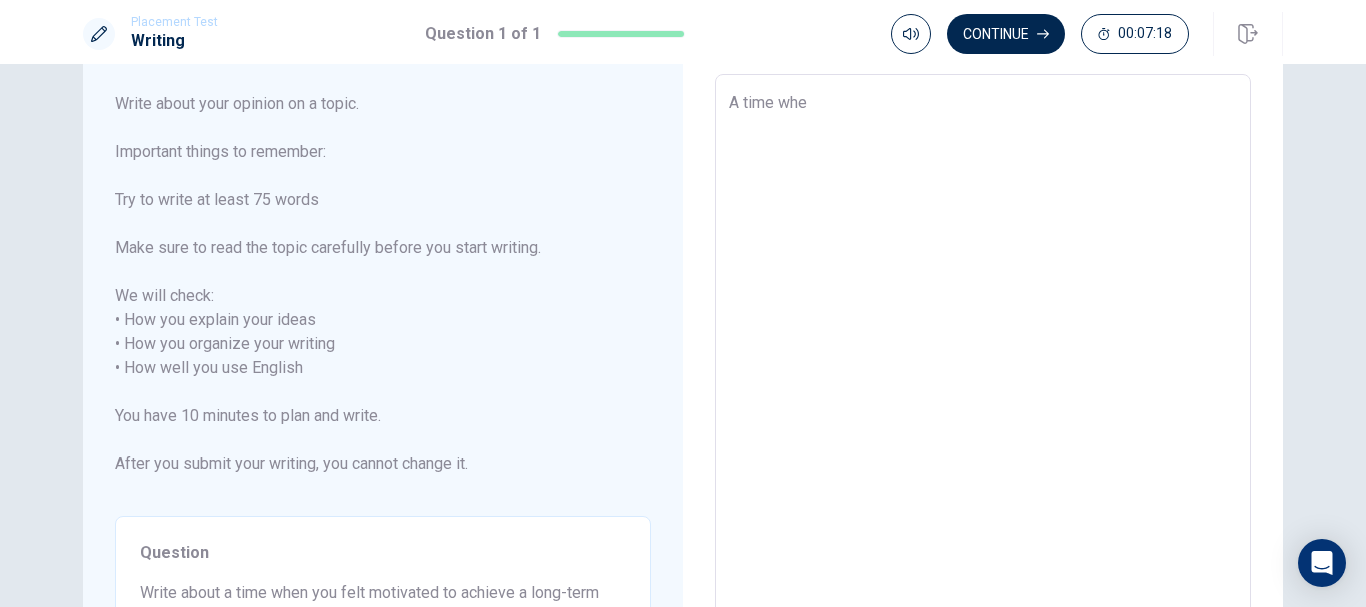 type on "x" 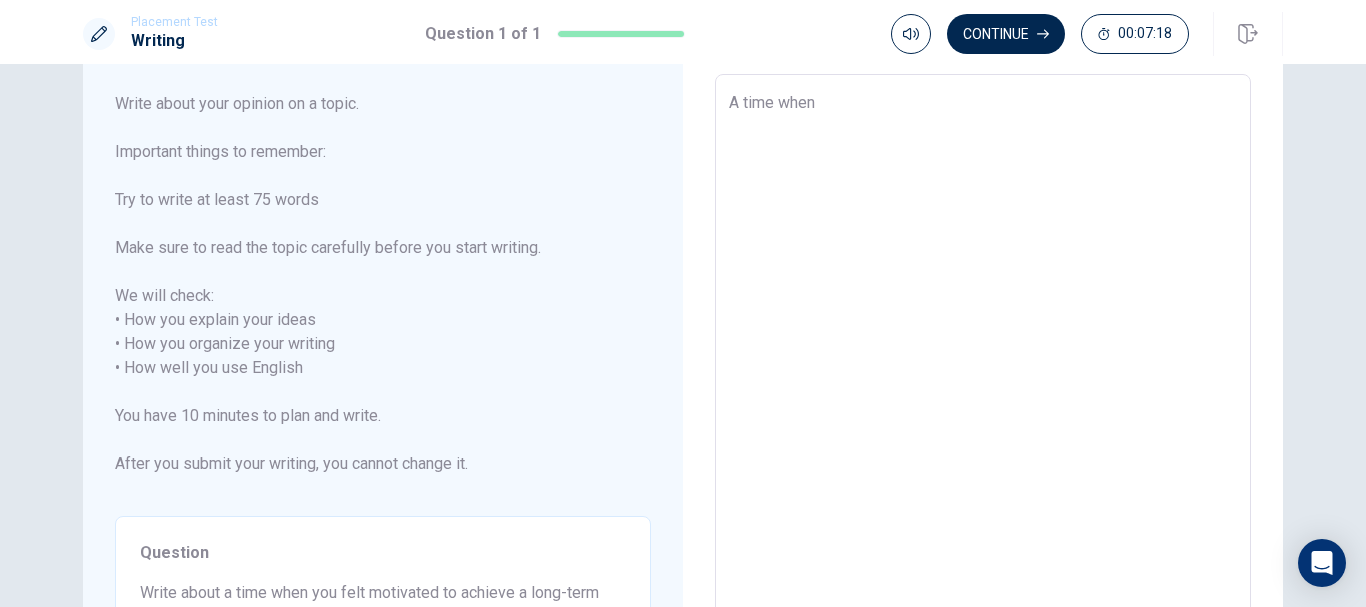type on "x" 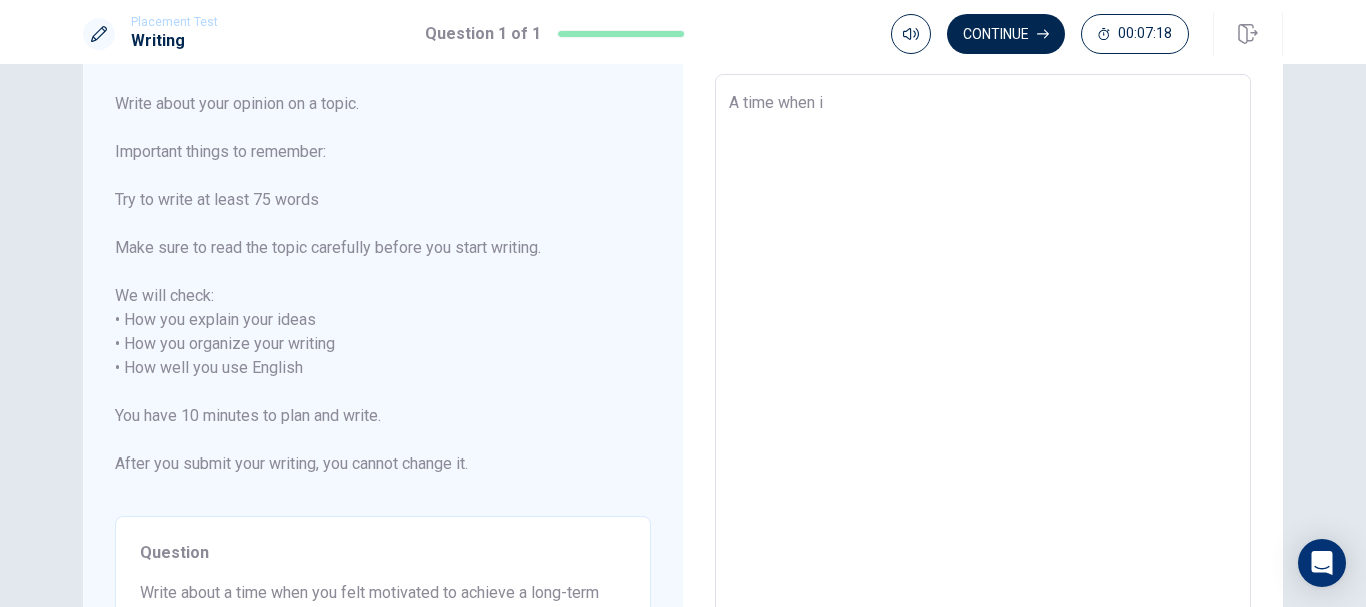 type on "x" 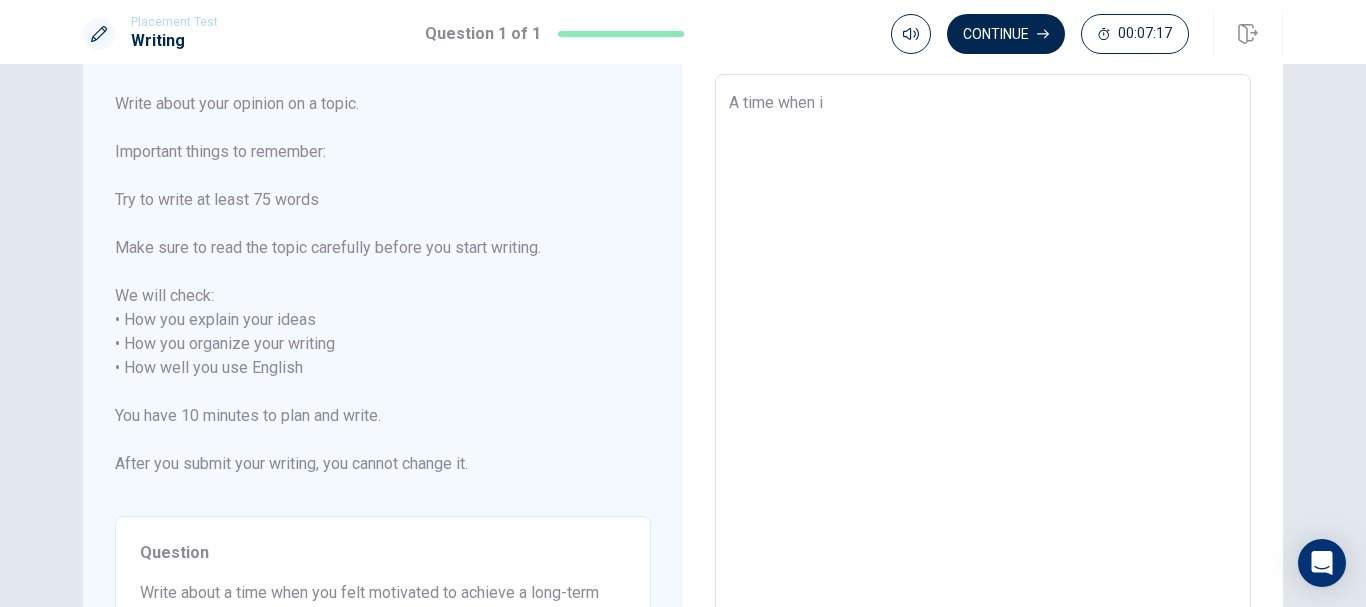 type on "A time when i" 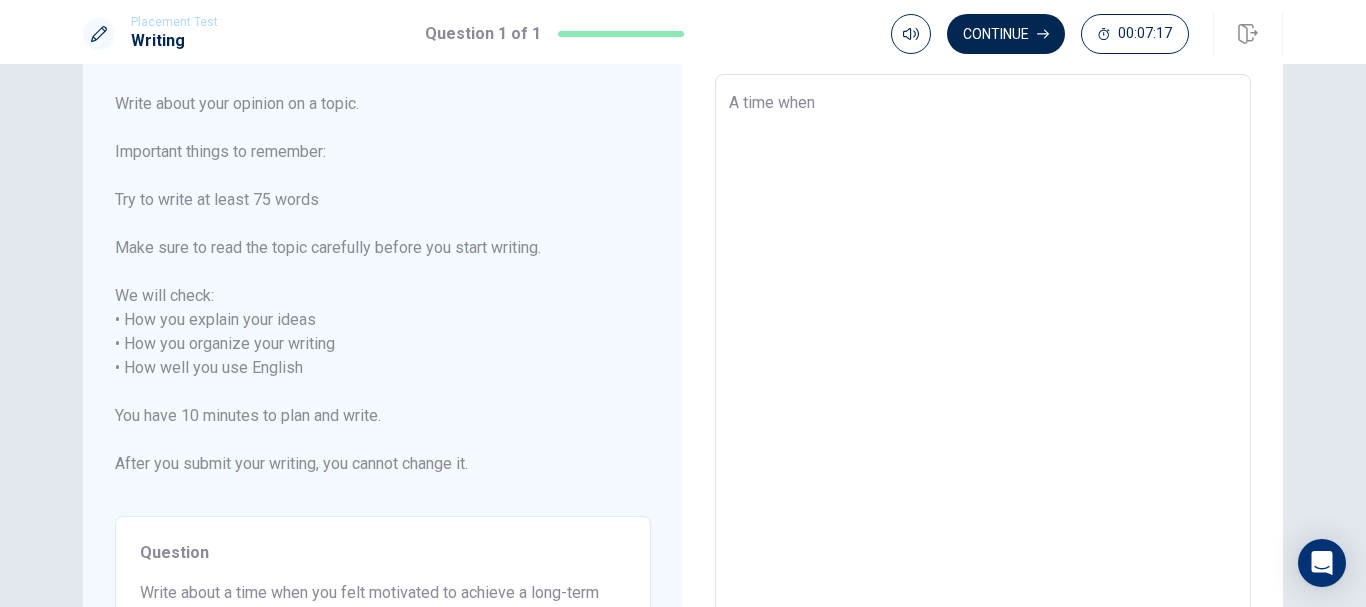 type on "x" 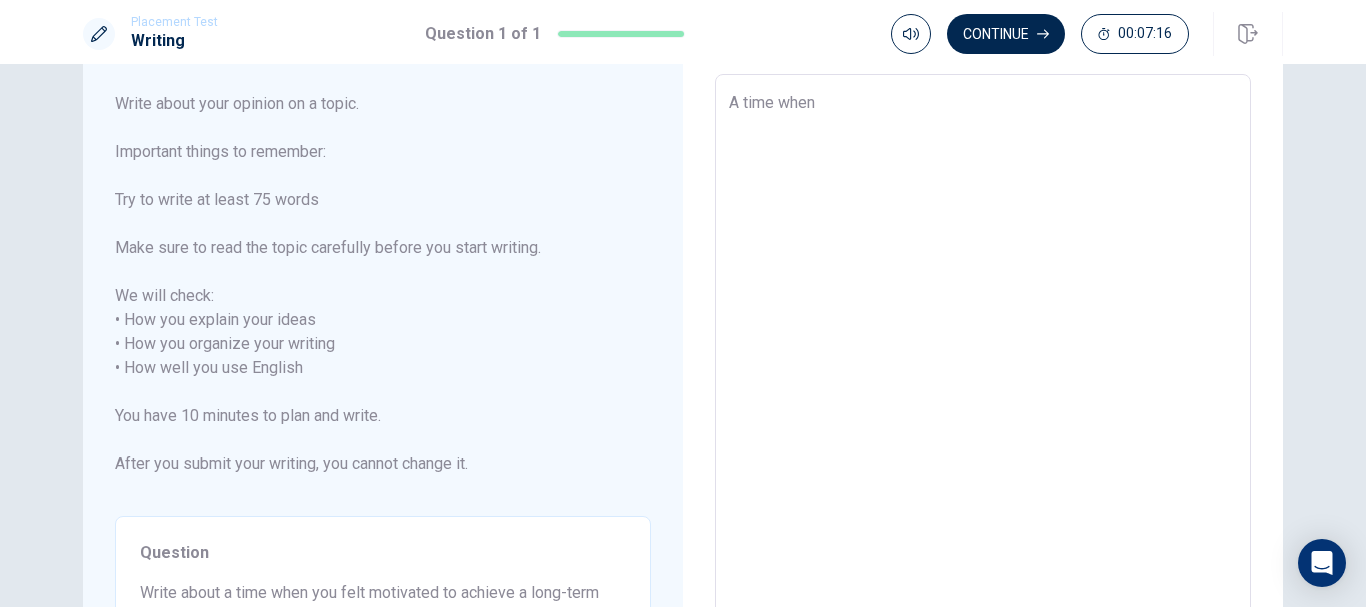 type on "A time when I" 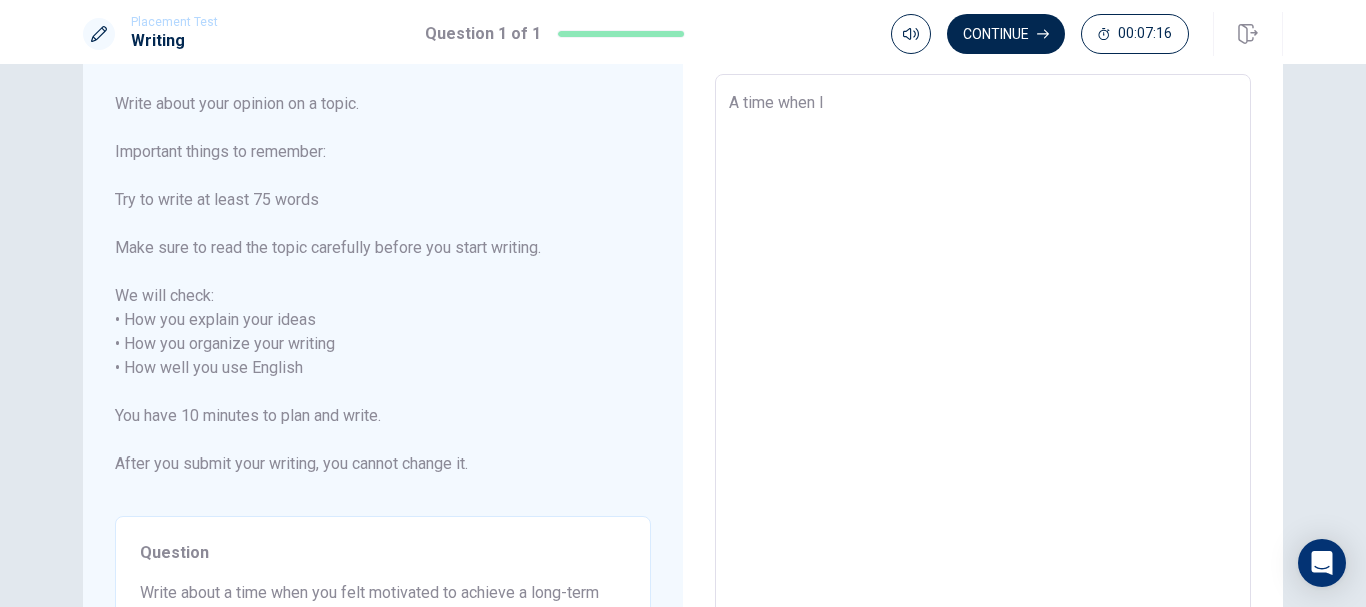 type on "x" 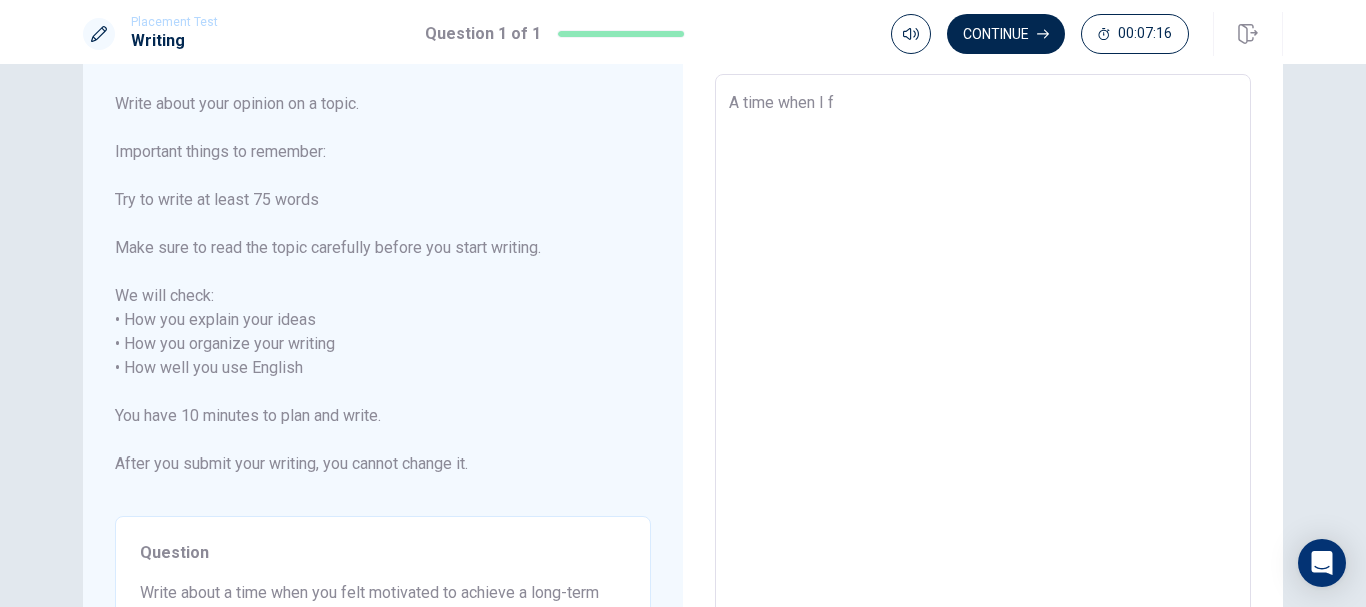 type on "x" 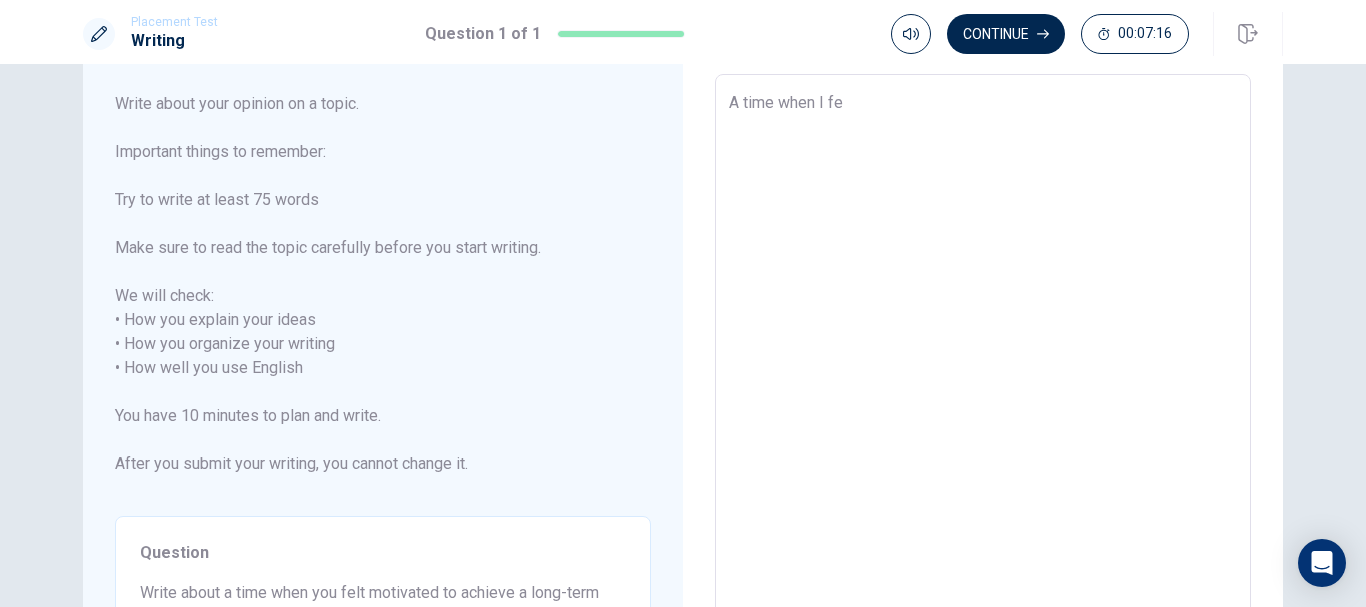 type on "x" 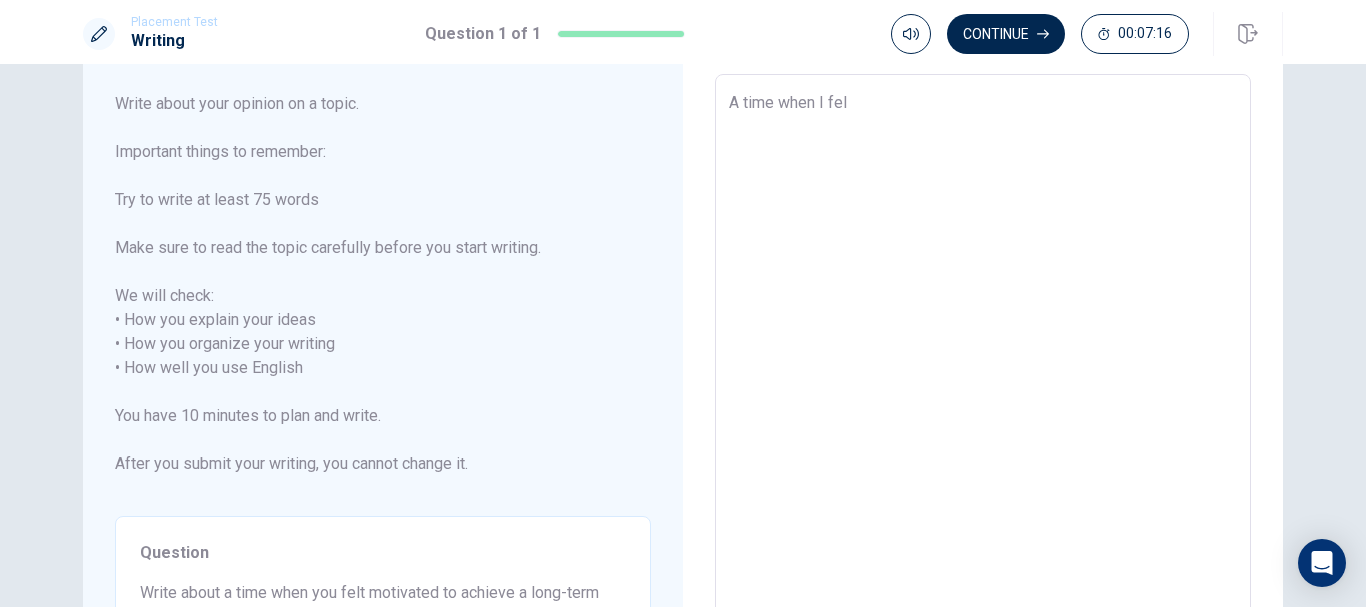 type on "x" 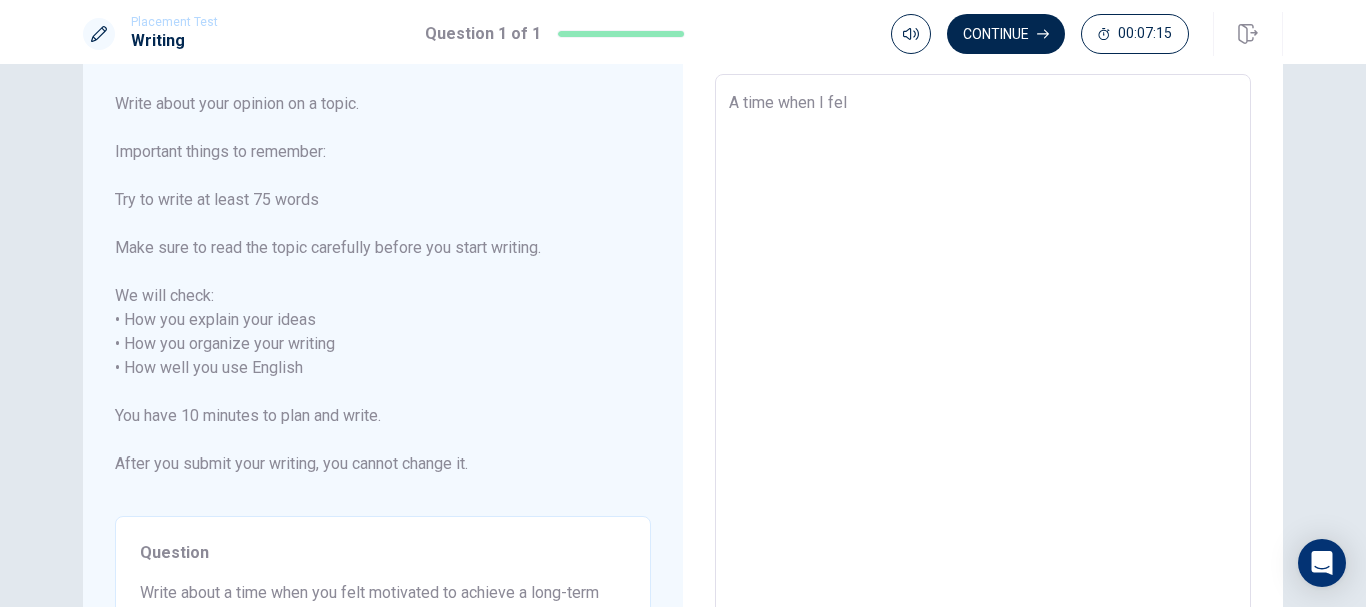 type on "A time when I felt" 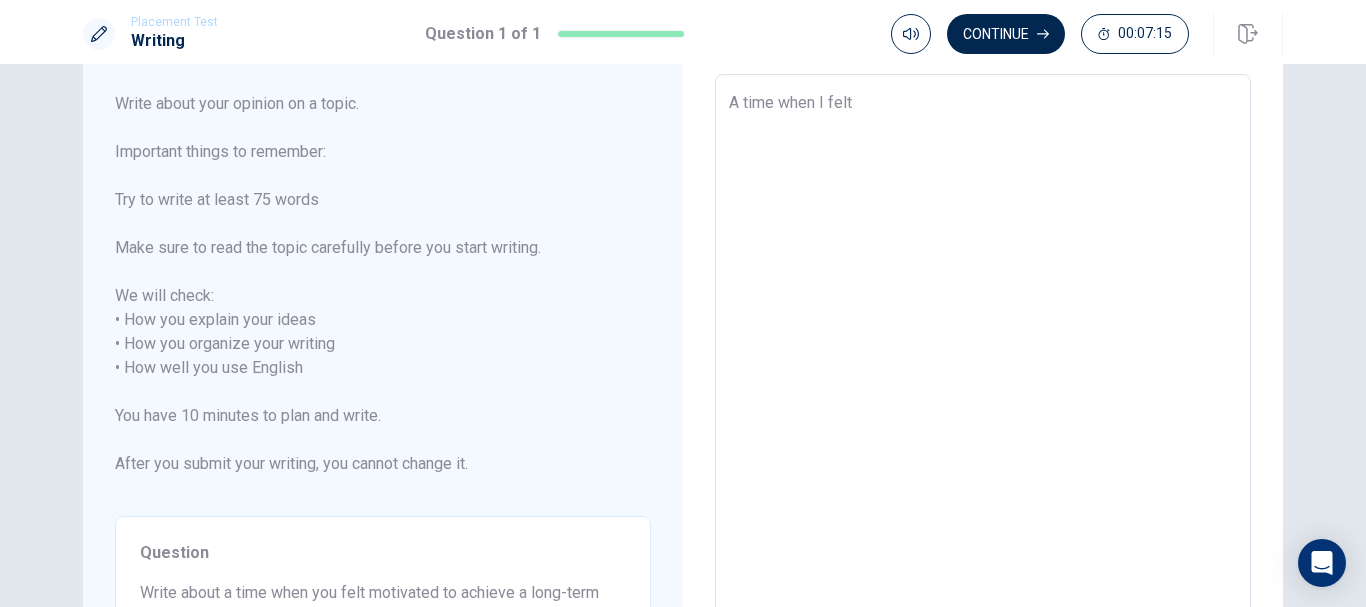 type on "x" 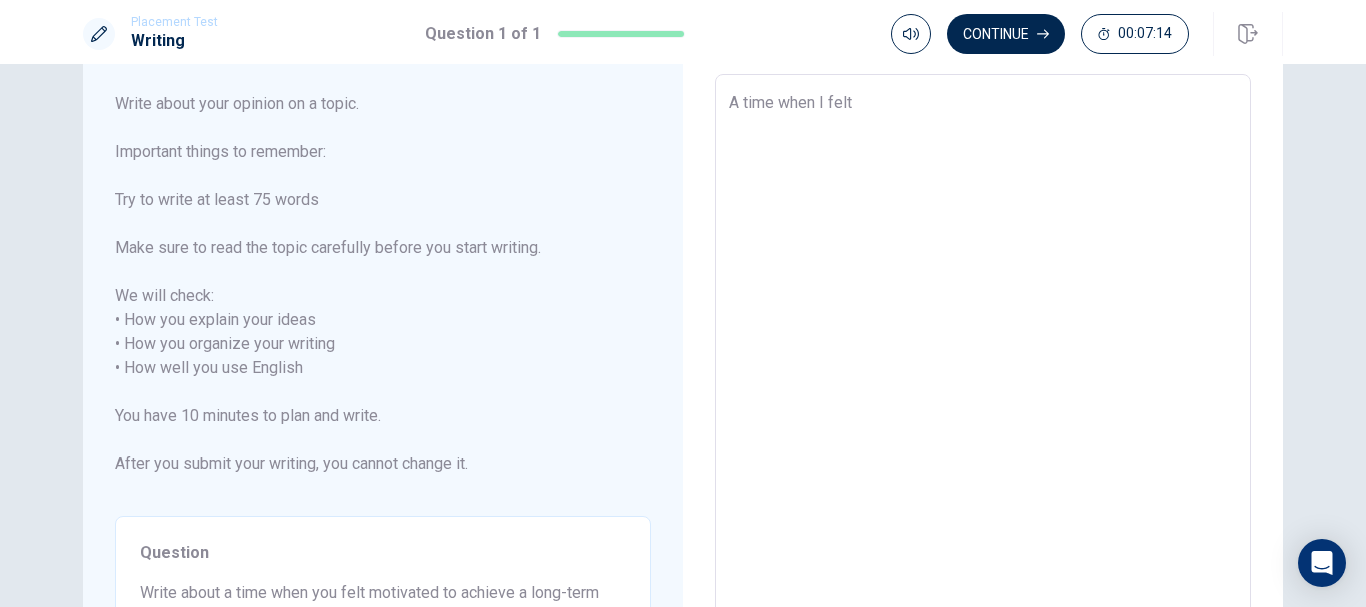 type on "A time when I felt" 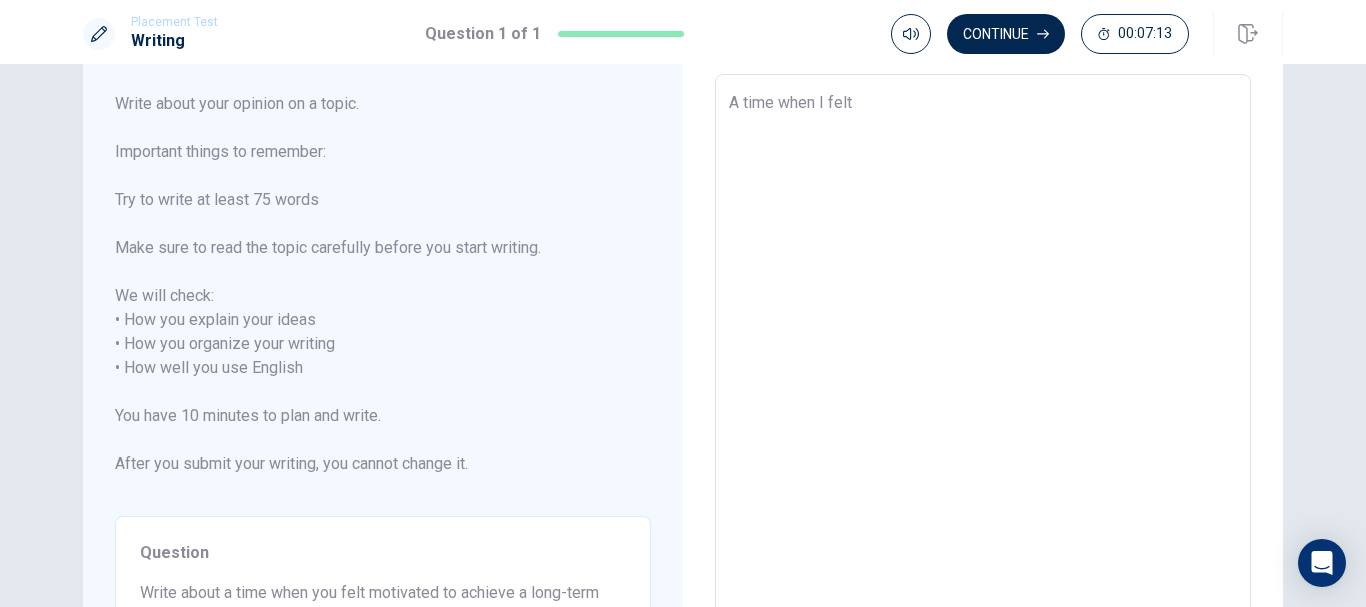 type on "A time when I felt t" 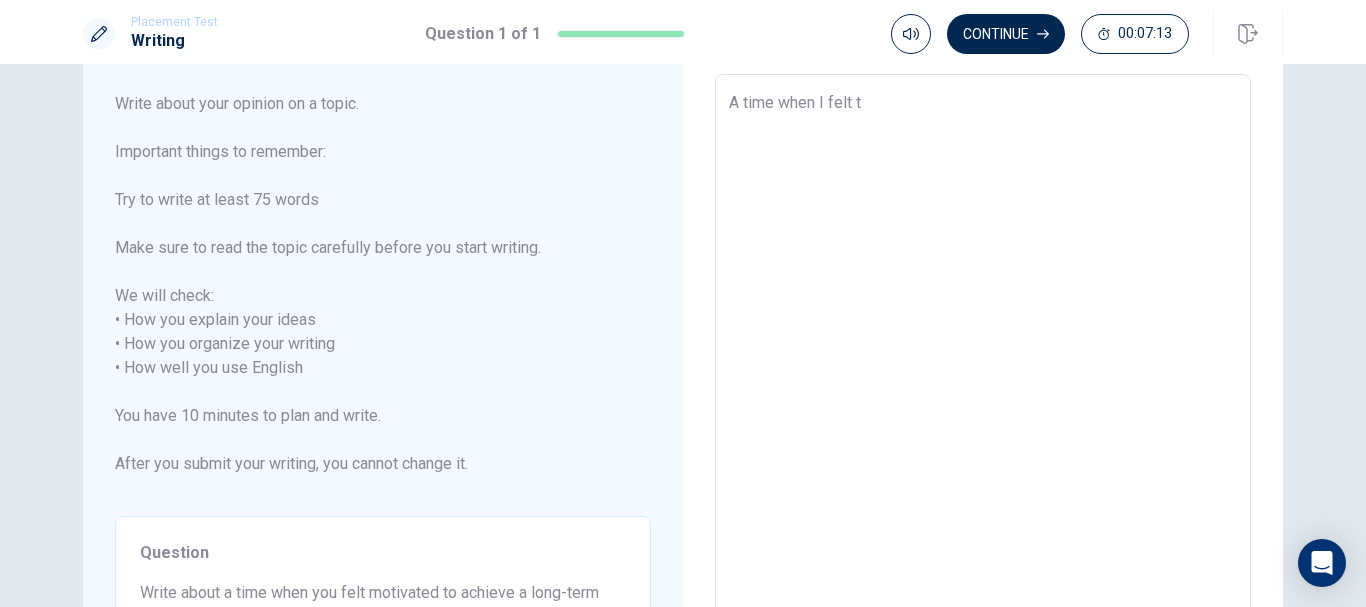 type on "x" 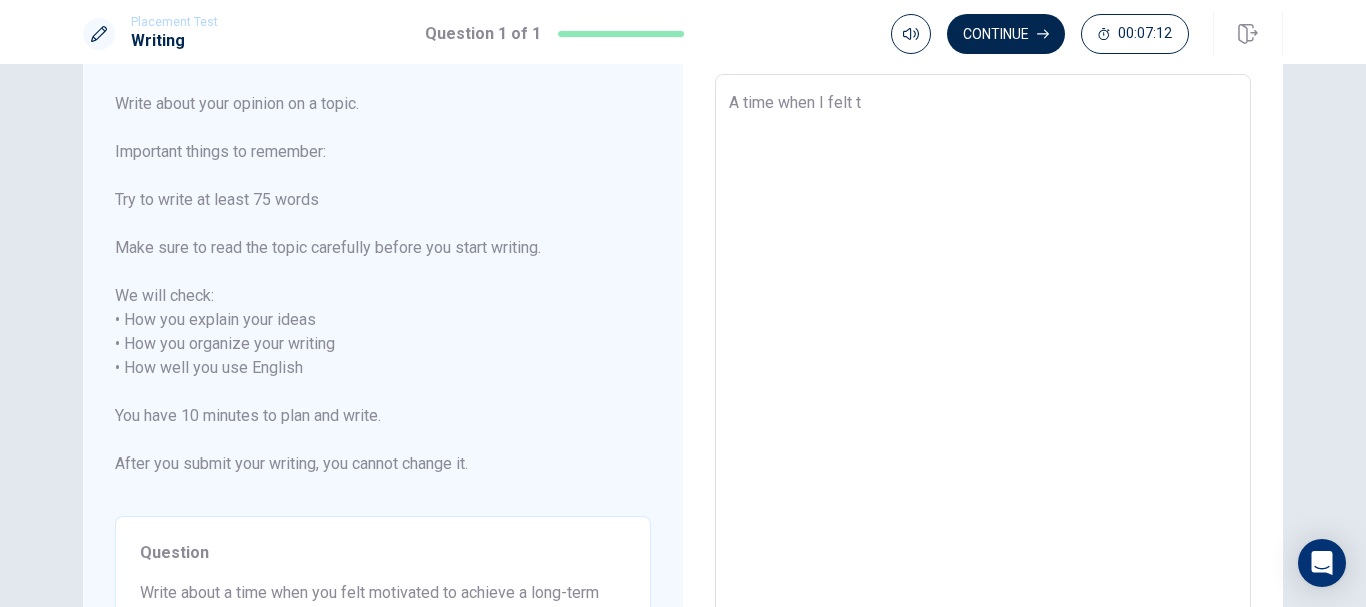 type on "A time when I felt tr" 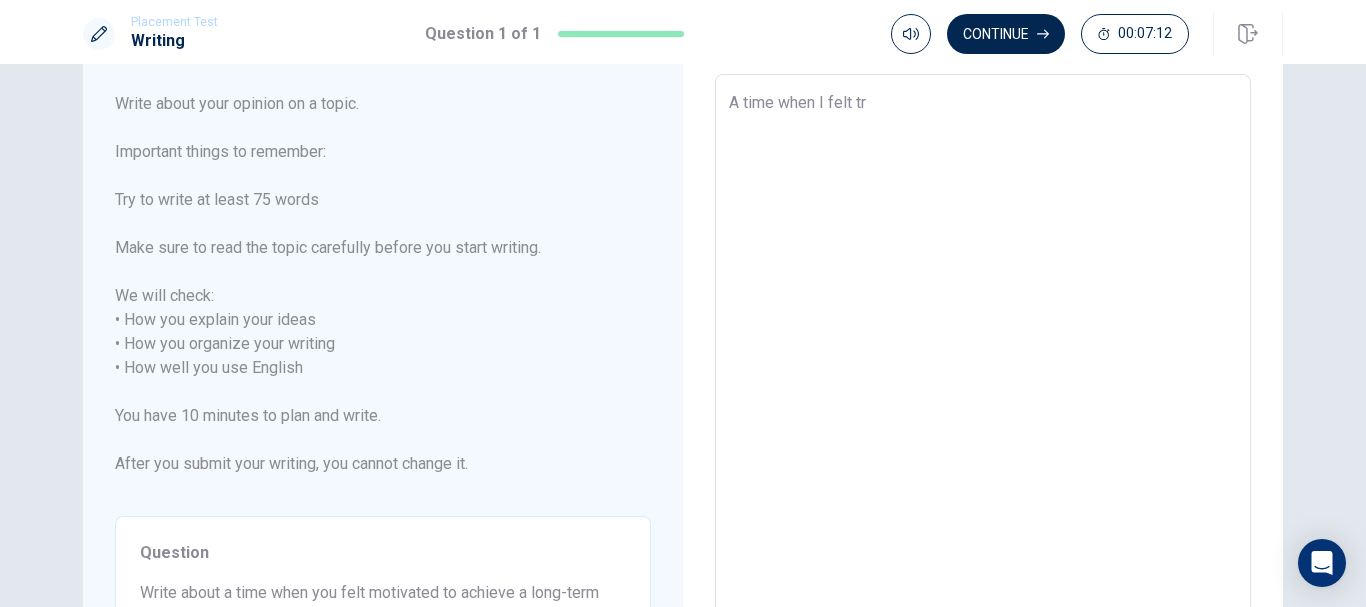 type on "x" 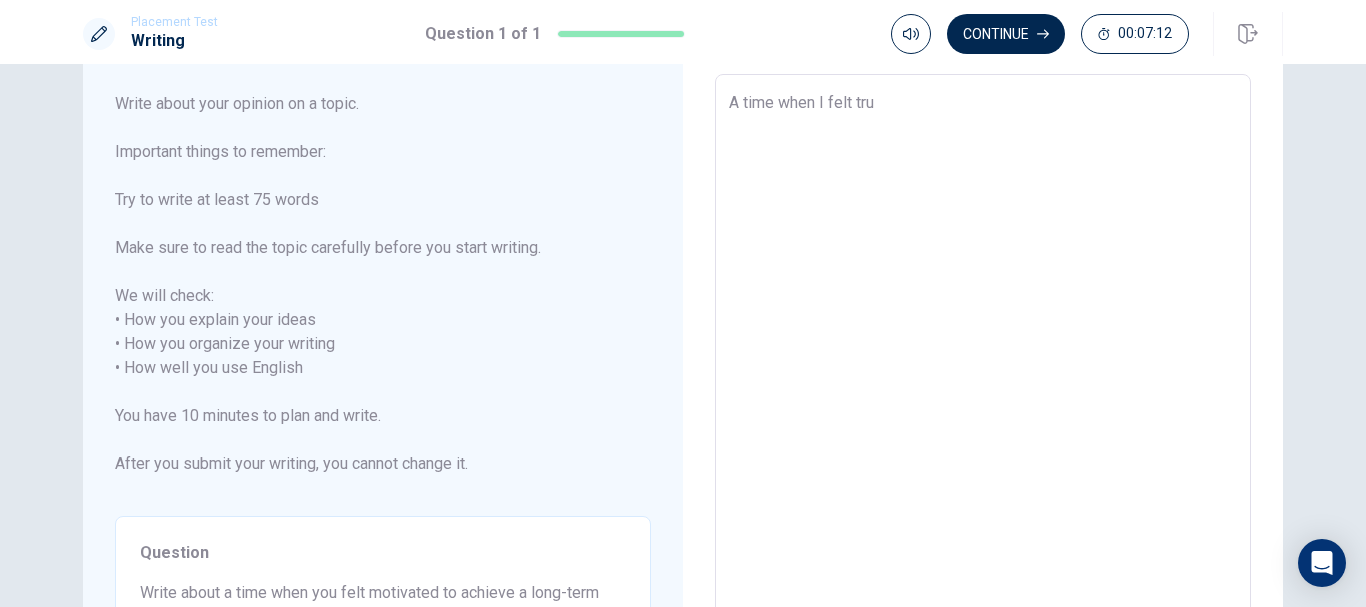 type on "x" 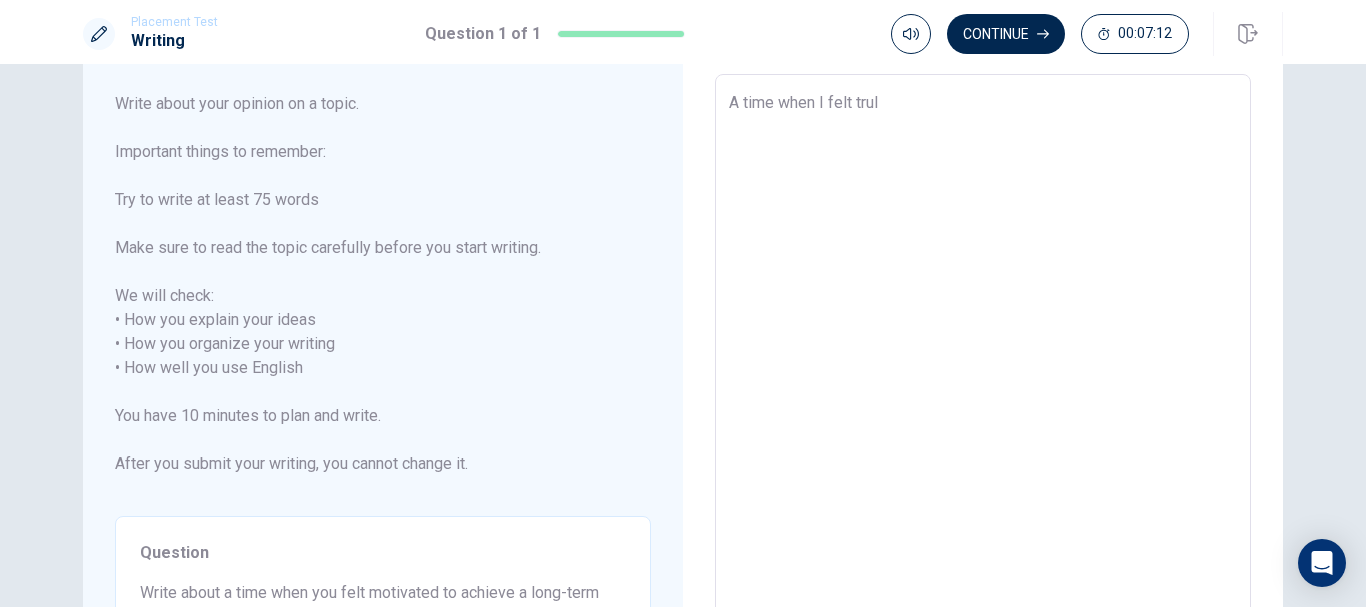 type on "x" 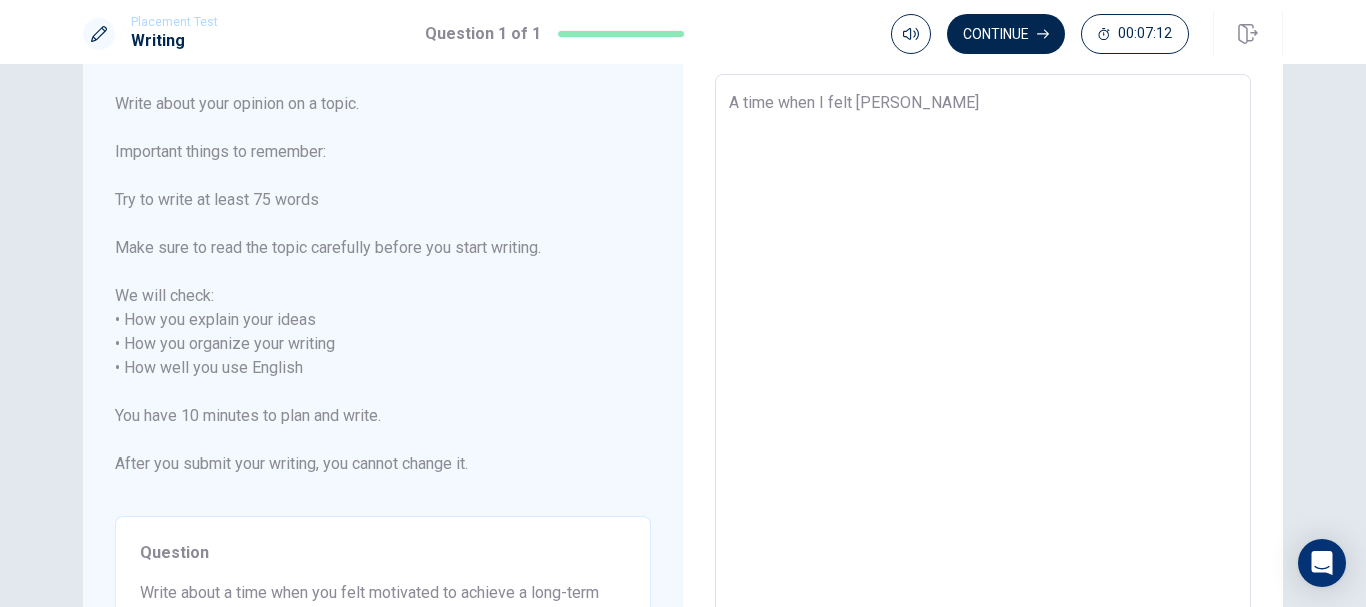 type on "x" 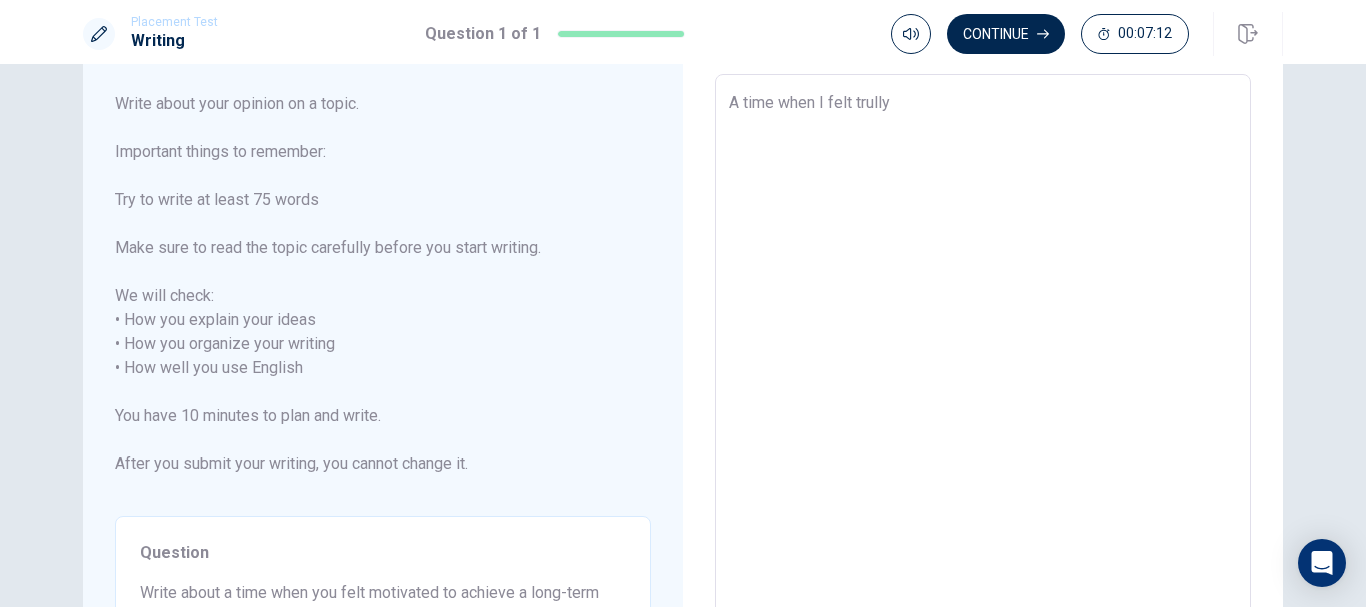type on "x" 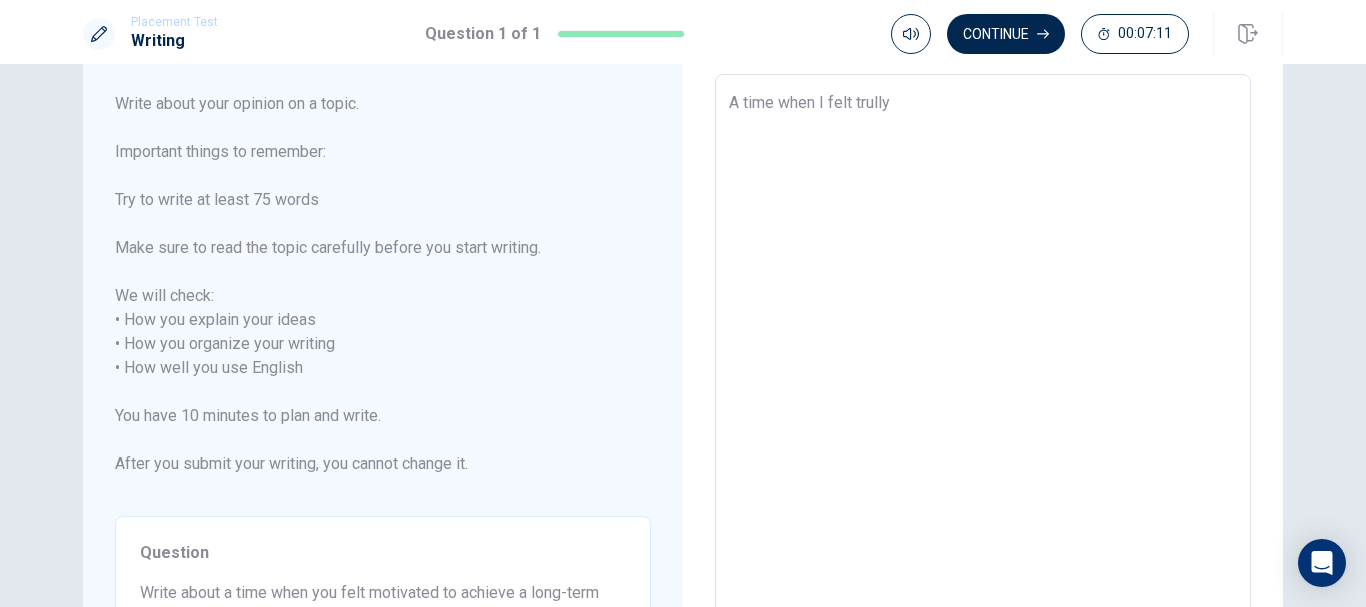 type on "A time when I felt trully" 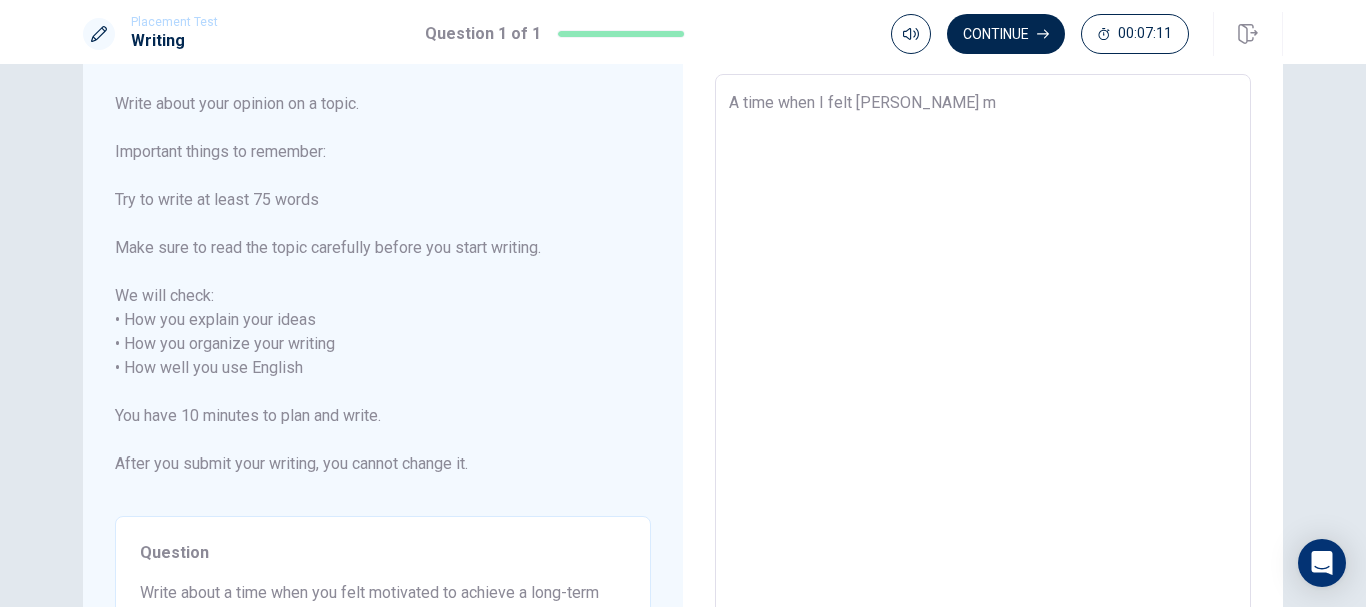 type on "x" 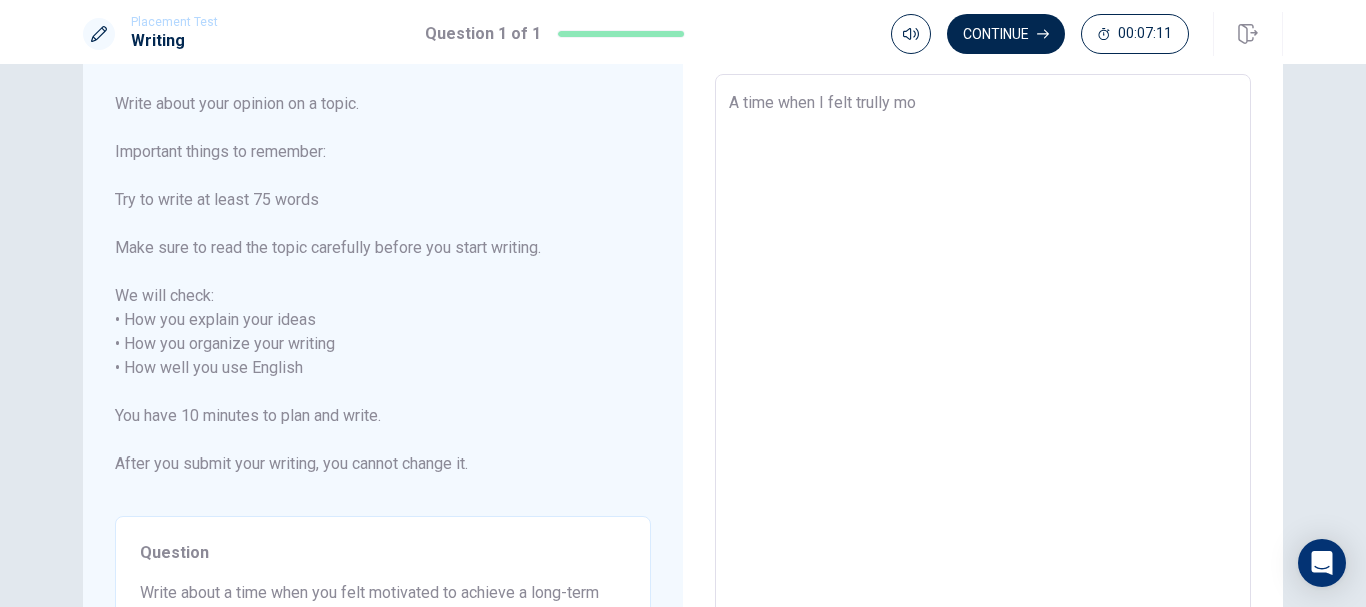 type on "x" 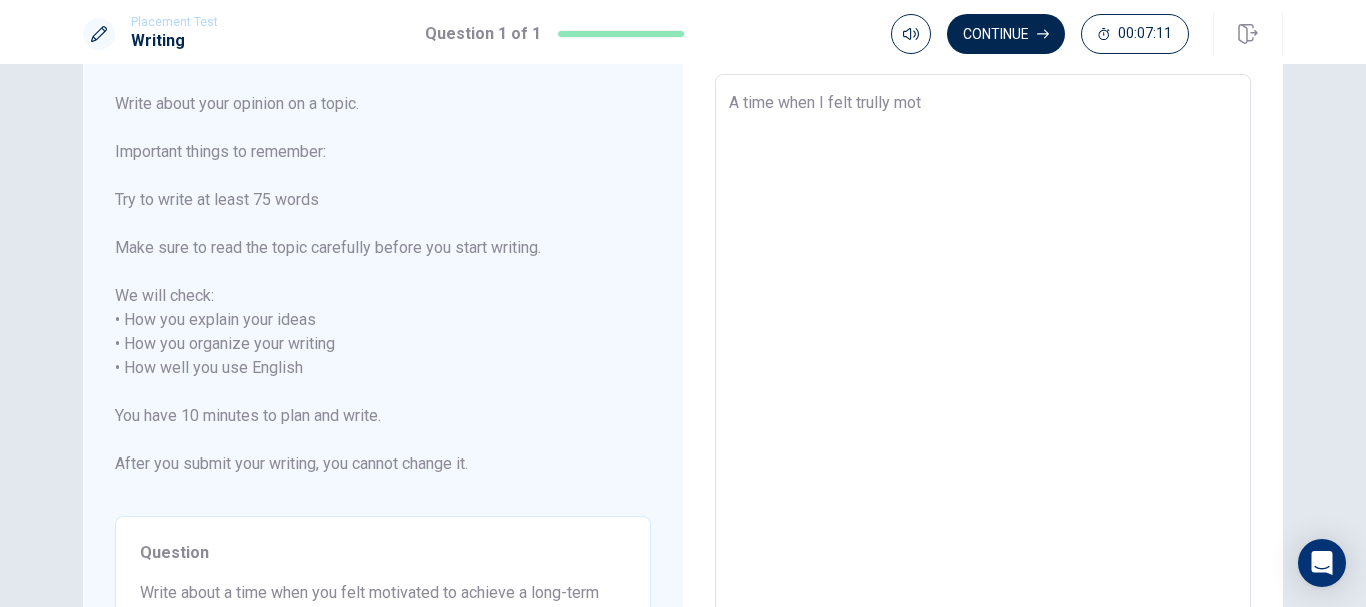 type on "x" 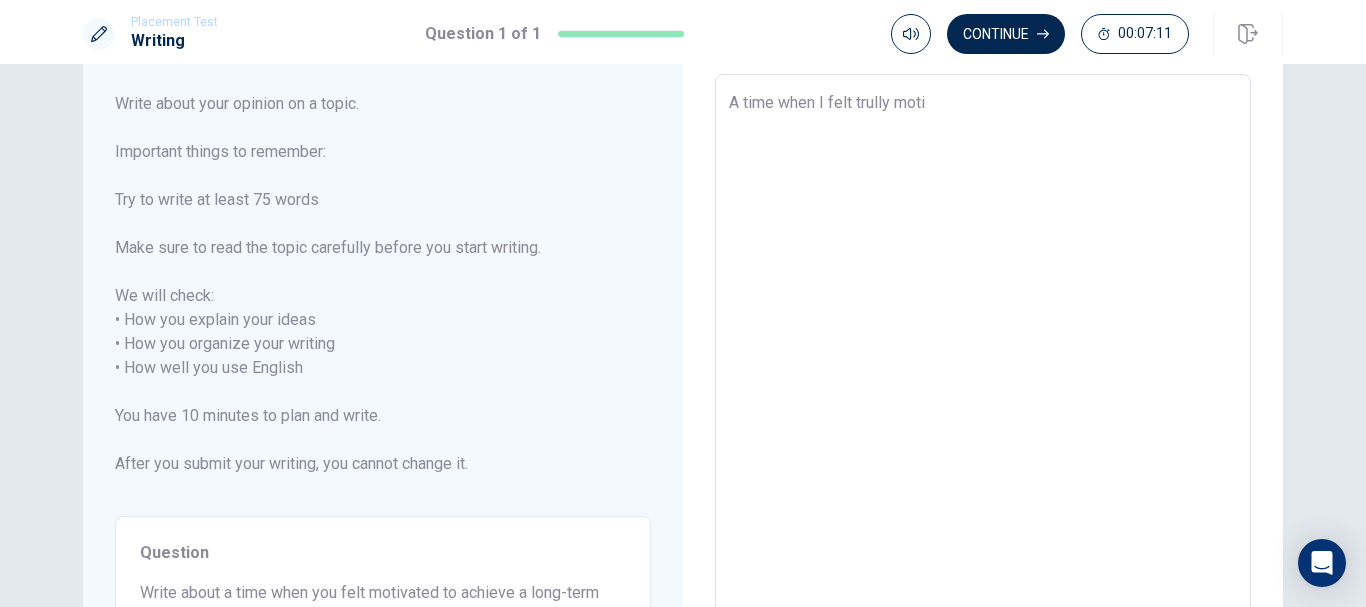 type on "x" 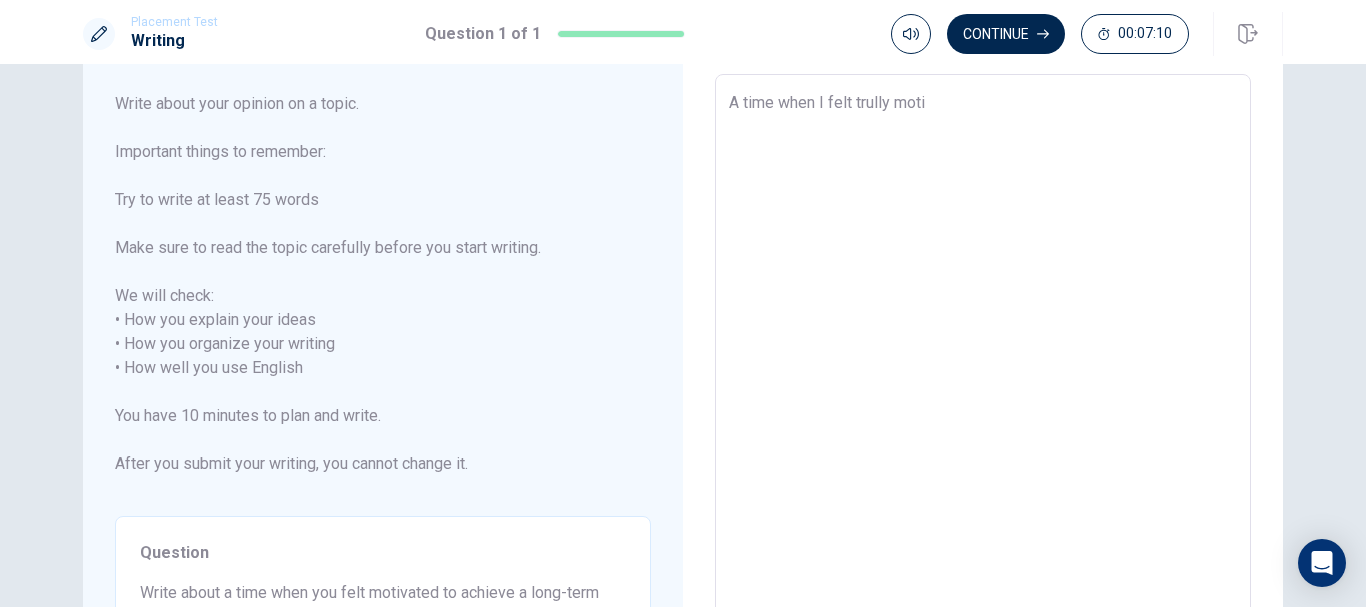 type on "A time when I felt trully motiv" 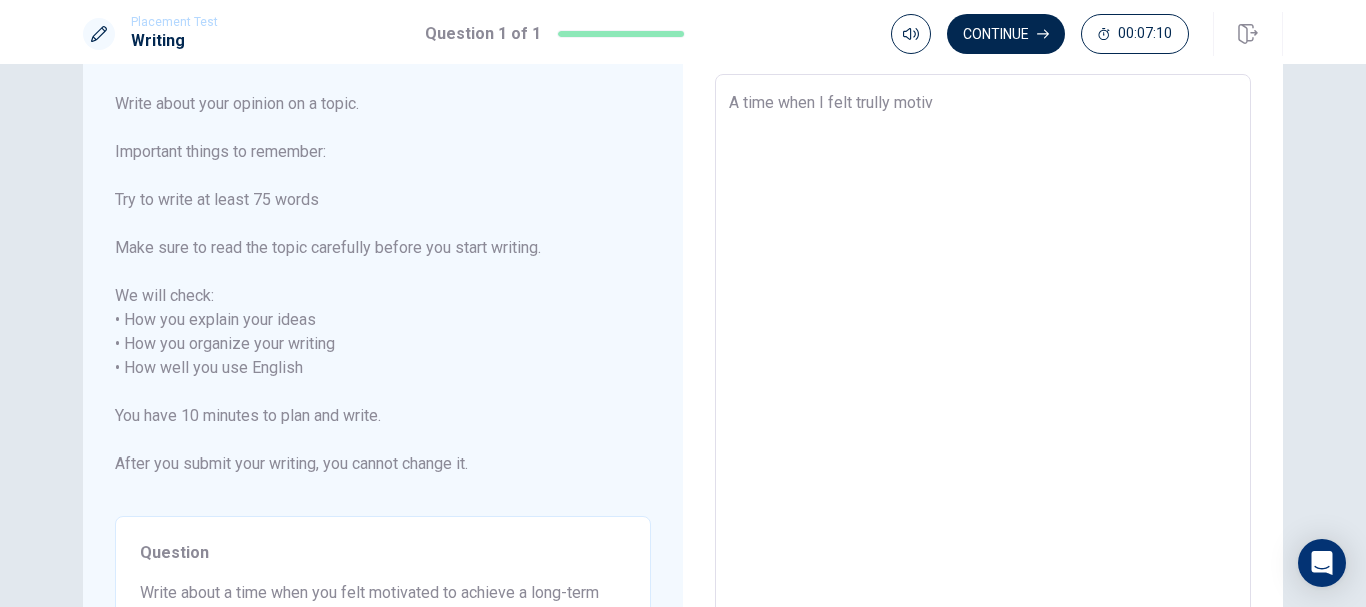 type on "x" 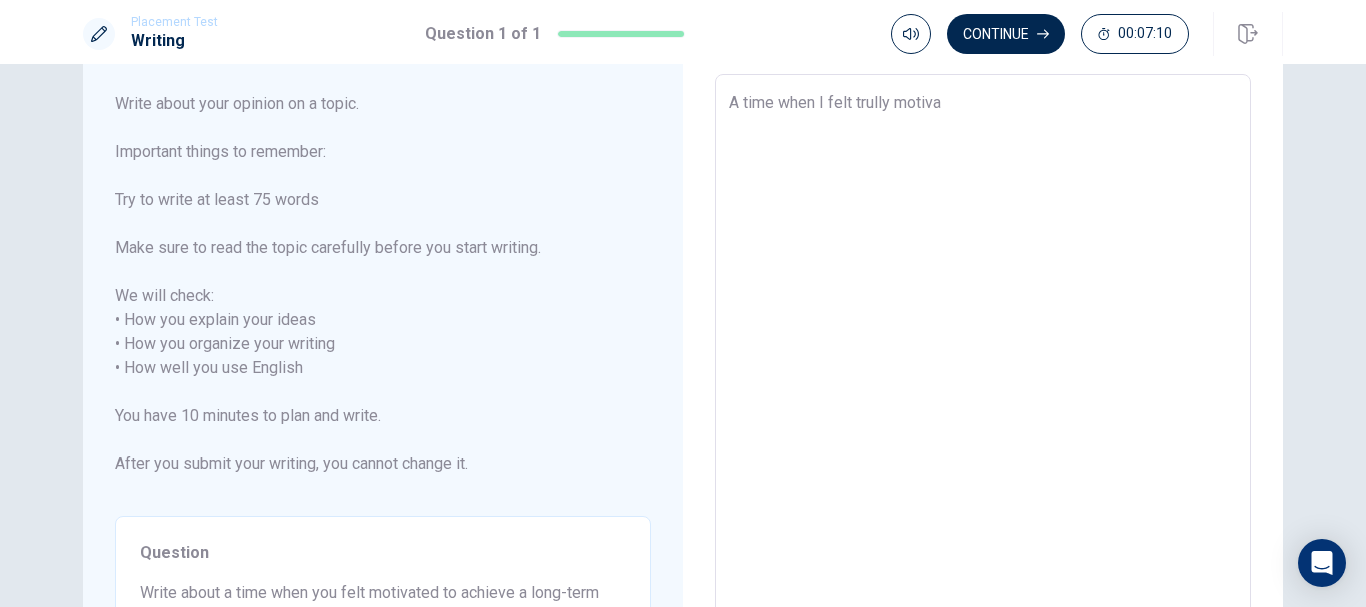 type on "x" 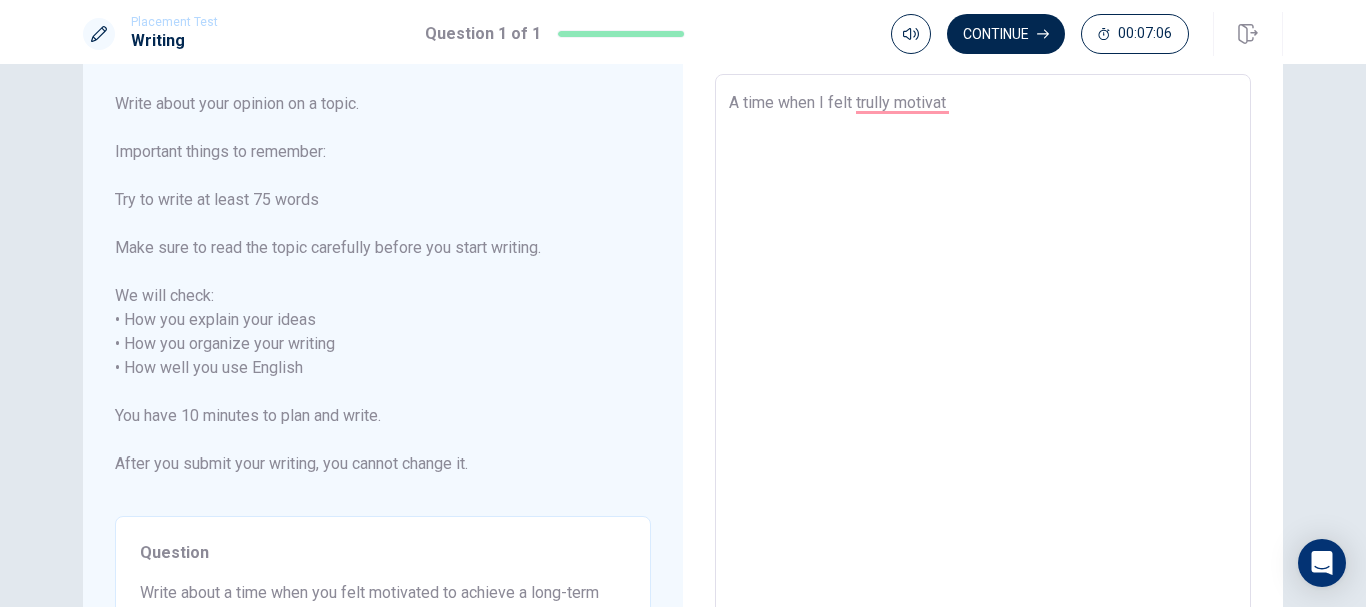 type on "x" 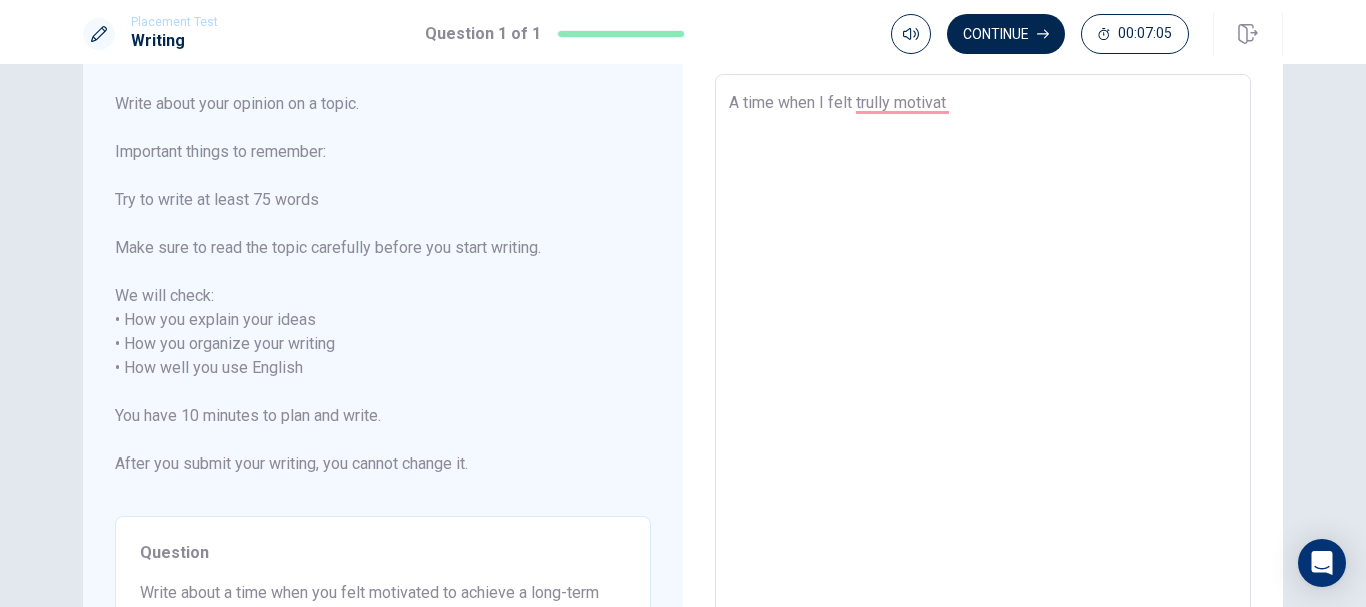 type on "A time when I felt trully motivate" 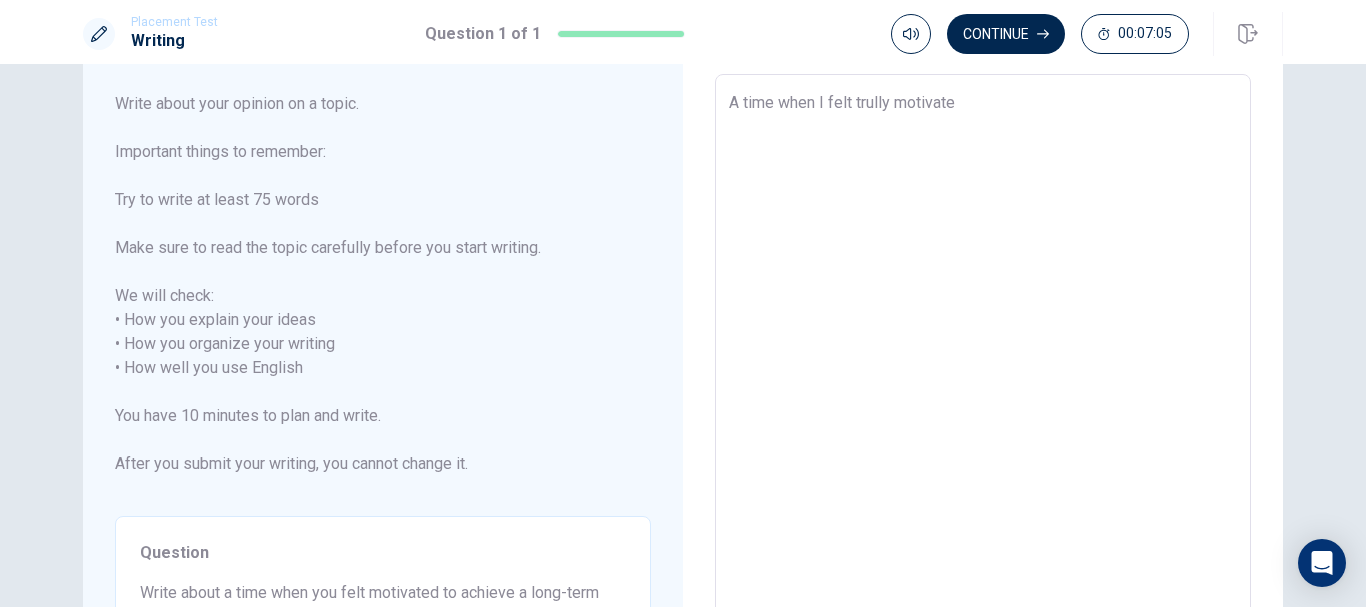 type on "x" 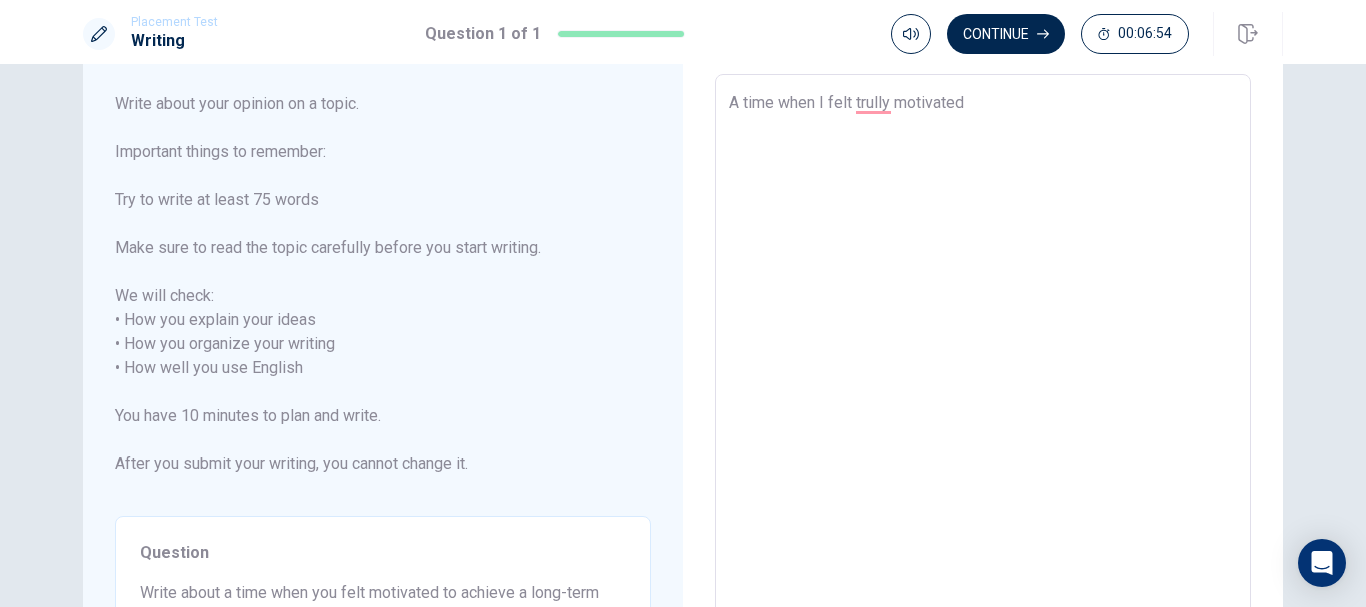 type on "x" 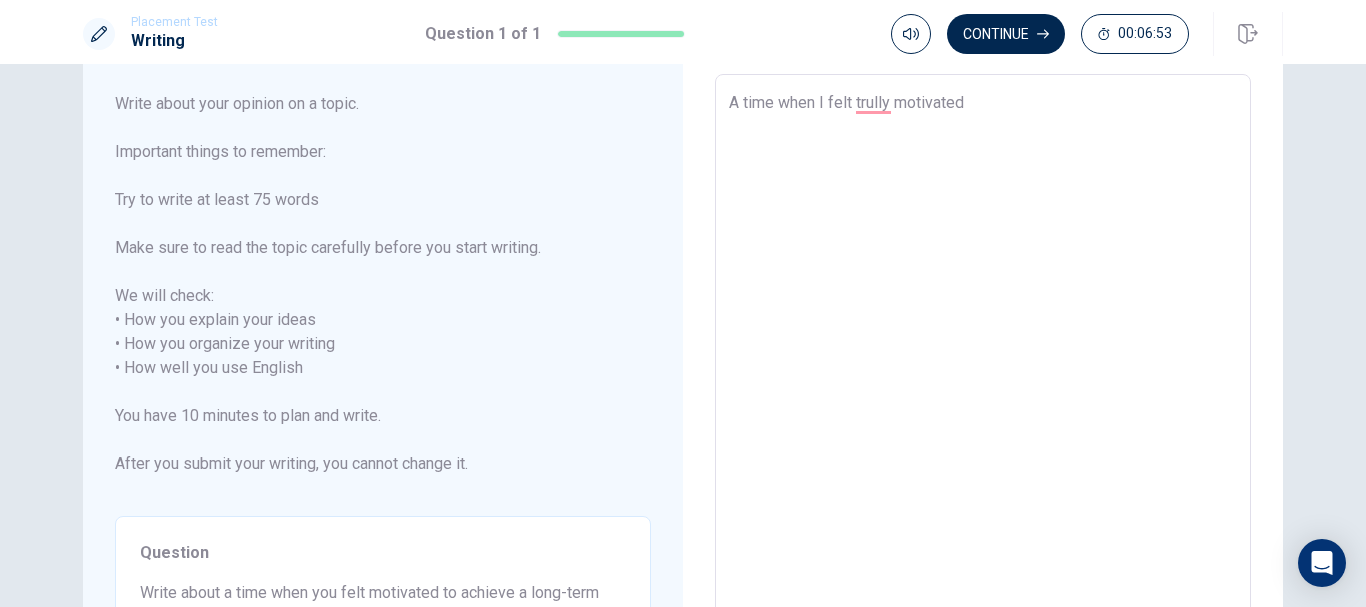 type on "A time when I felt trully motivated" 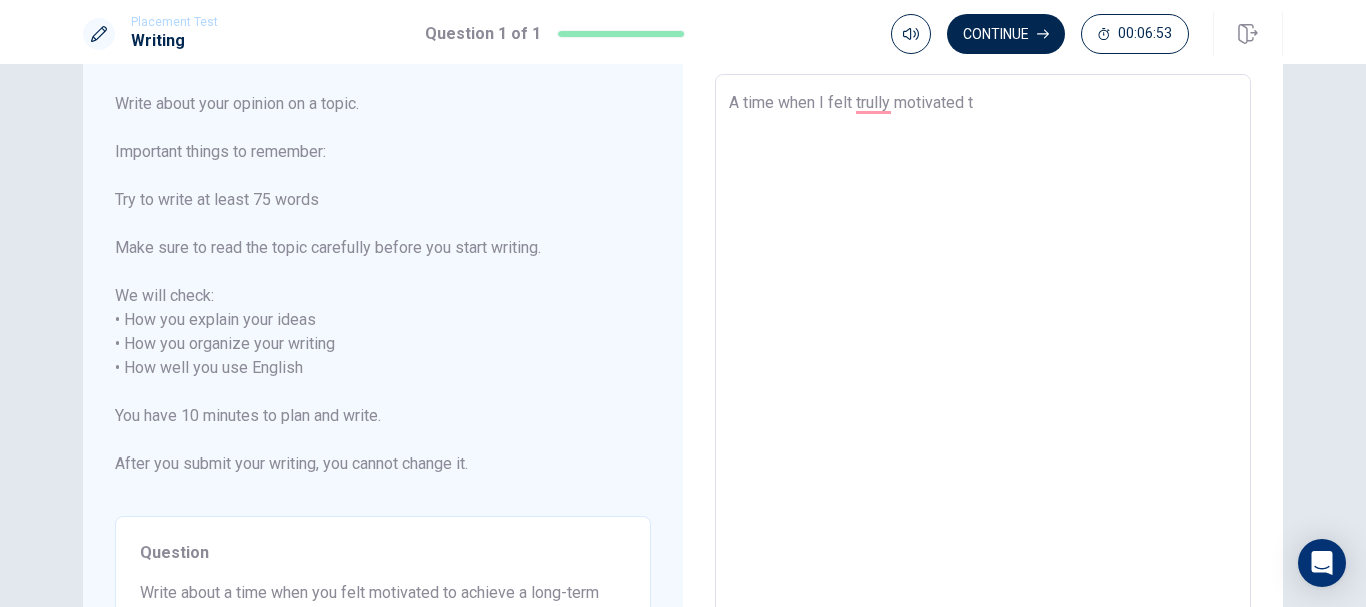 type on "x" 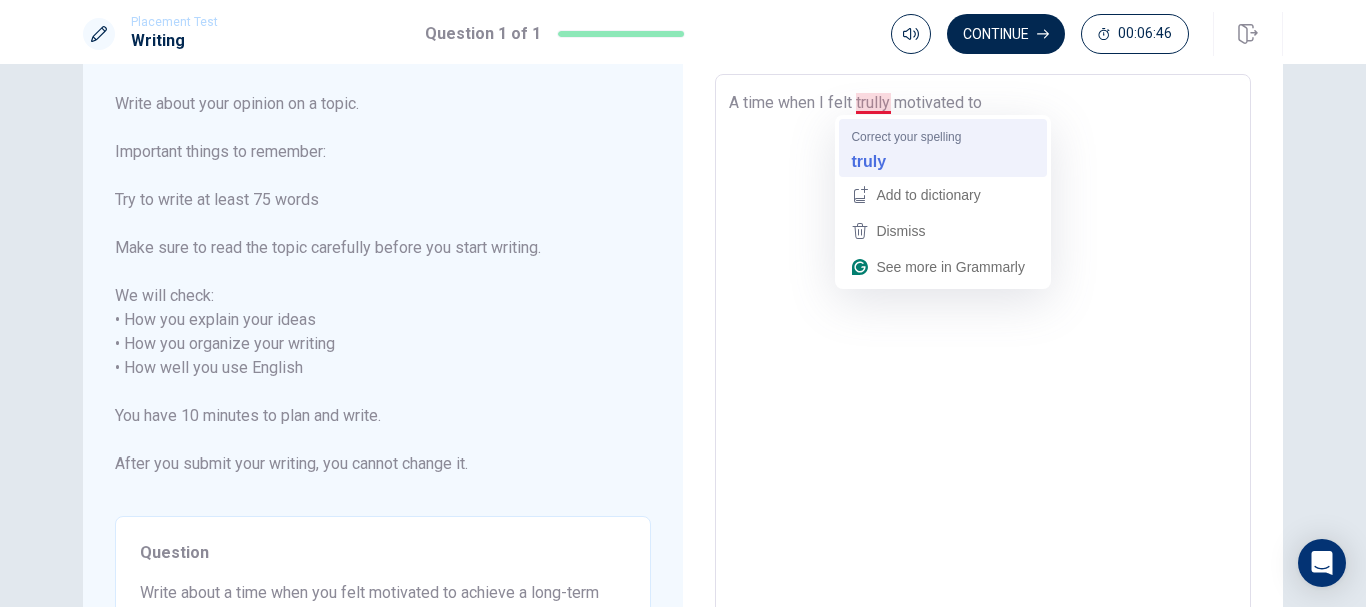 type on "x" 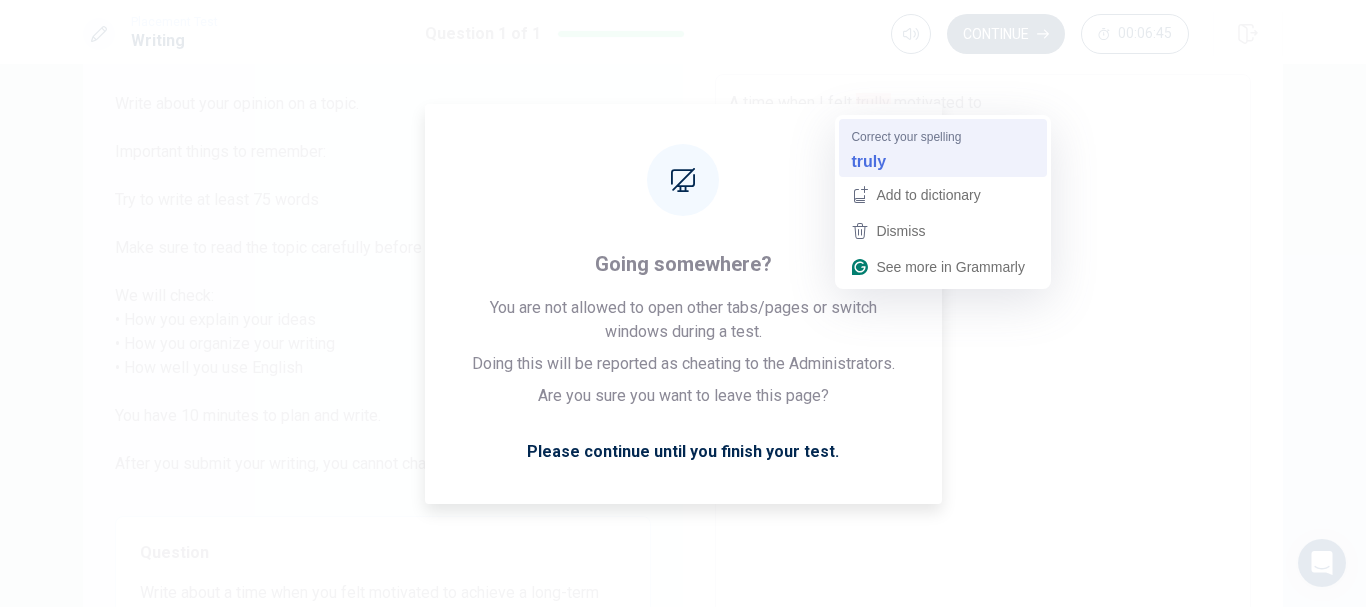 type on "A time when I felt truly motivated to" 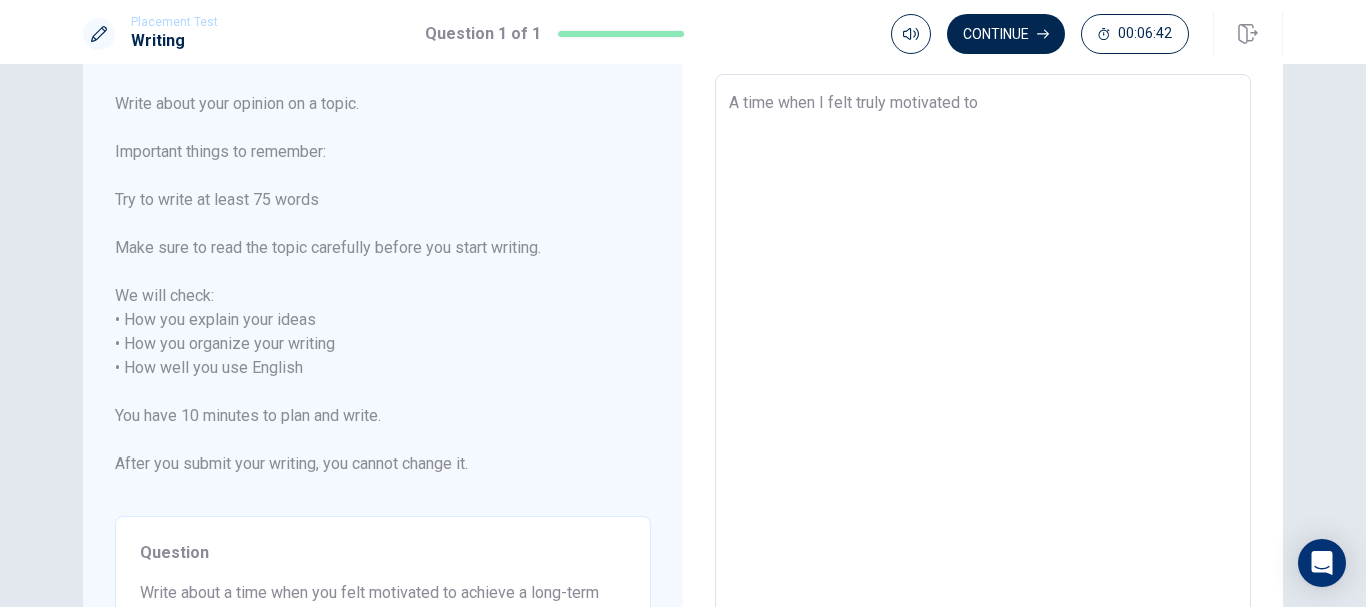 click on "A time when I felt truly motivated to" at bounding box center (983, 368) 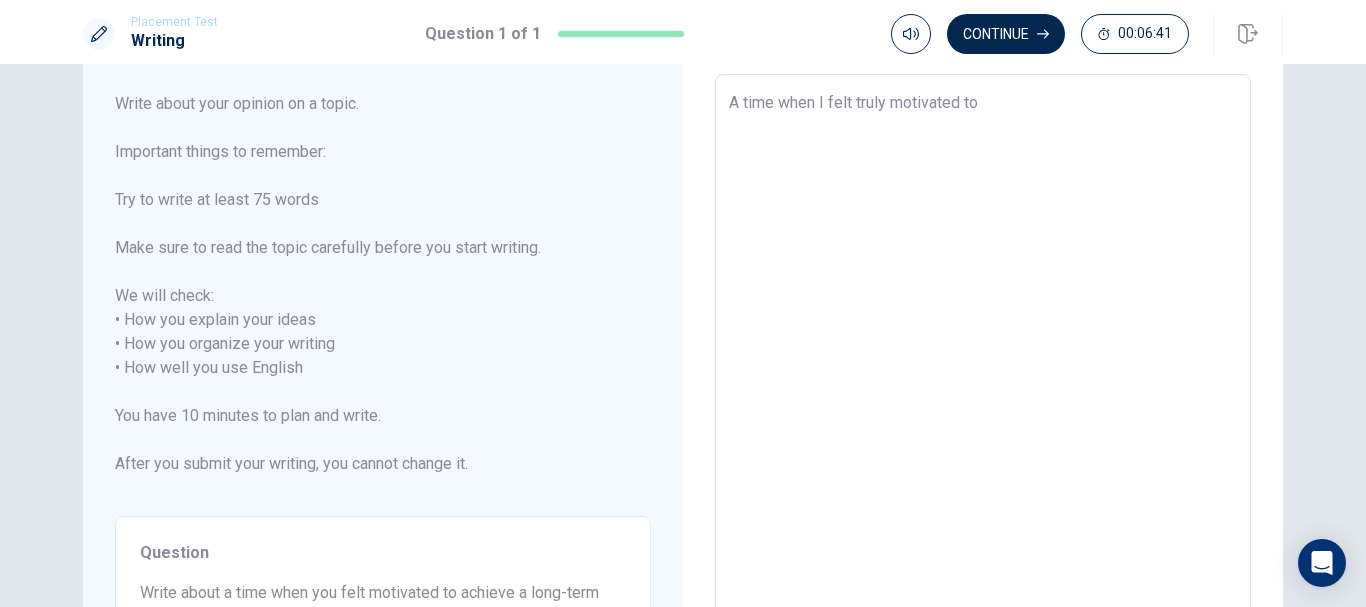 type on "A time when I felt truly motivated to a" 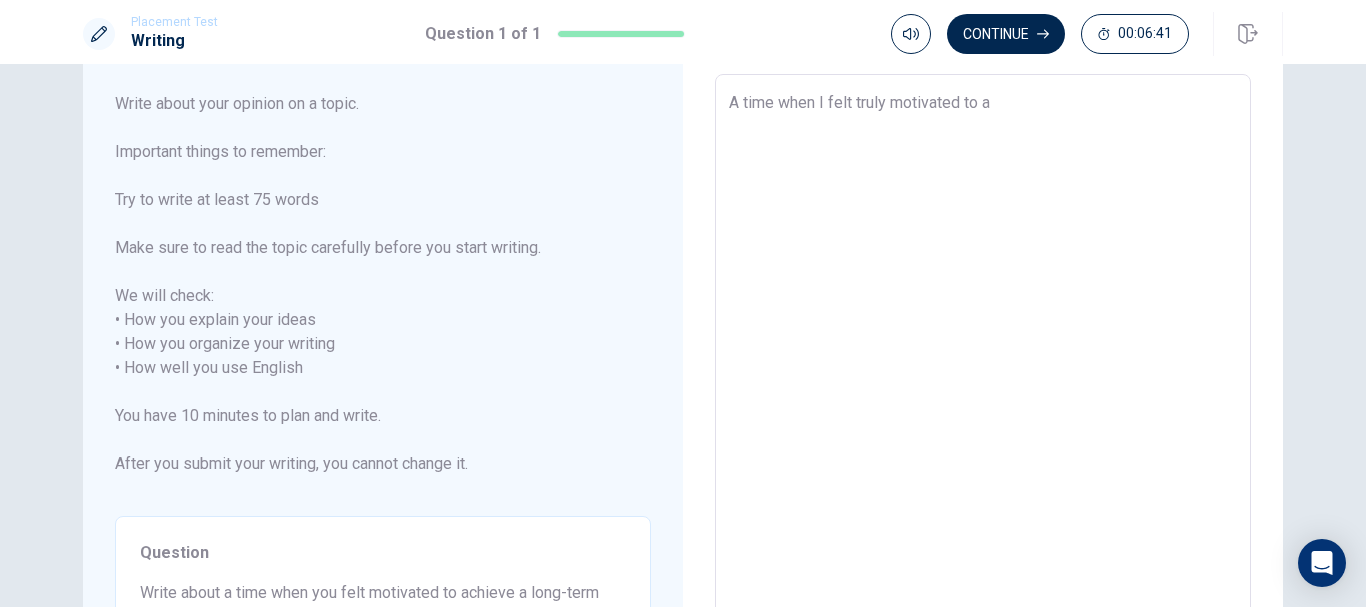 type on "x" 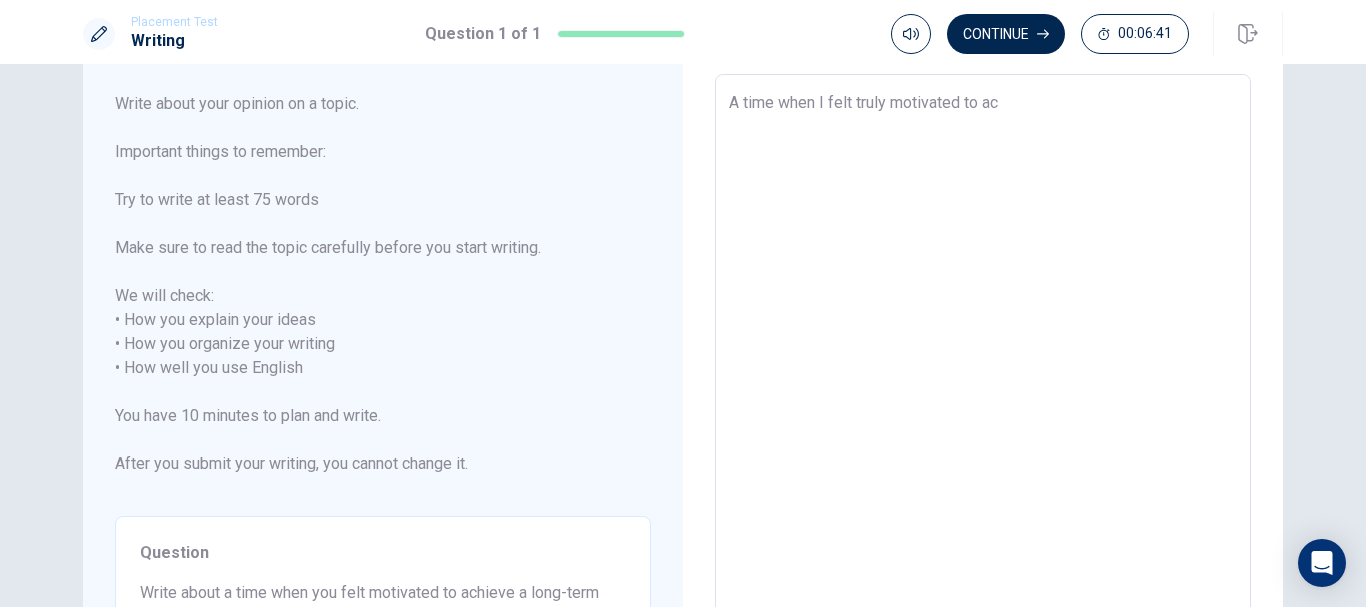 type on "x" 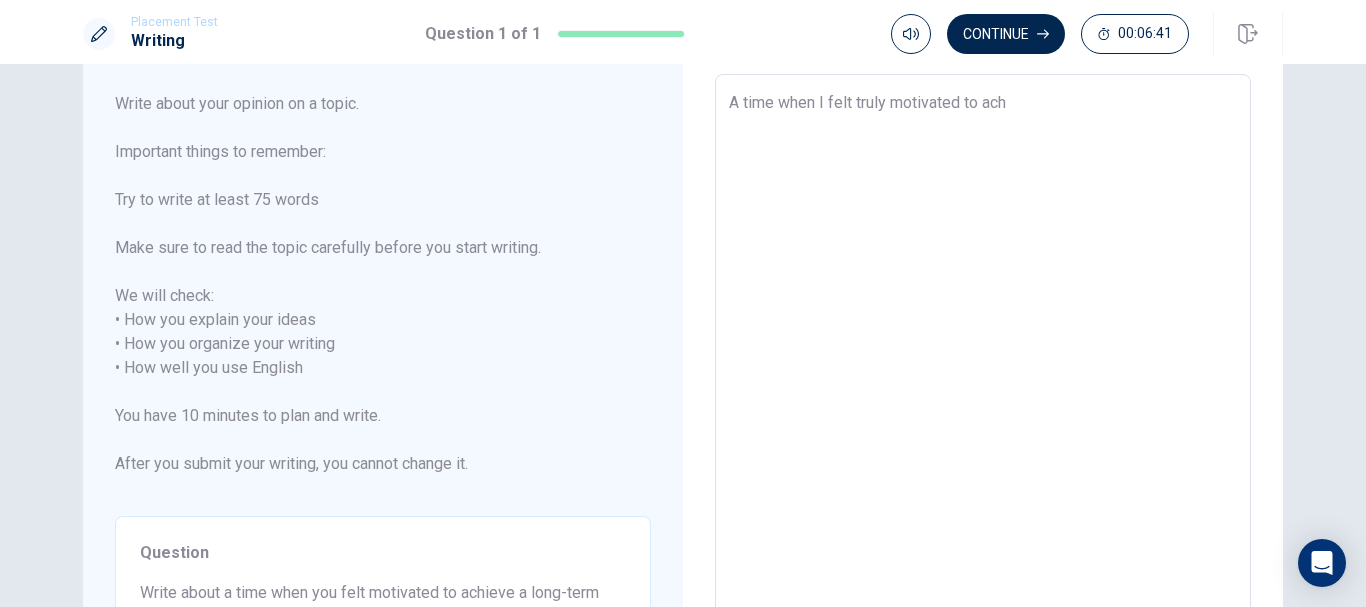 type on "x" 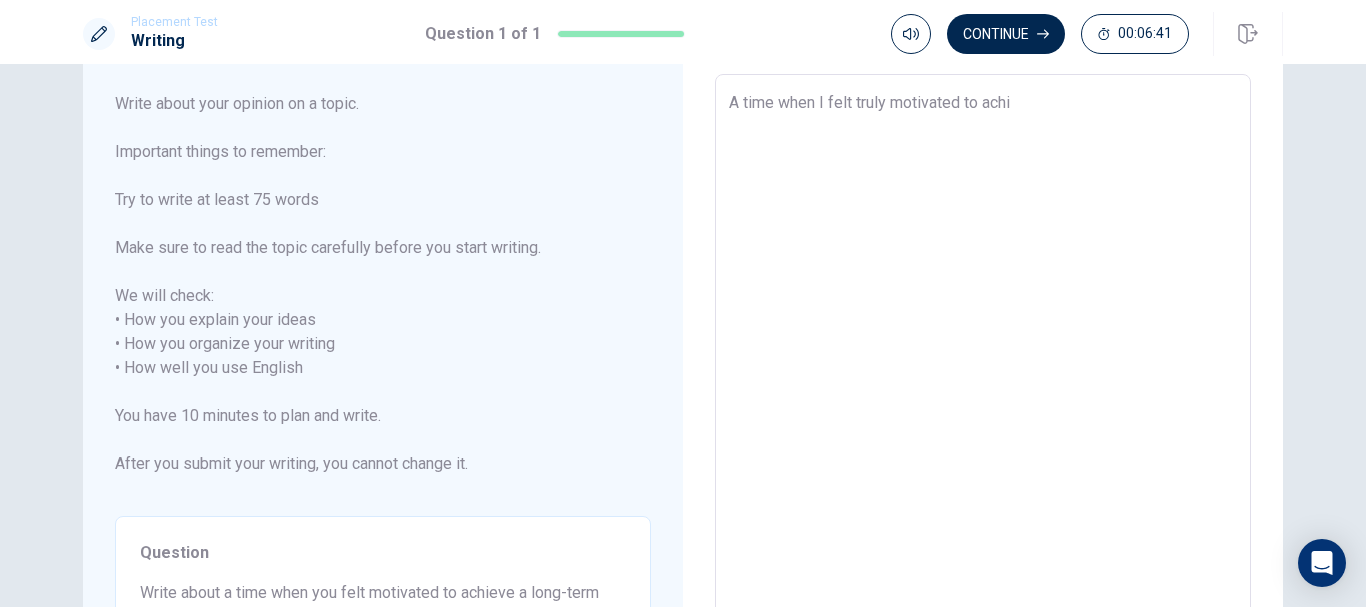 type on "x" 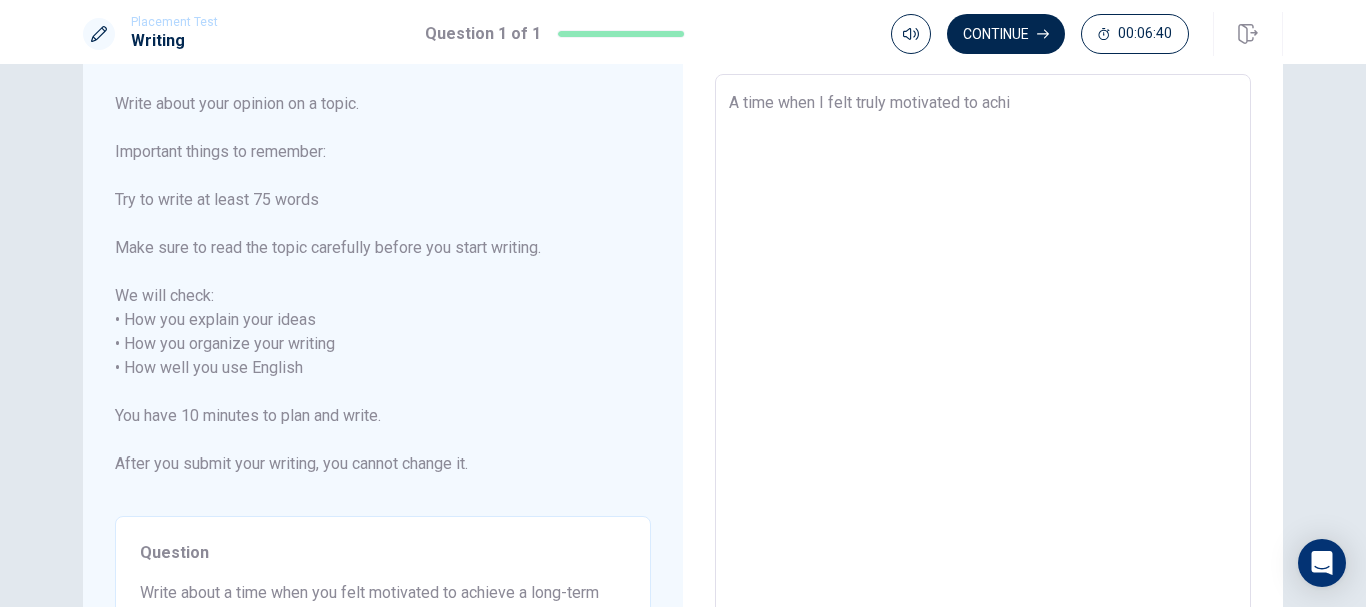 type on "A time when I felt truly motivated to achie" 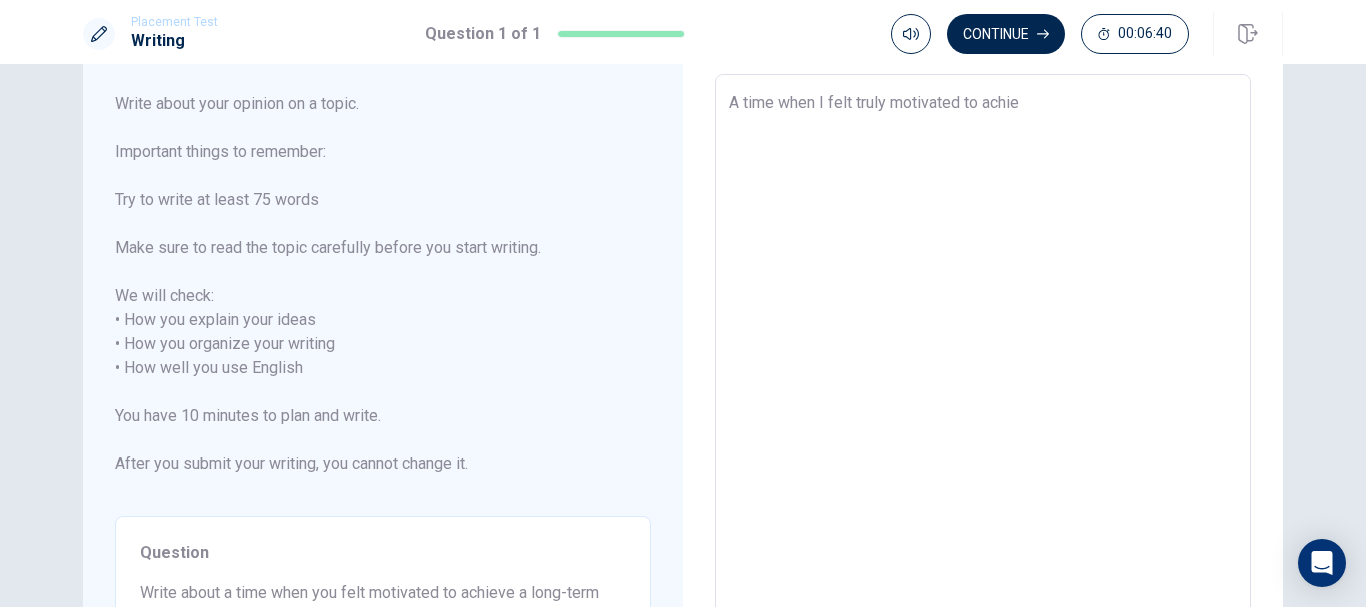 type on "x" 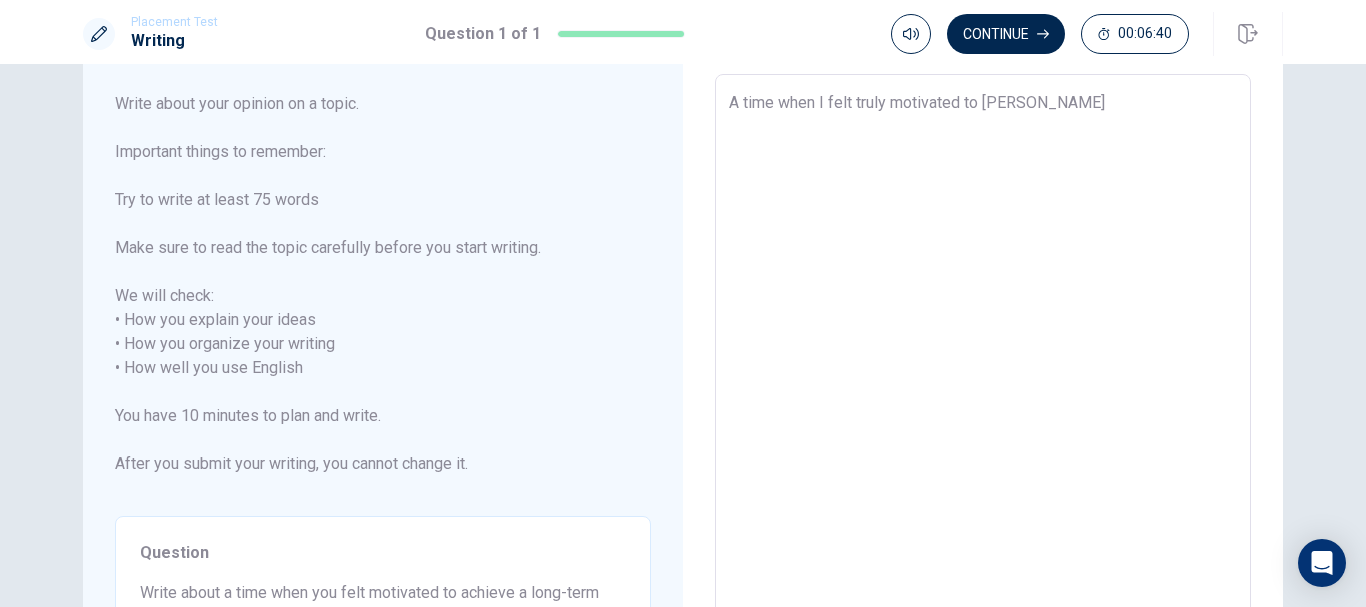 type on "x" 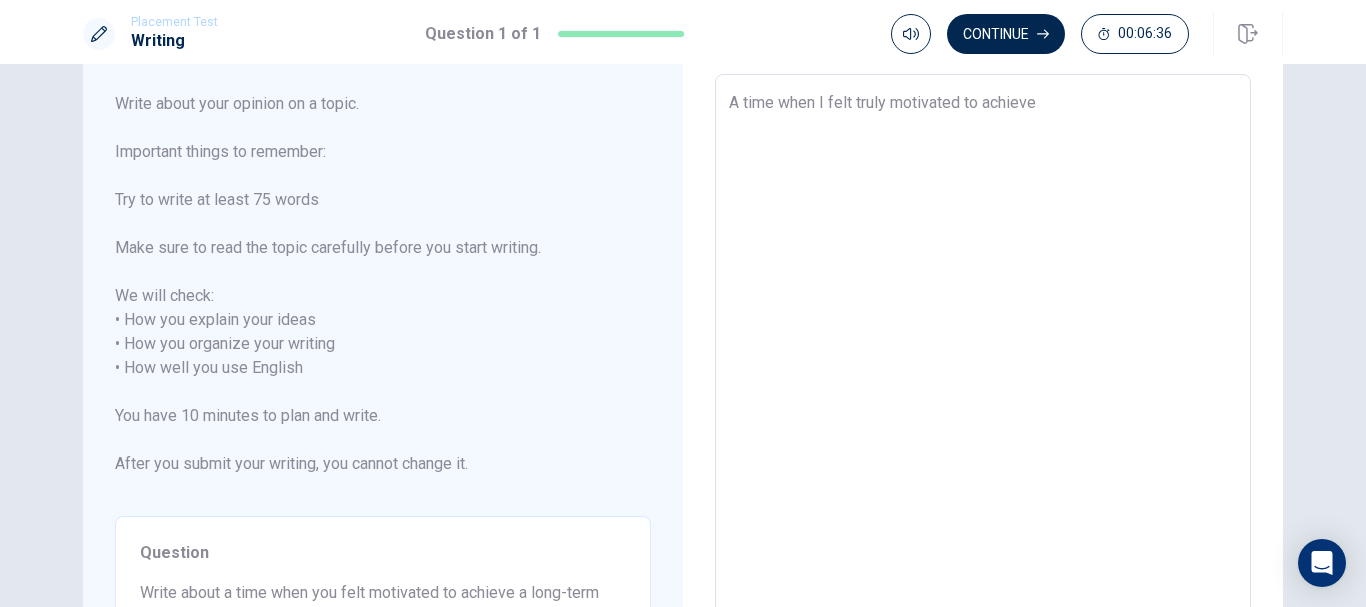 type on "x" 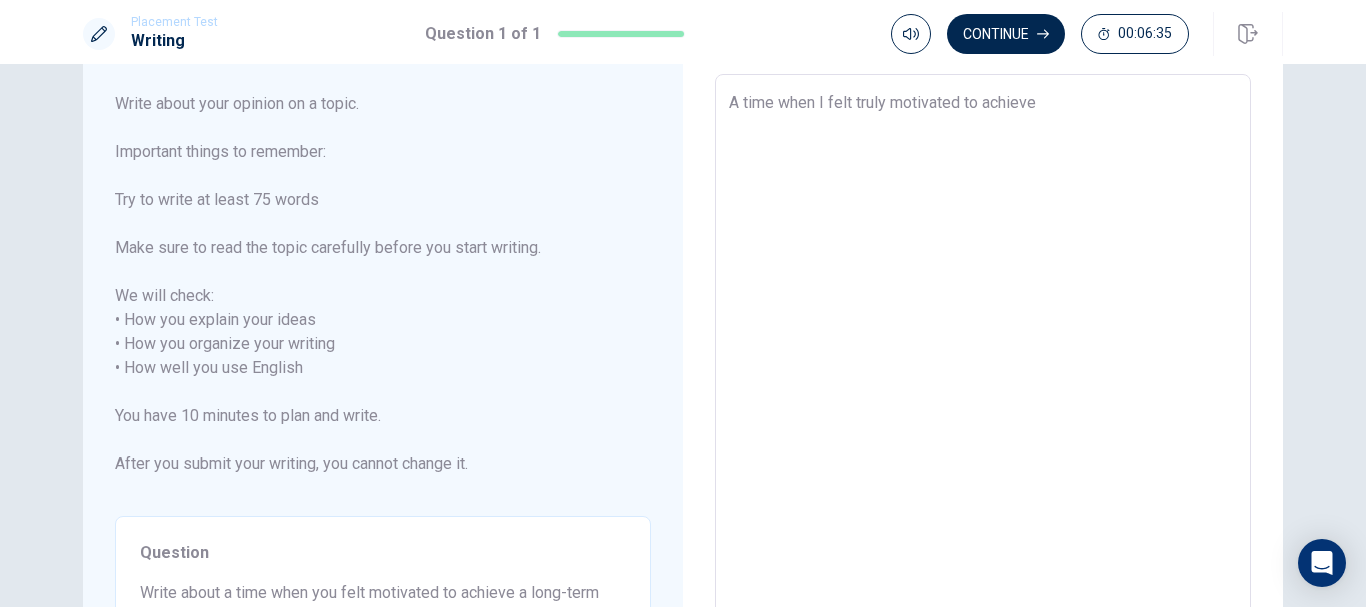 type on "A time when I felt truly motivated to achieve" 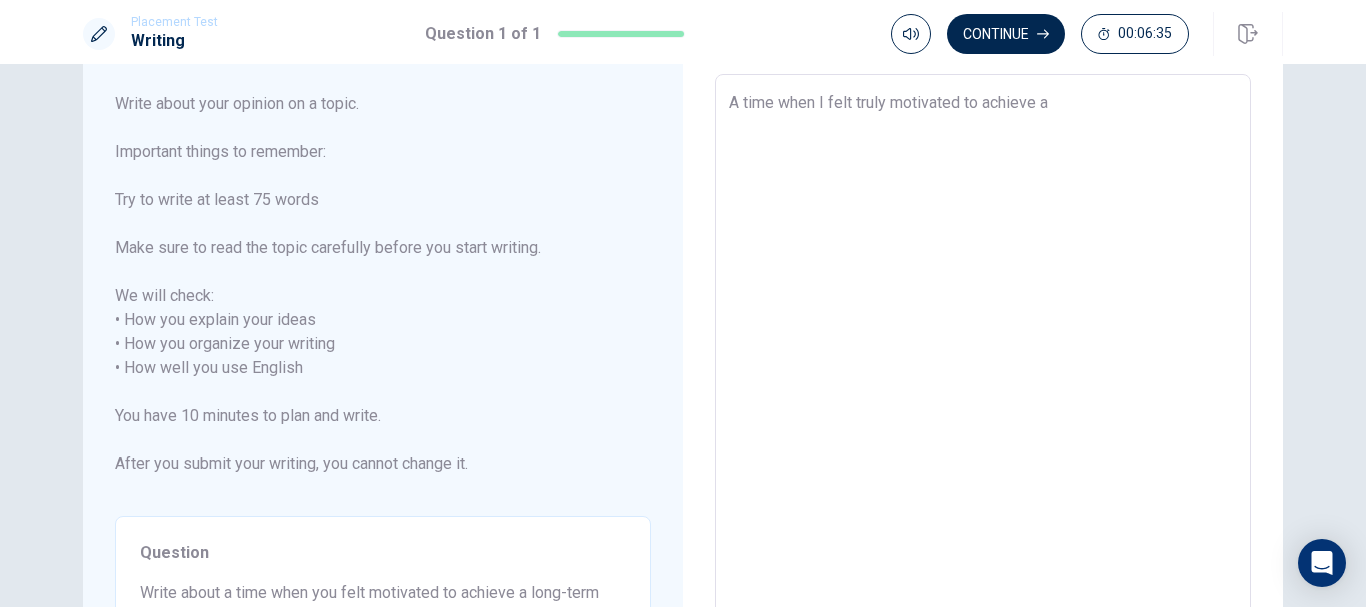 type on "x" 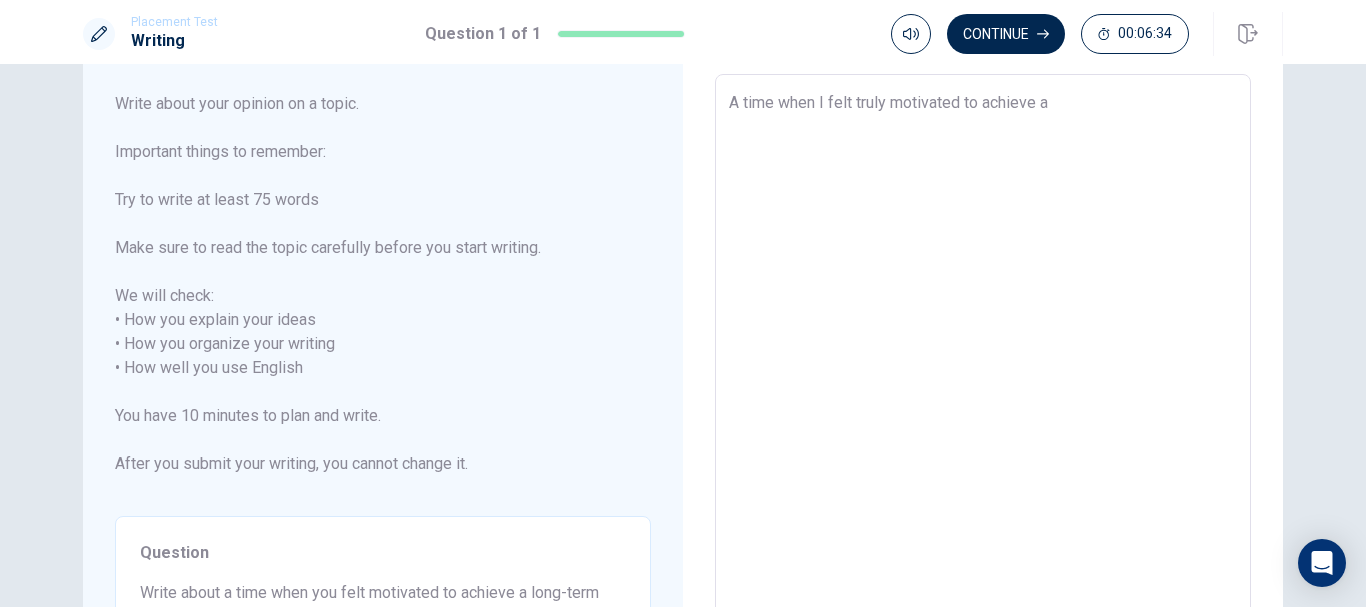 type on "A time when I felt truly motivated to achieve a" 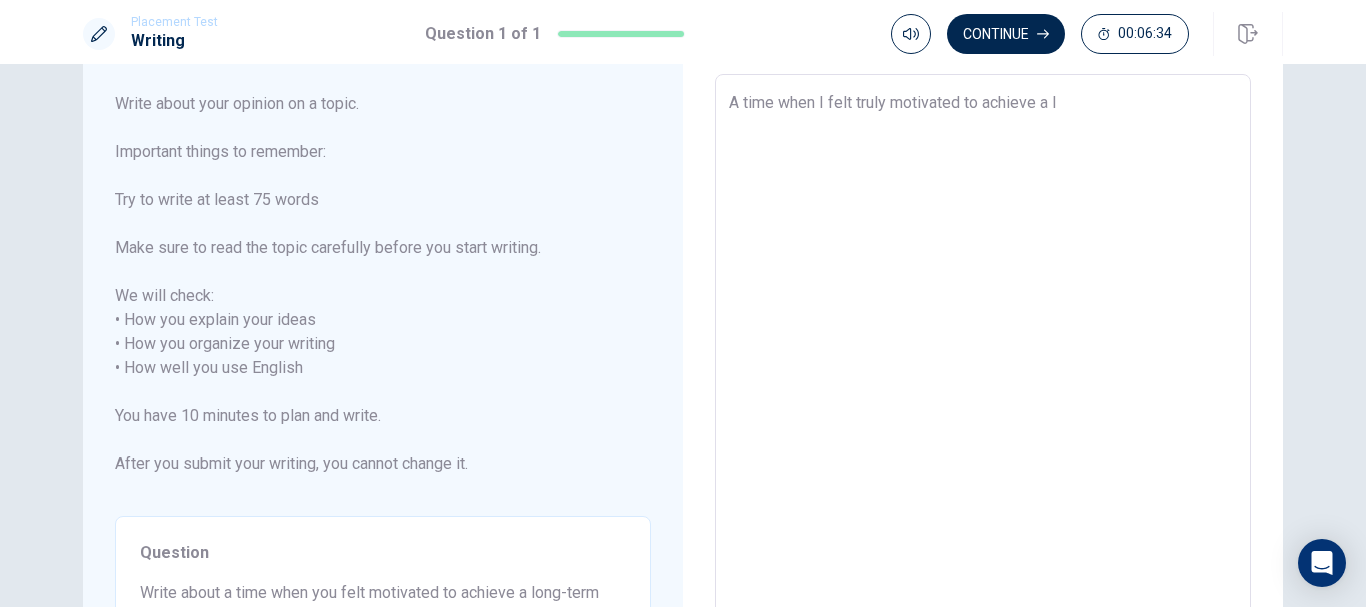 type on "x" 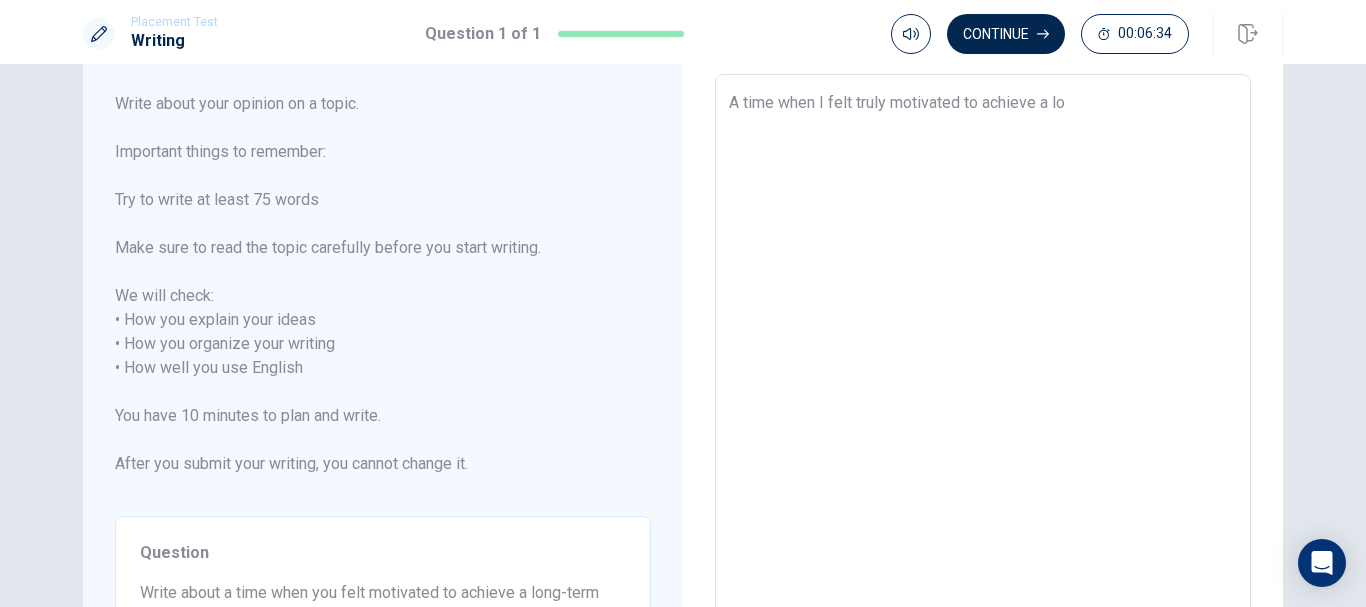 type on "x" 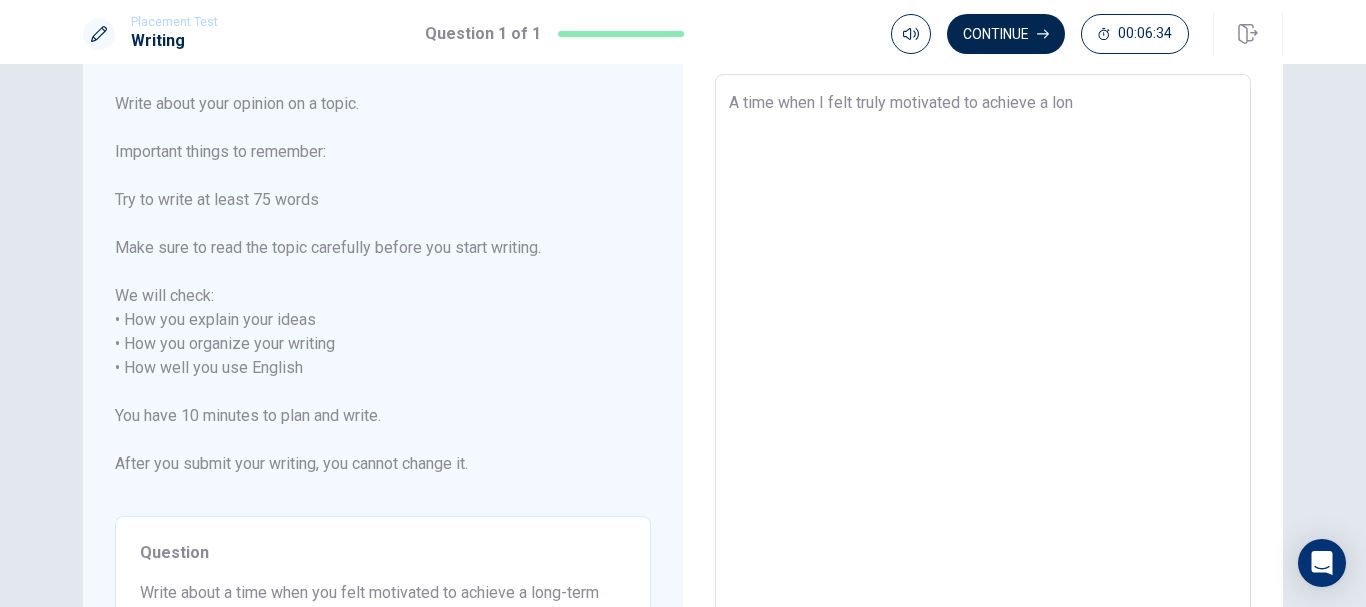 type on "x" 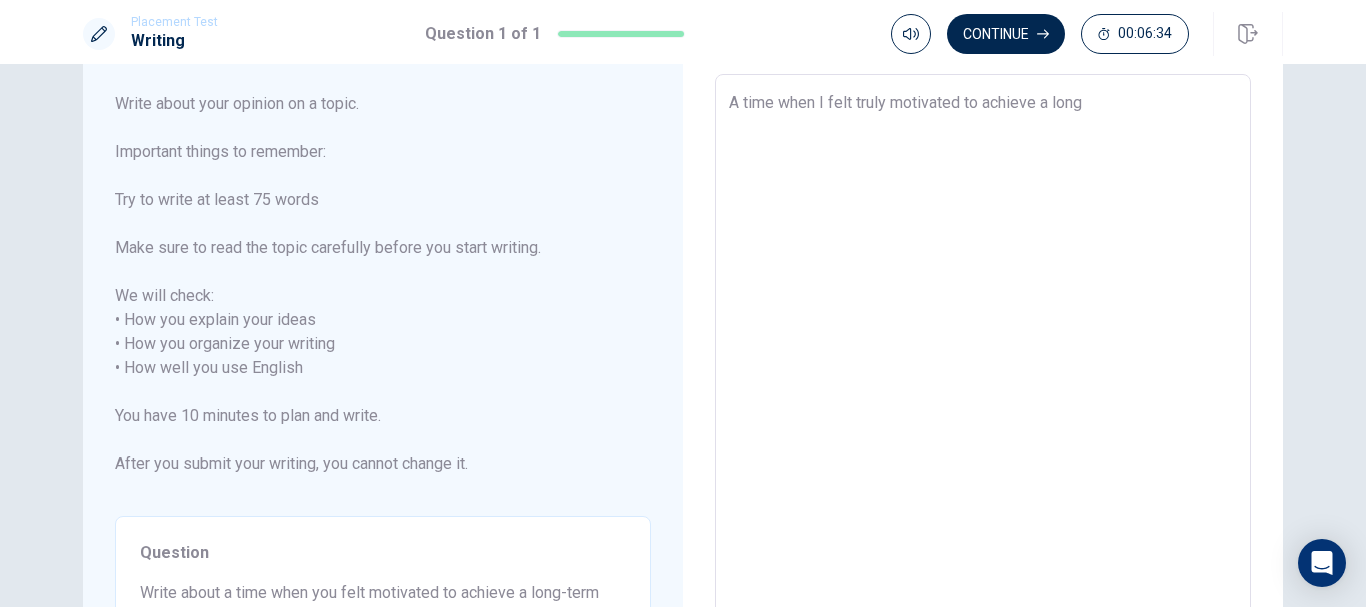 type on "x" 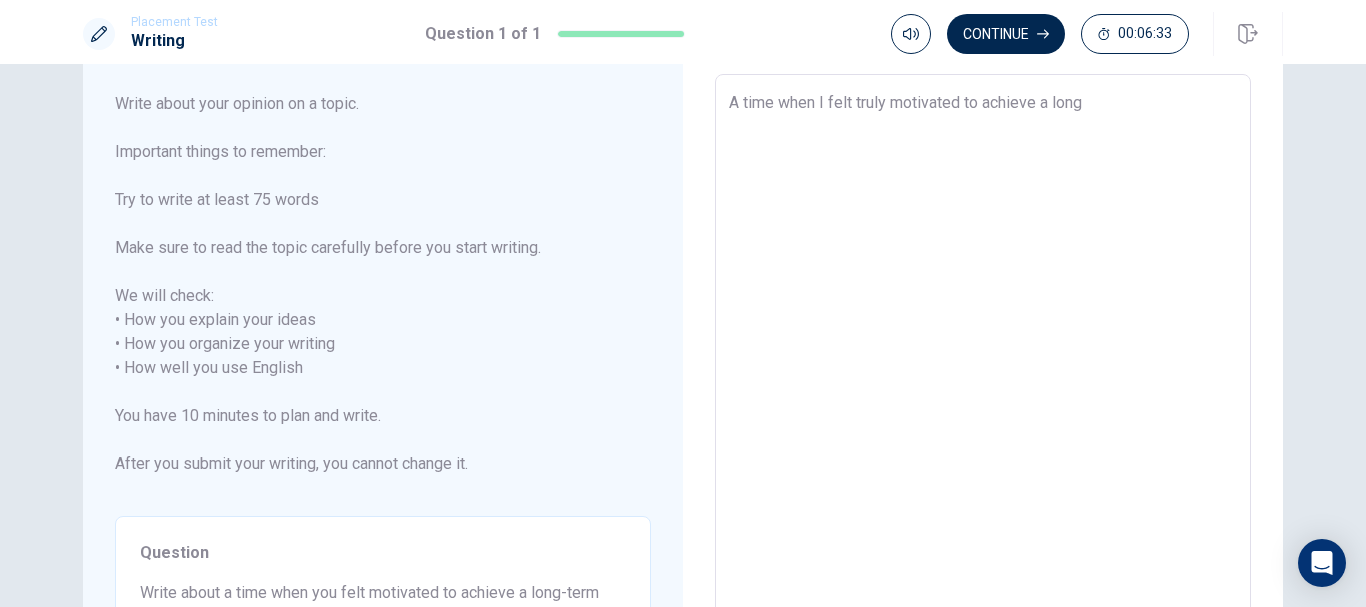 type on "A time when I felt truly motivated to achieve a long-" 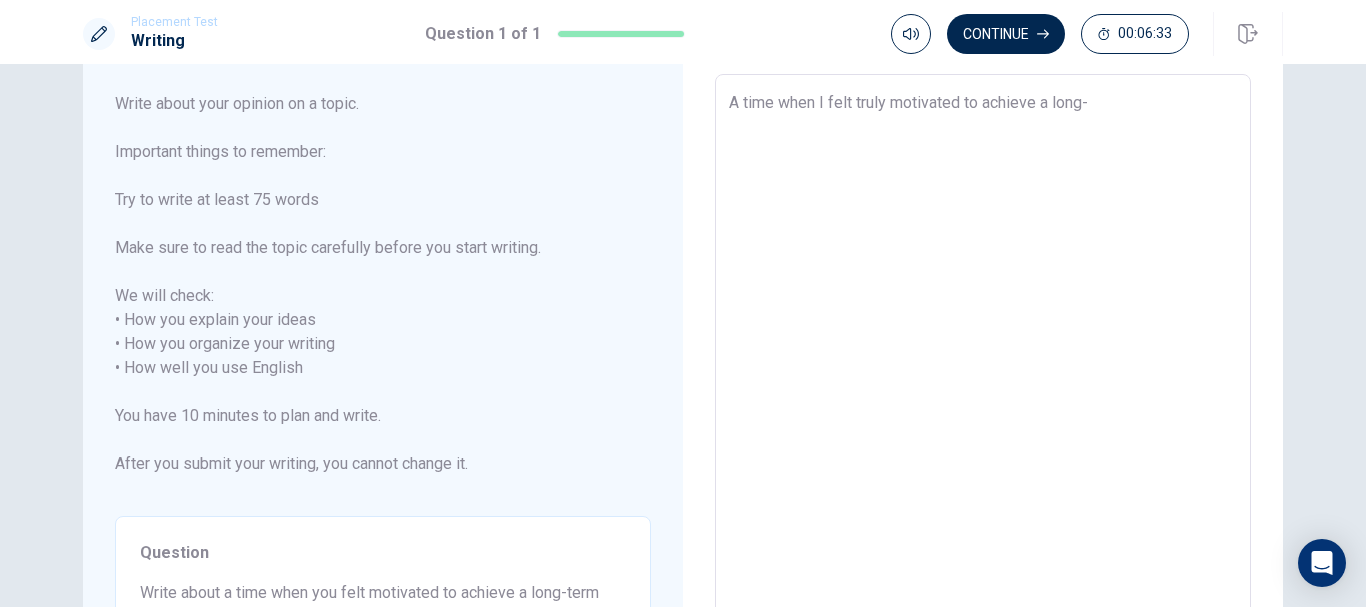 type on "x" 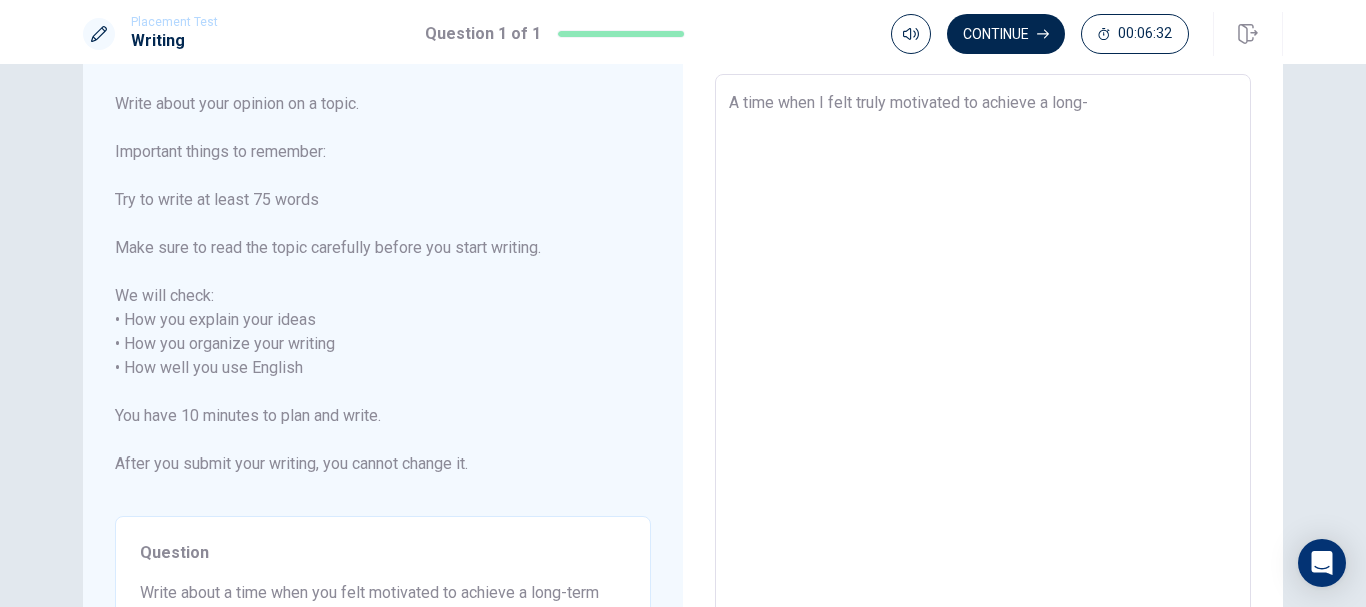 type on "A time when I felt truly motivated to achieve a long-t" 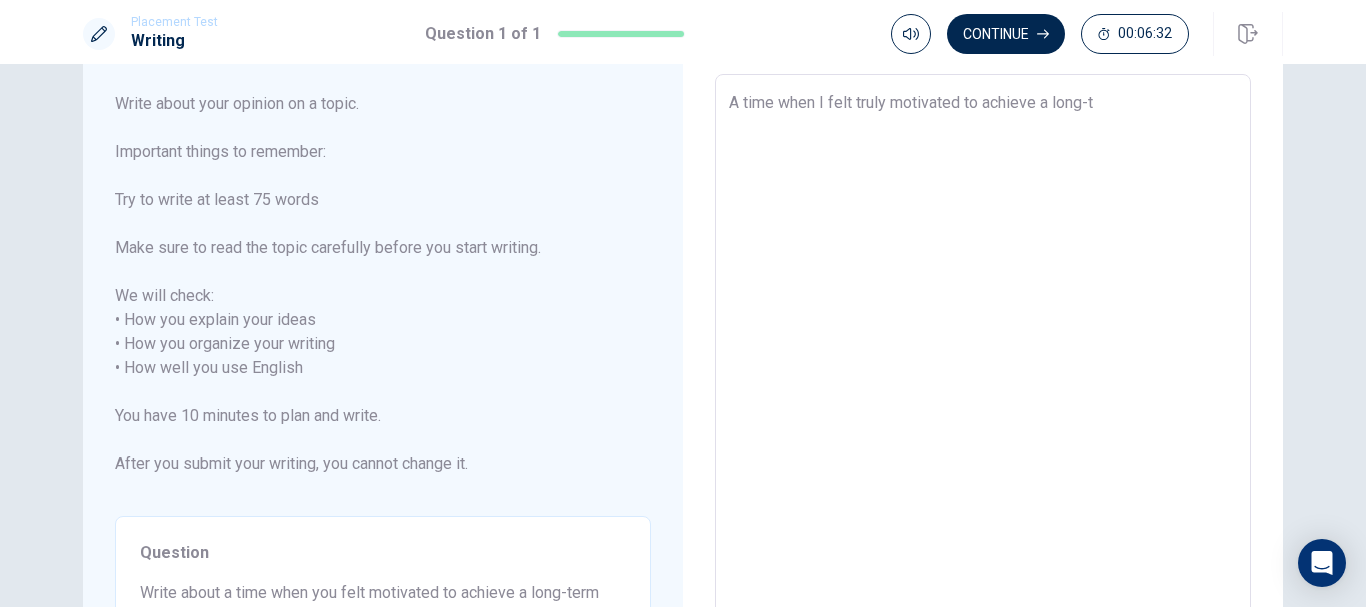 type on "x" 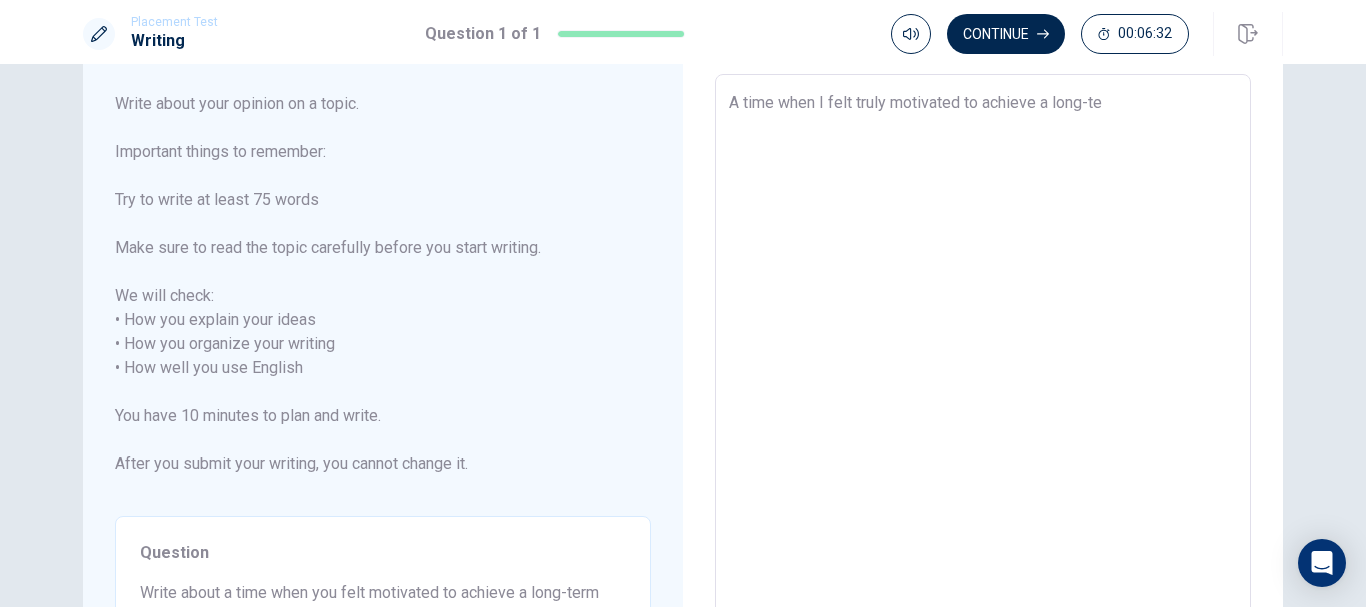 type on "x" 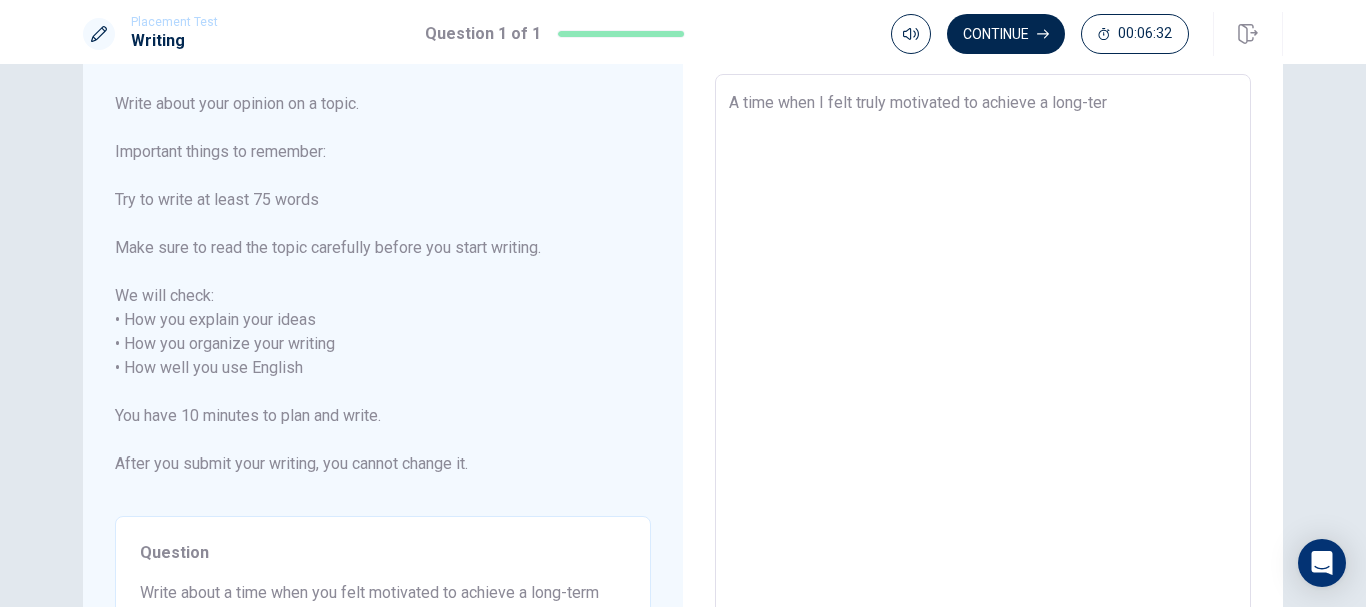 type on "x" 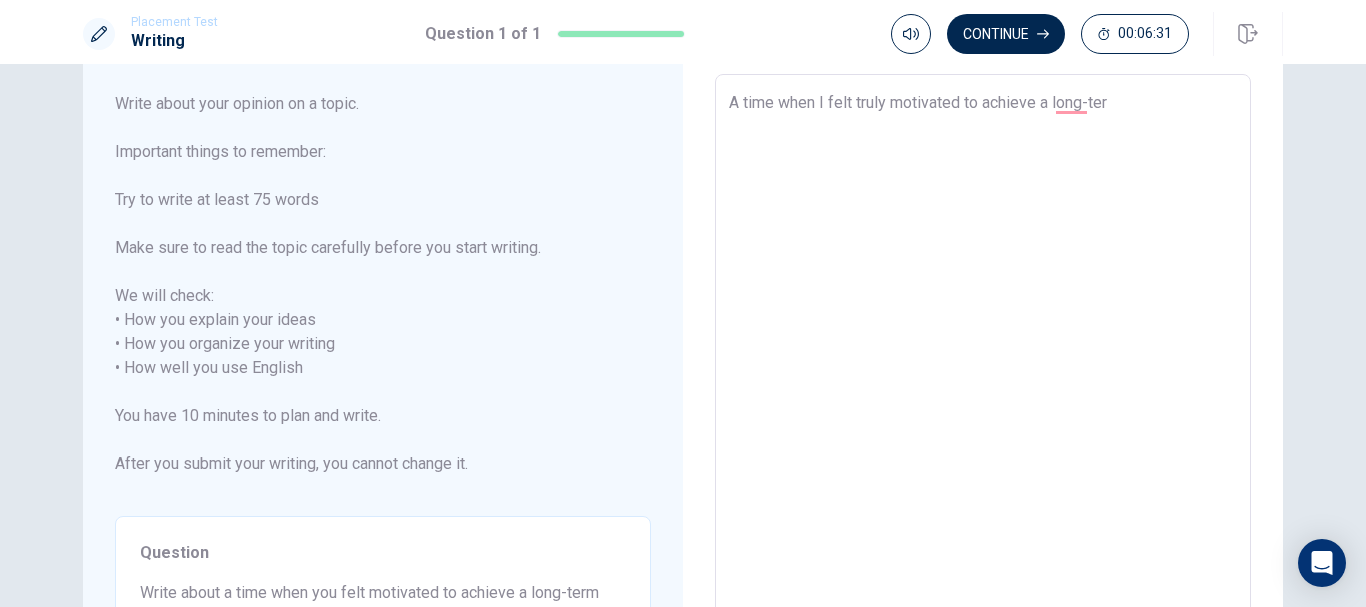 type on "A time when I felt truly motivated to achieve a long-term" 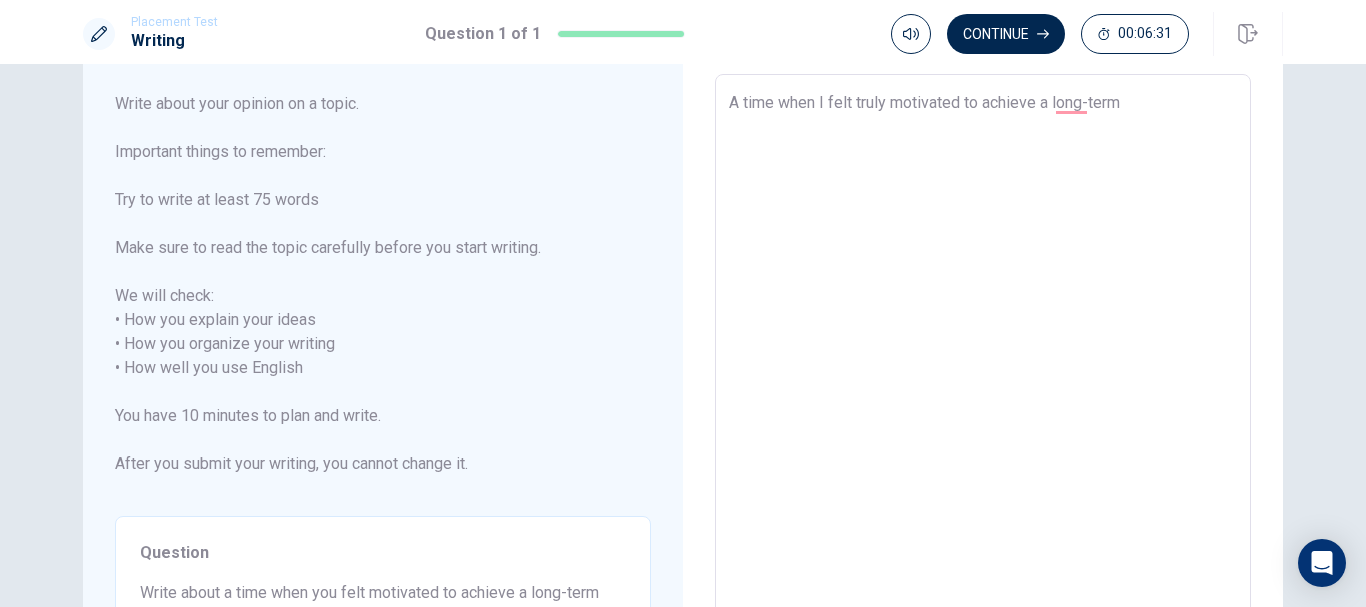 type on "x" 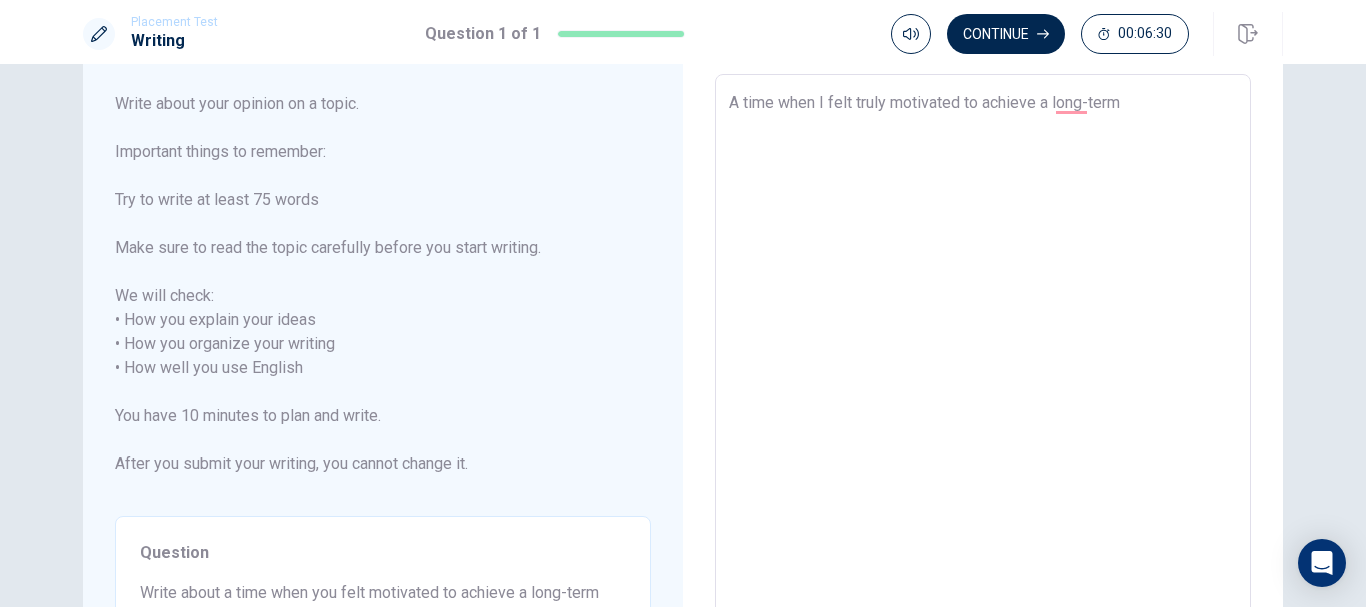 type on "A time when I felt truly motivated to achieve a long-term g" 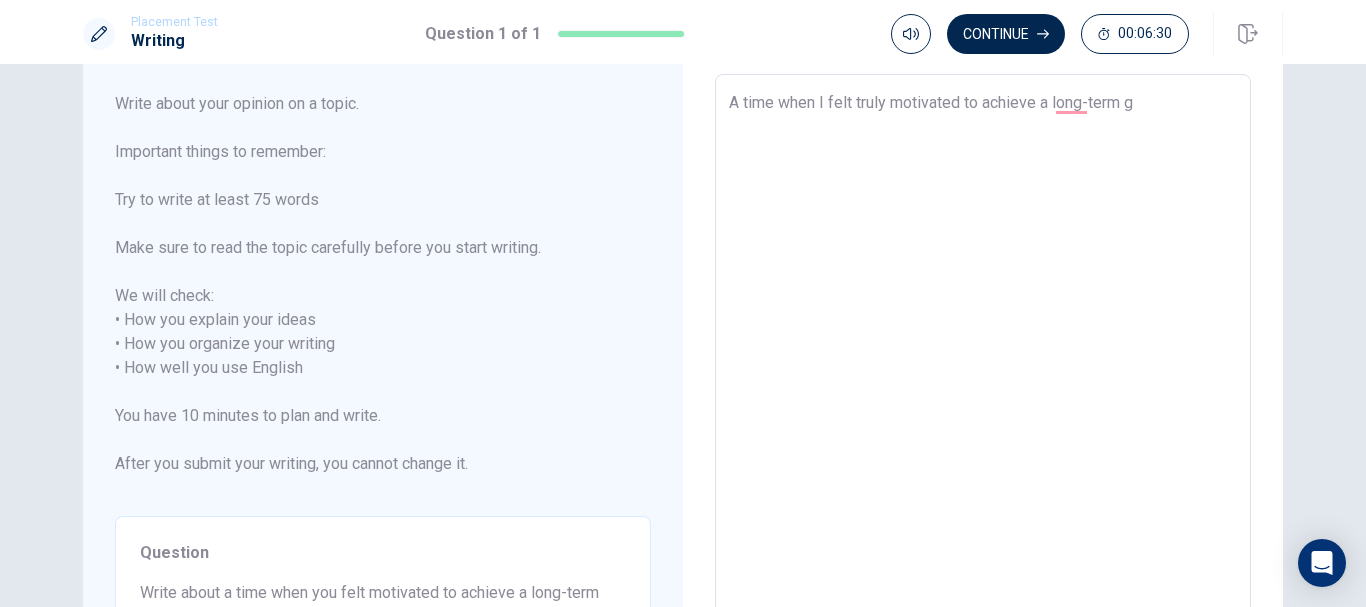 type on "x" 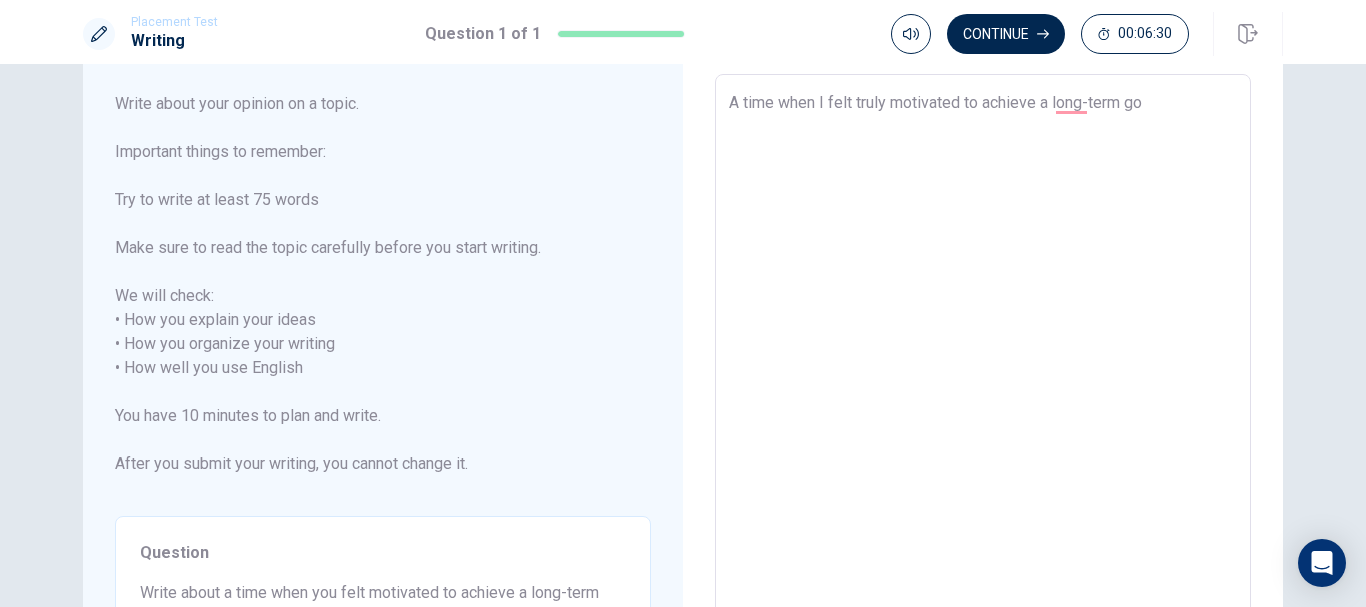 type on "x" 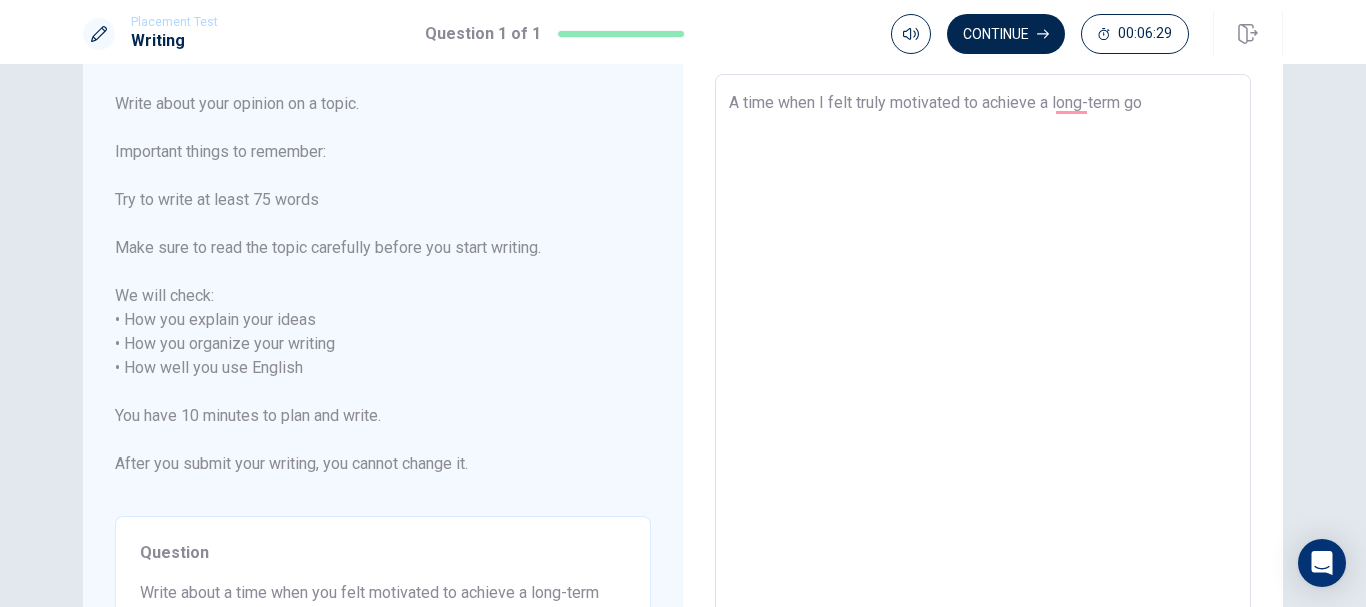 type on "A time when I felt truly motivated to achieve a long-term goa" 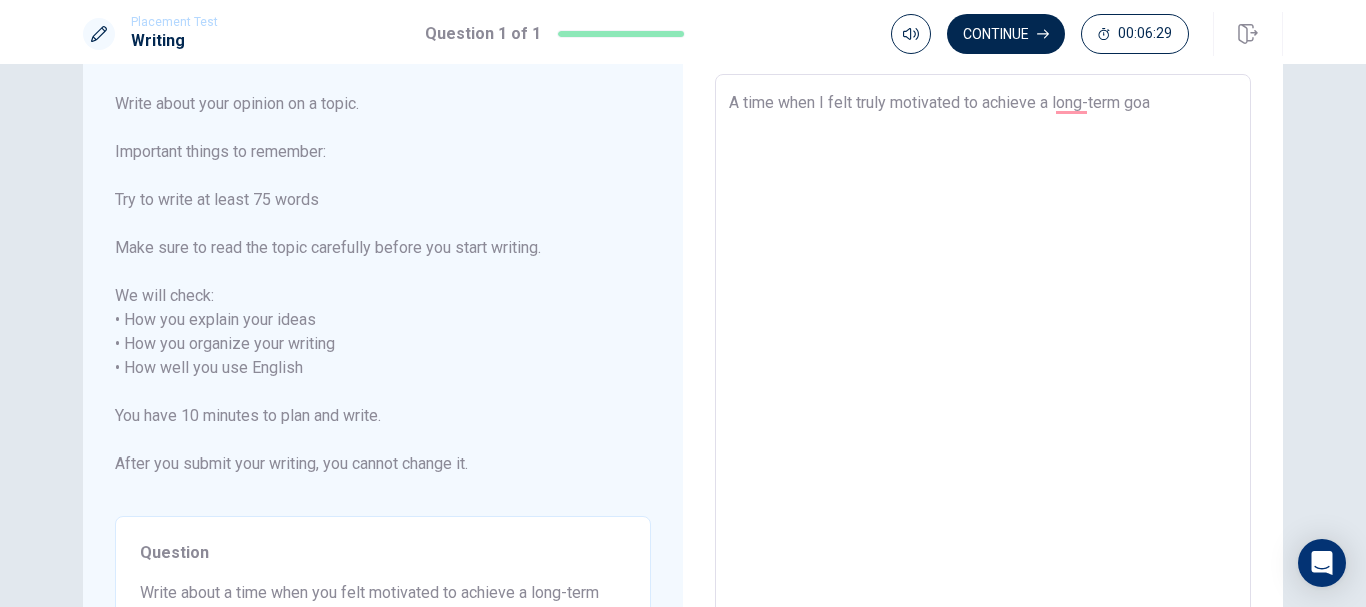 type on "x" 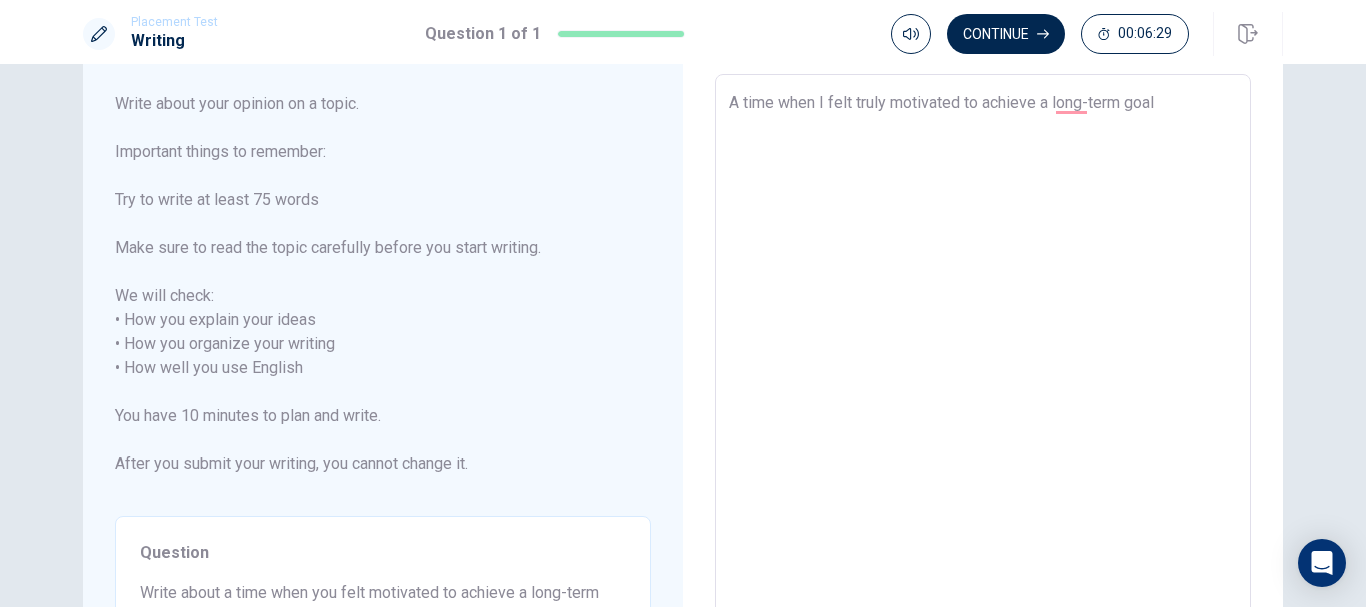 type on "x" 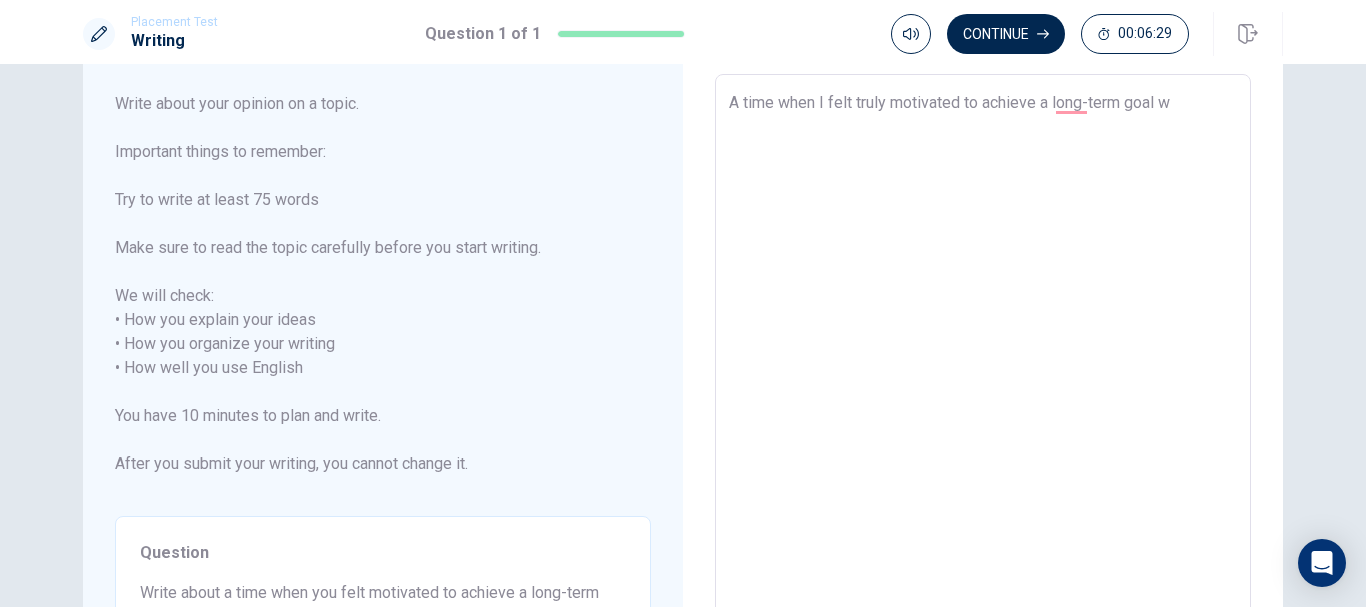 type on "x" 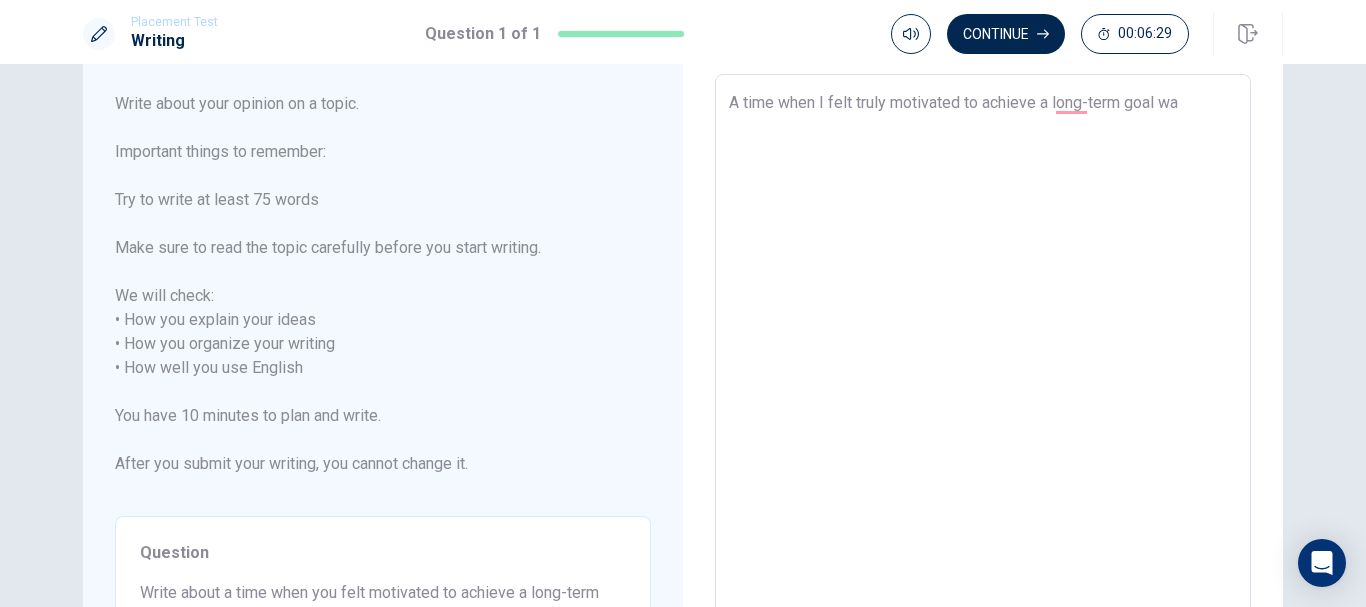 type on "x" 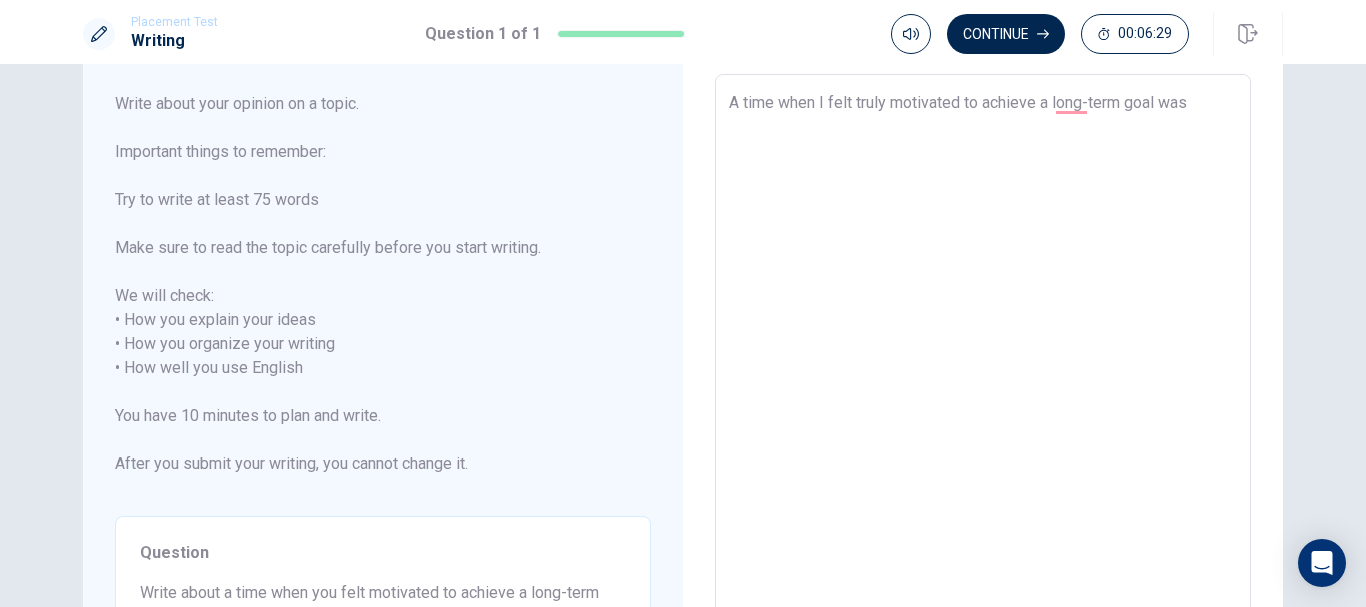 type on "x" 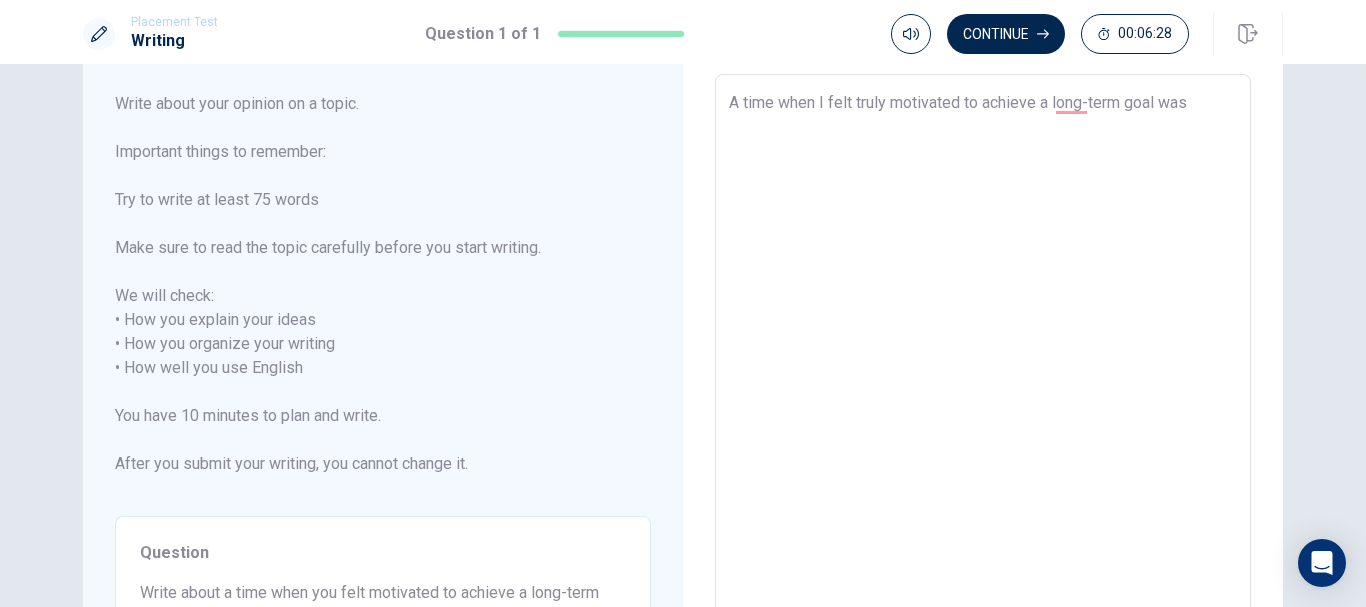 type on "A time when I felt truly motivated to achieve a long-term goal was" 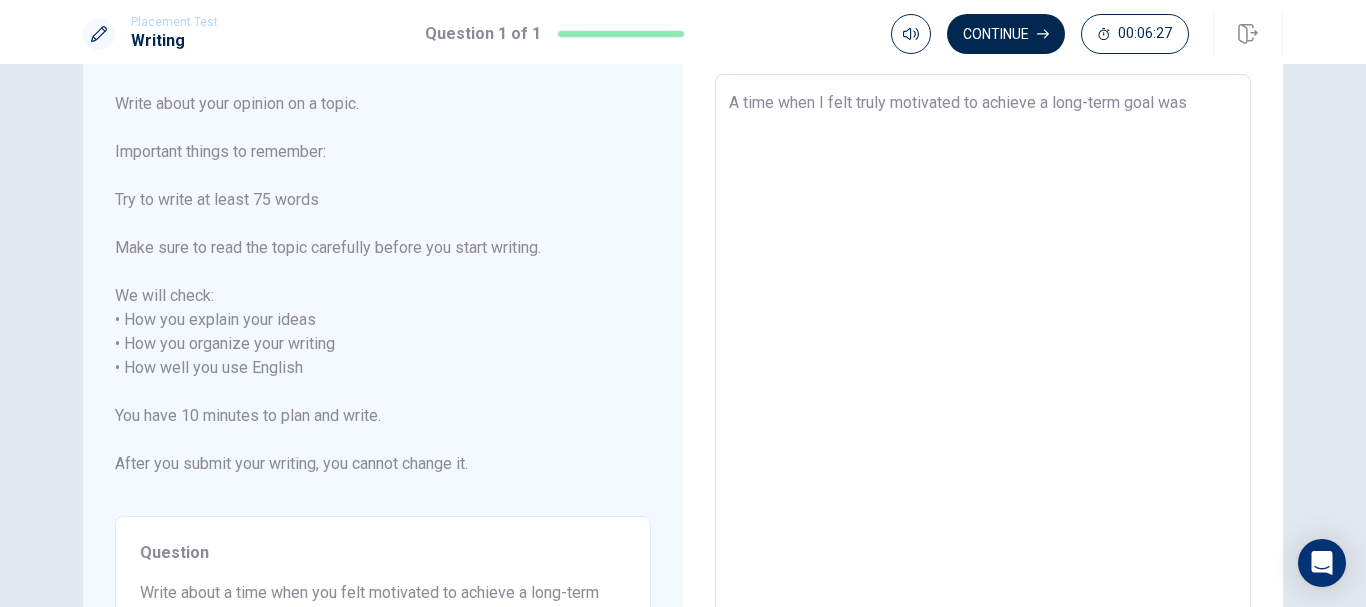 type on "A time when I felt truly motivated to achieve a long-term goal was w" 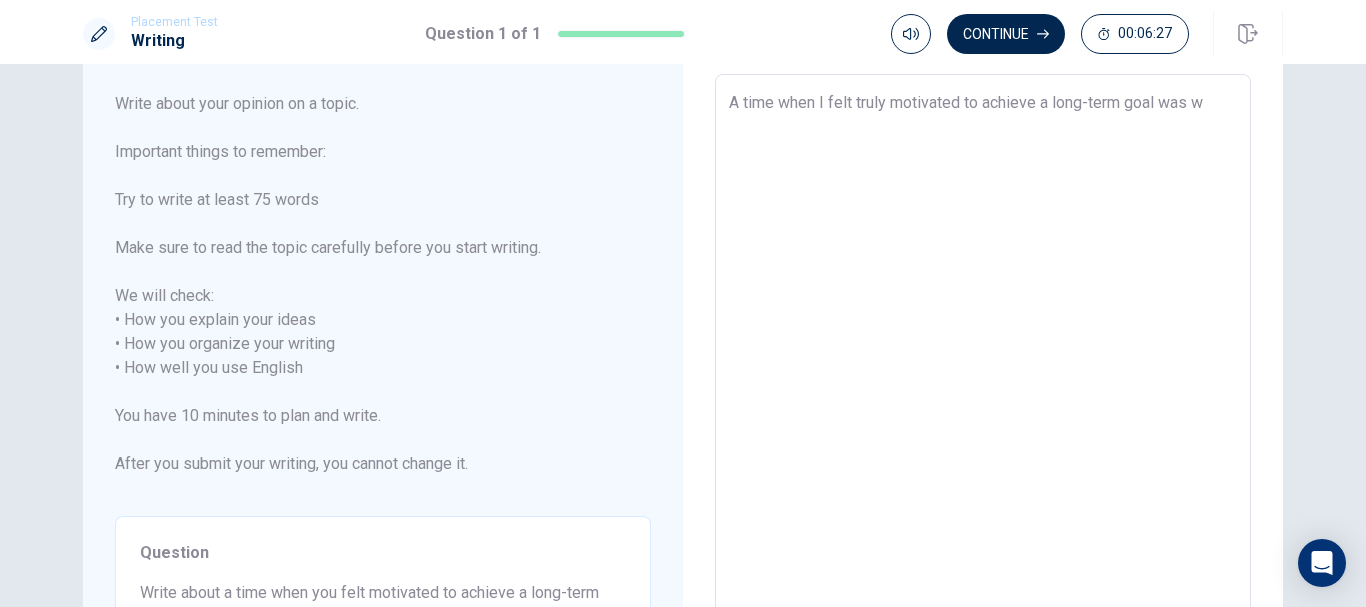 type on "x" 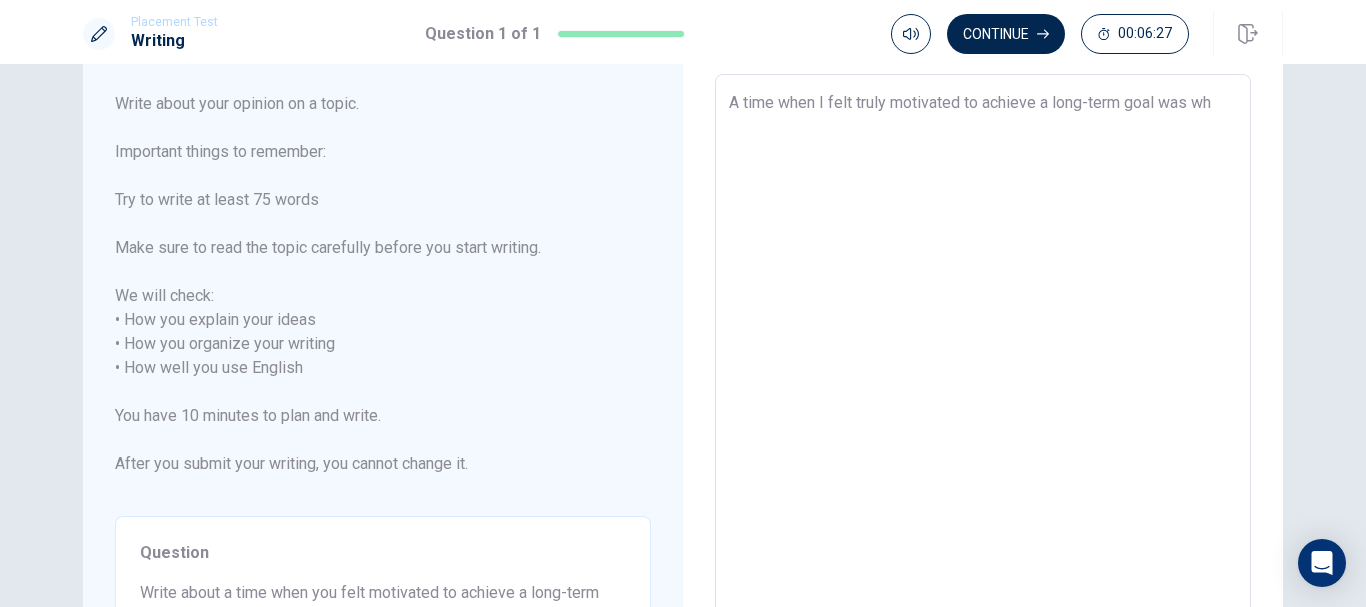 type on "x" 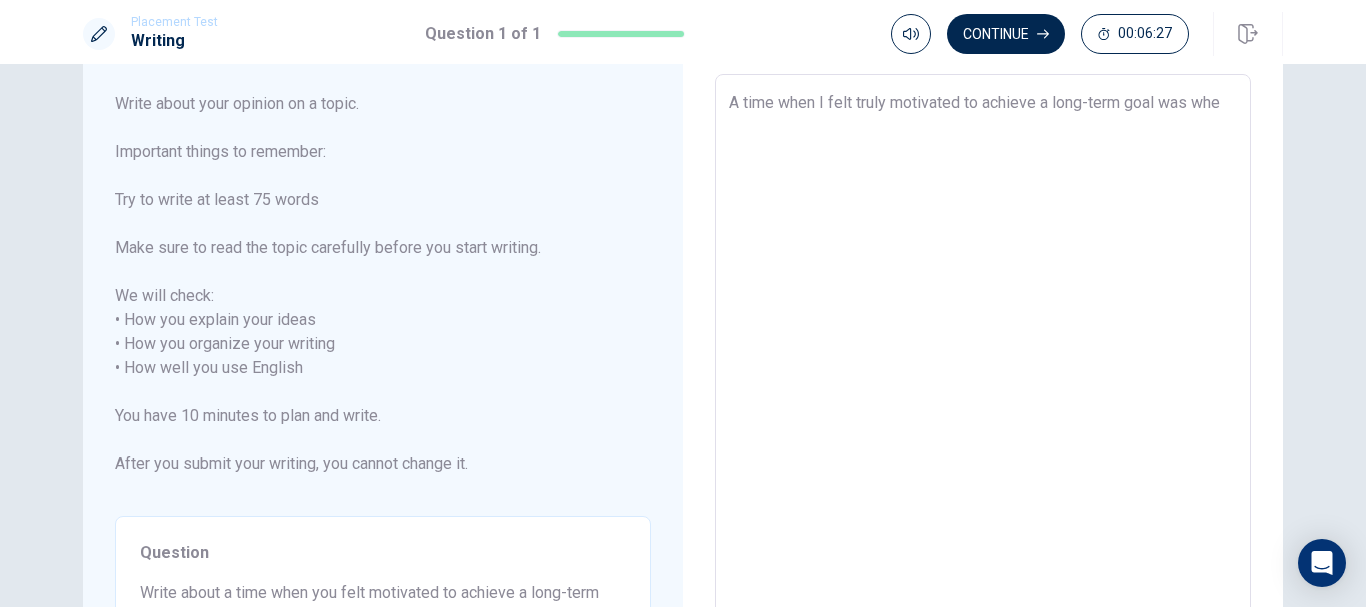 type on "x" 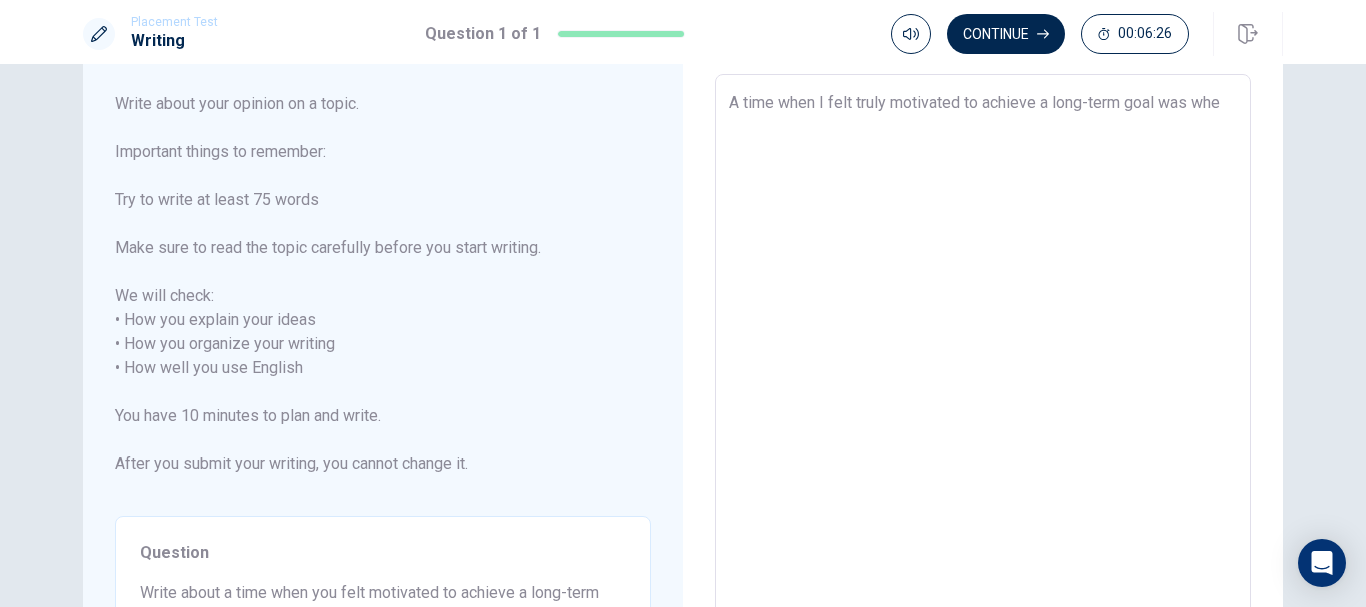type on "A time when I felt truly motivated to achieve a long-term goal was when" 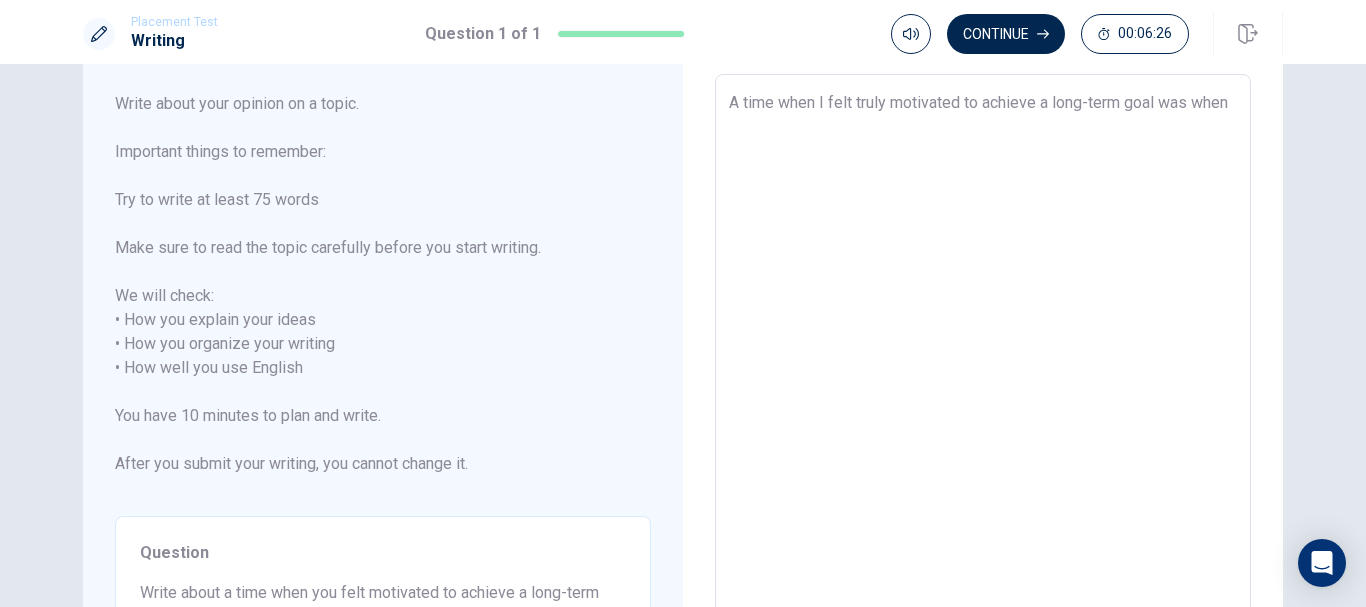 type on "x" 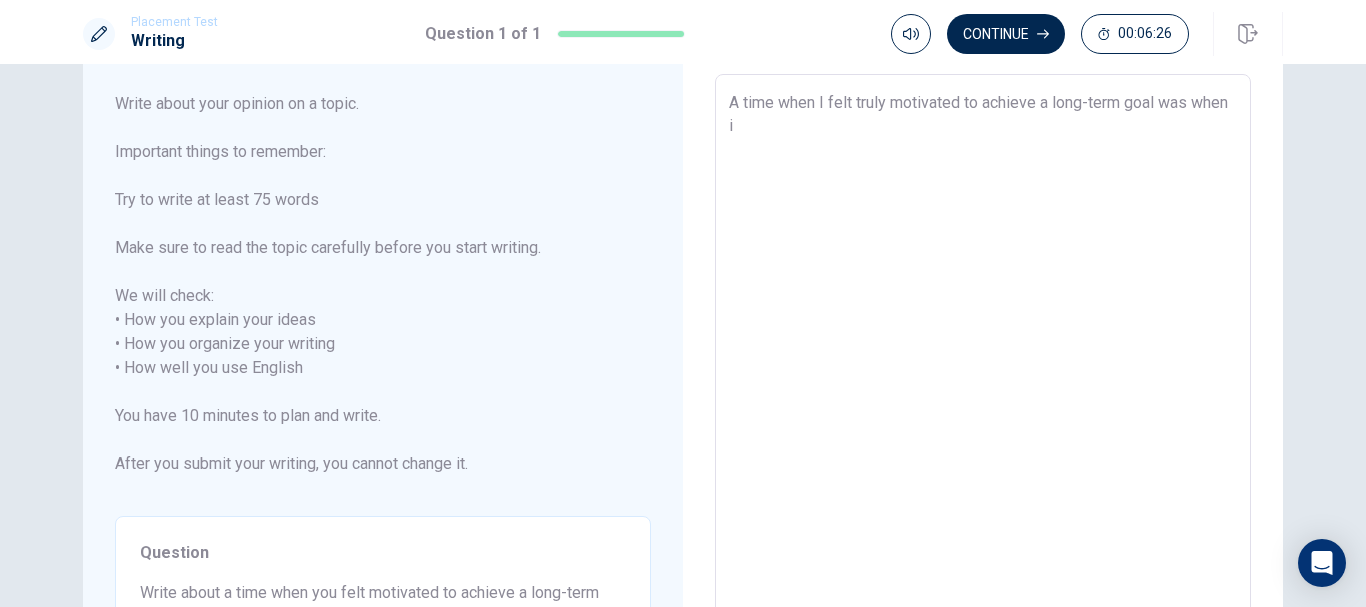 type on "x" 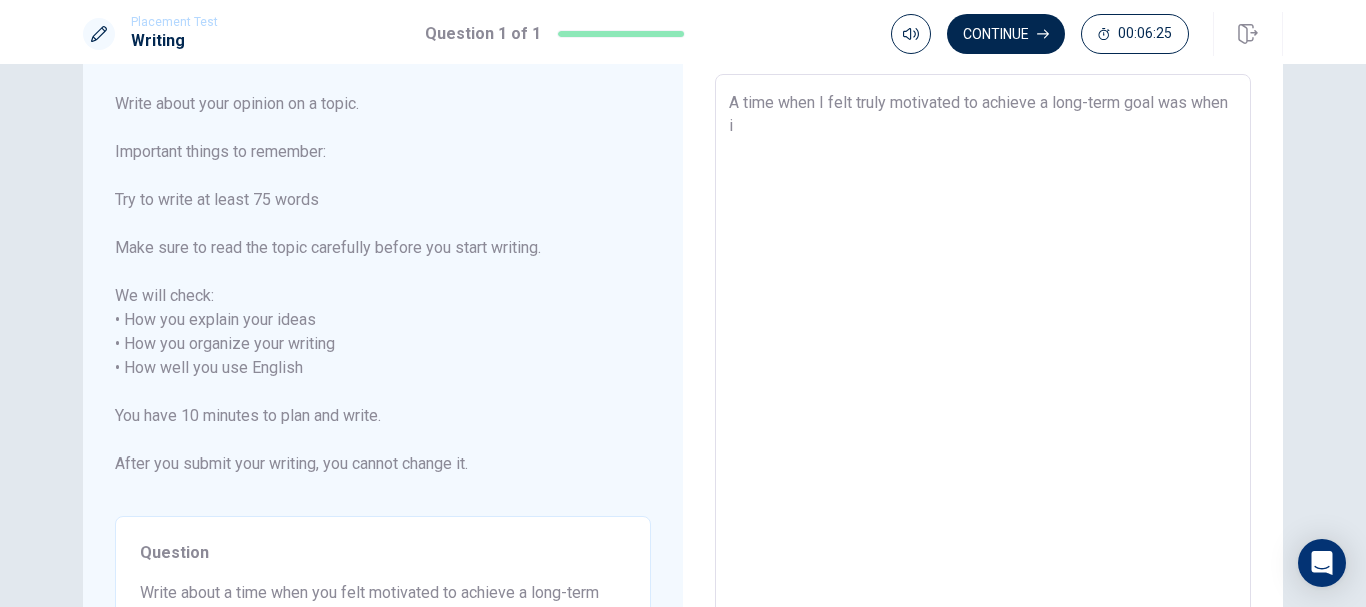 type on "A time when I felt truly motivated to achieve a long-term goal was when" 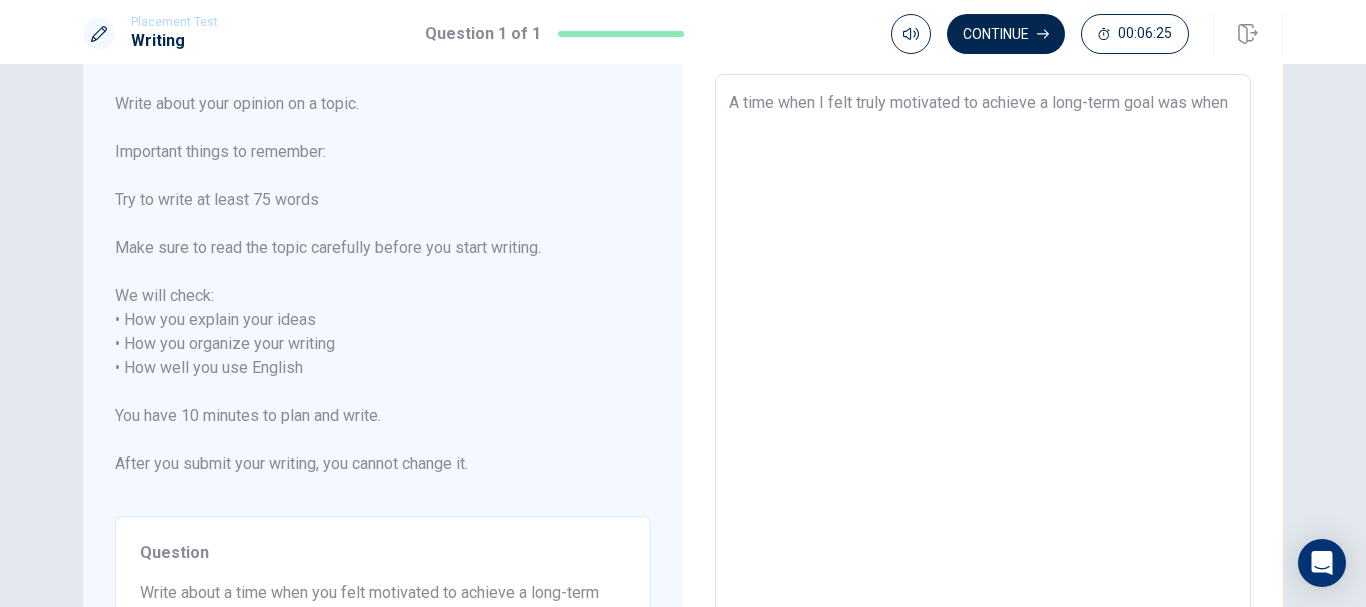 type on "x" 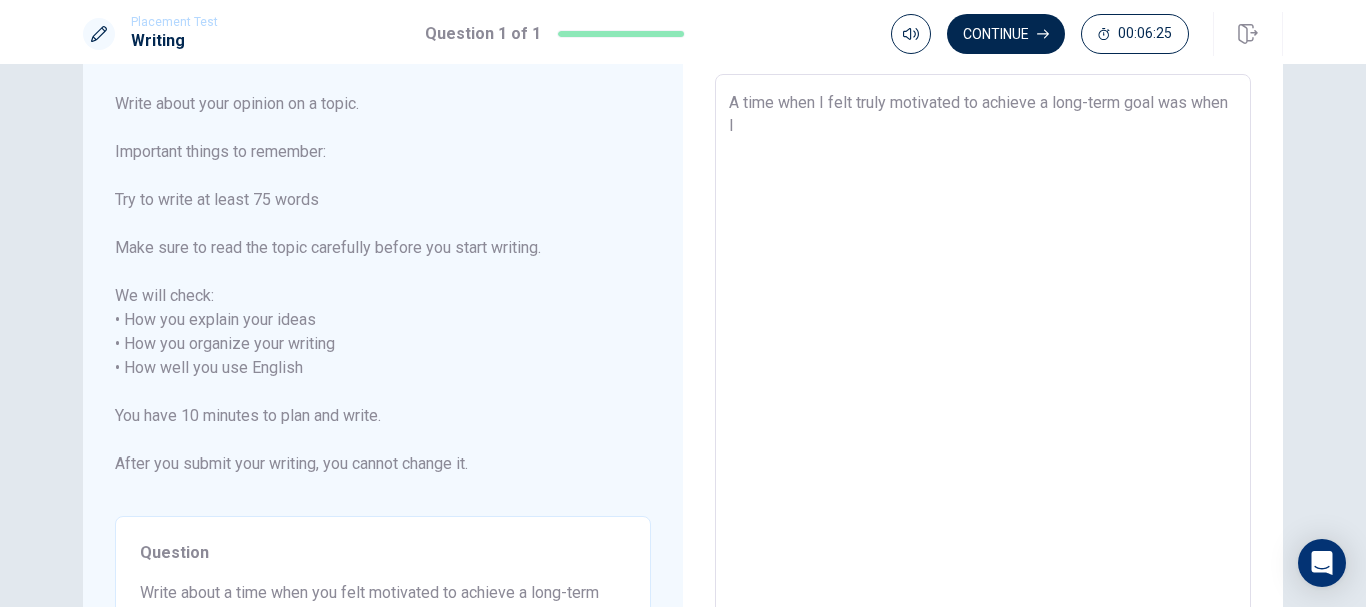 type on "x" 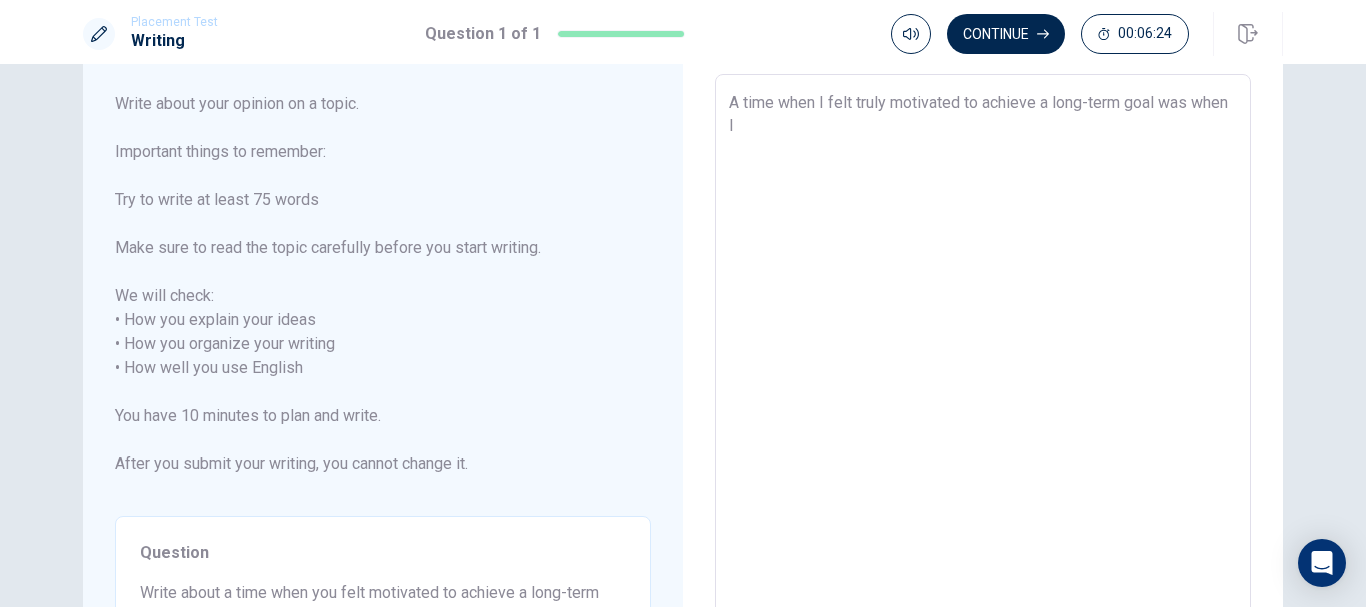 type on "A time when I felt truly motivated to achieve a long-term goal was when I" 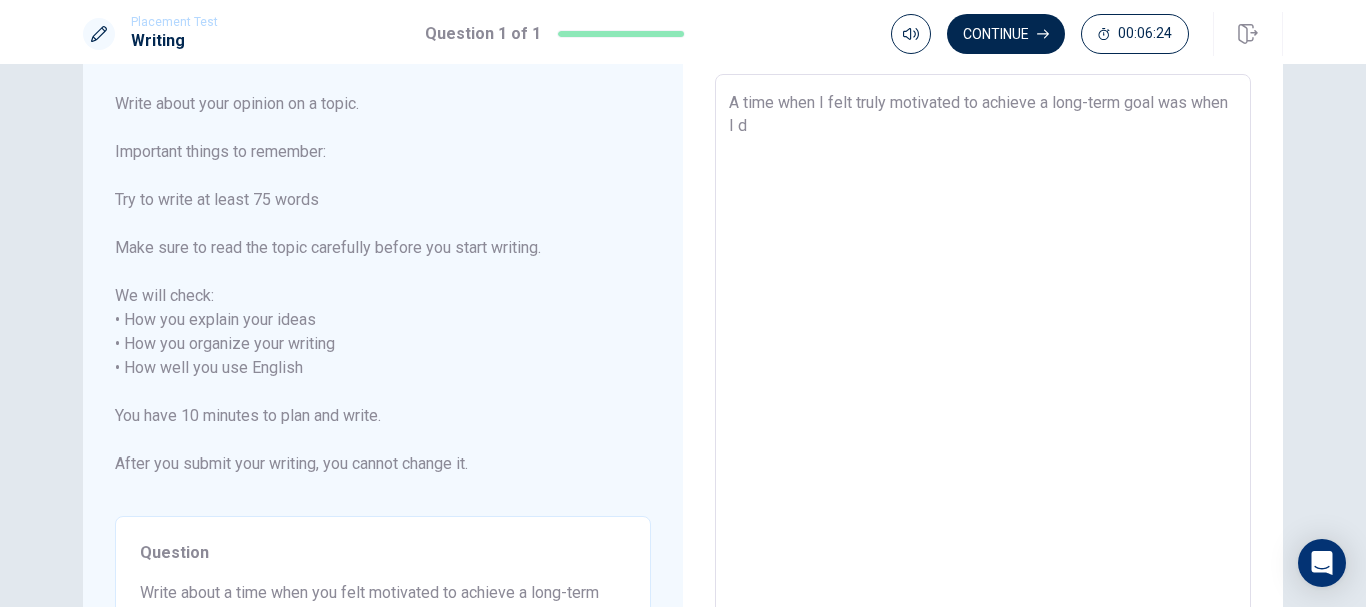 type on "x" 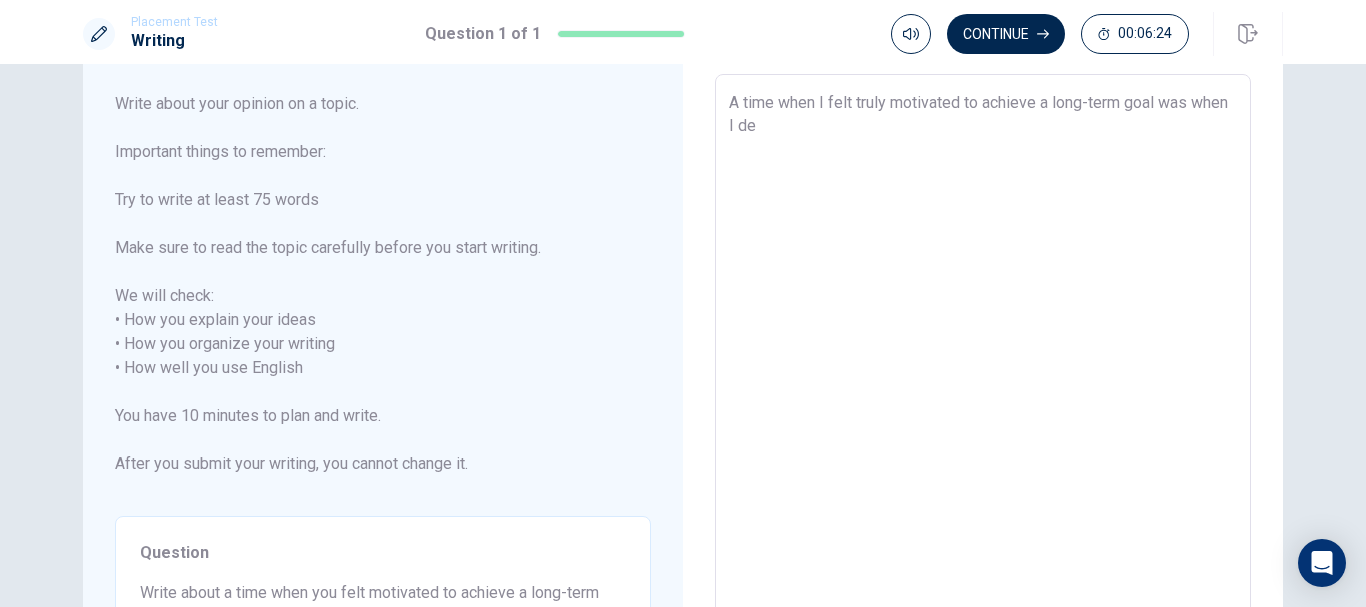 type on "x" 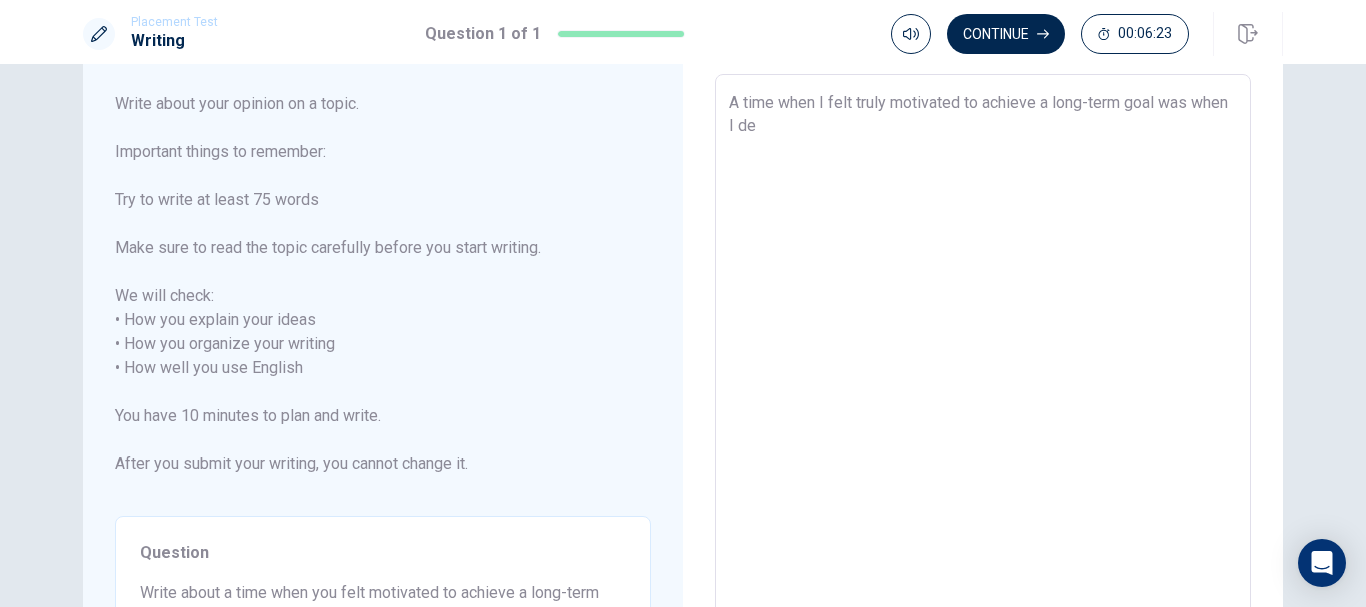 type on "A time when I felt truly motivated to achieve a long-term goal was when I dec" 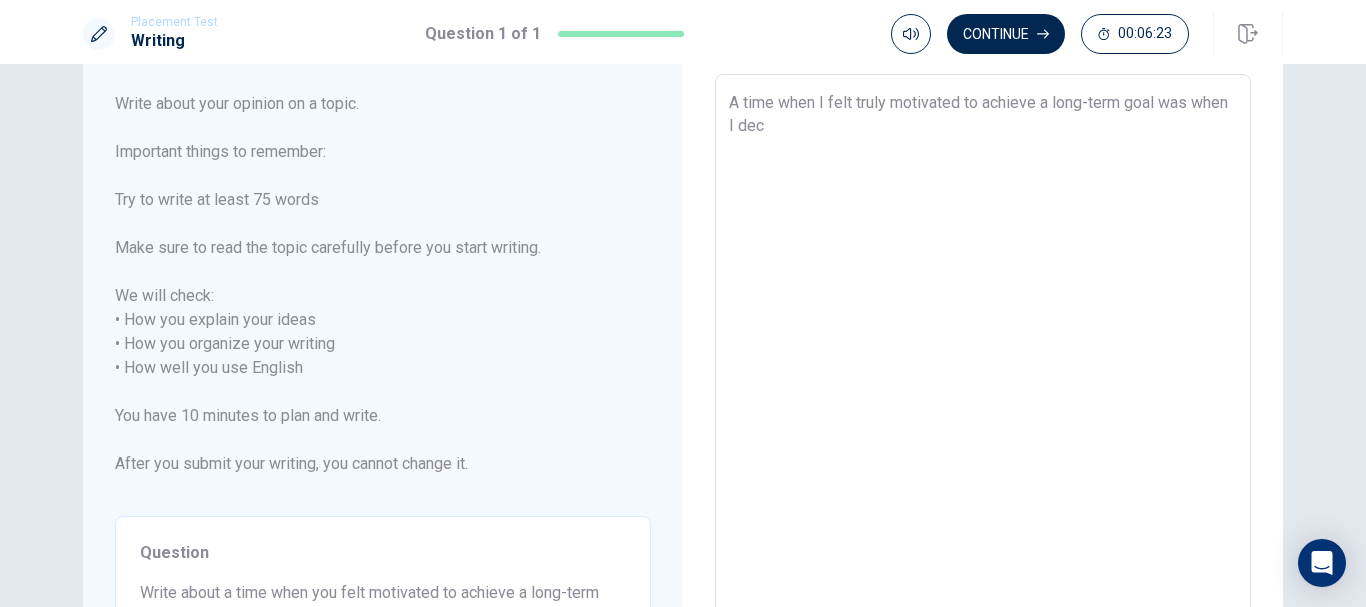 type on "x" 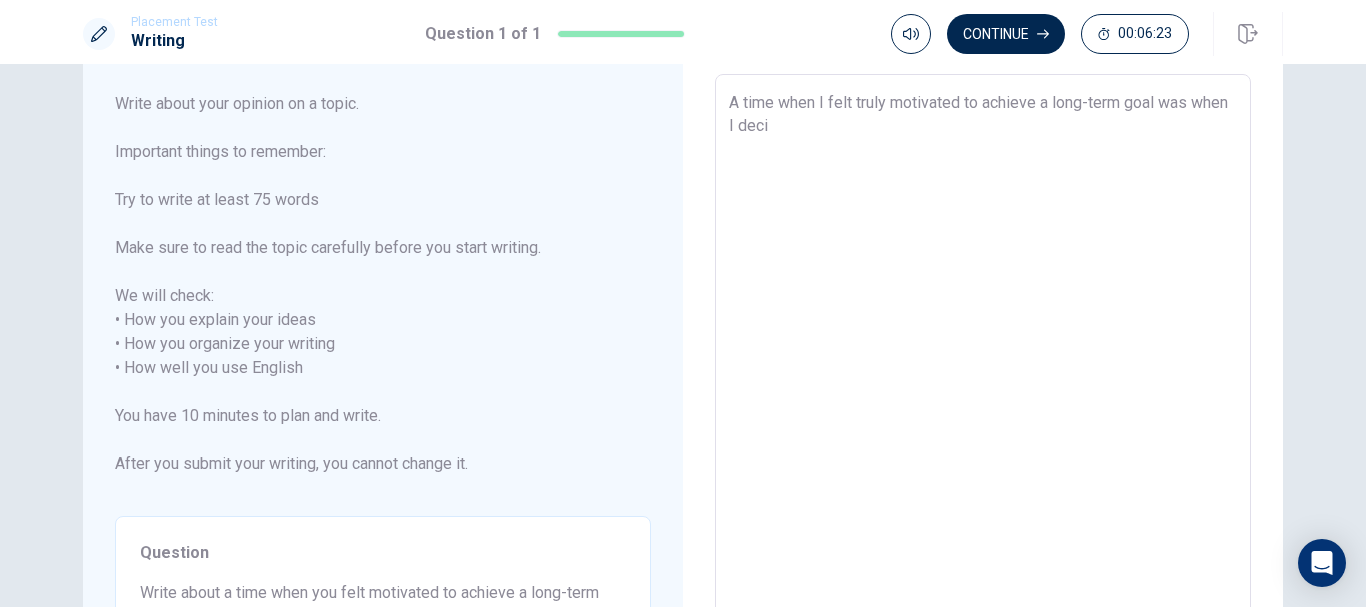 type on "x" 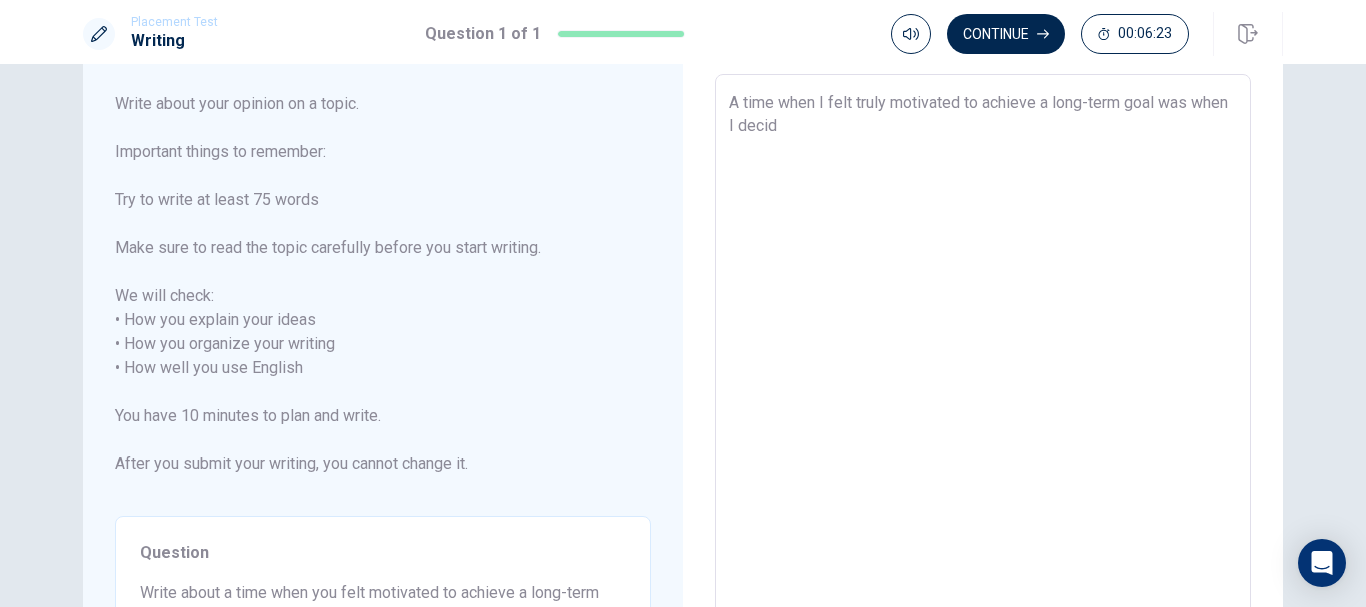 type on "A time when I felt truly motivated to achieve a long-term goal was when I decide" 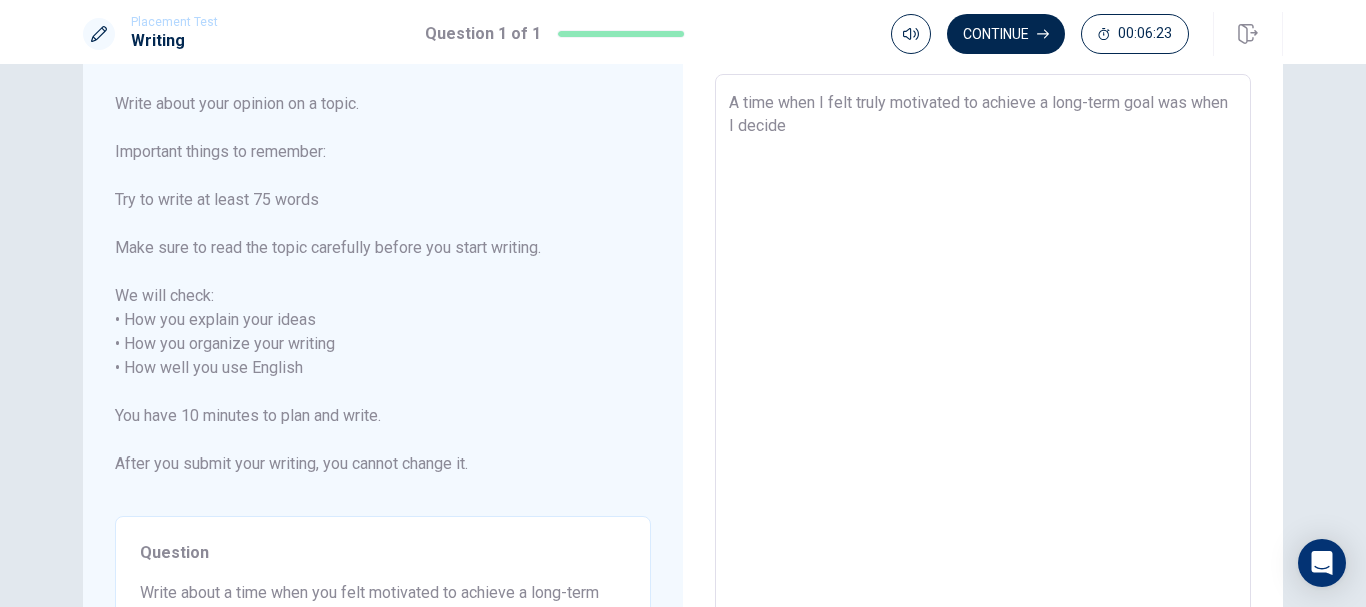 type on "x" 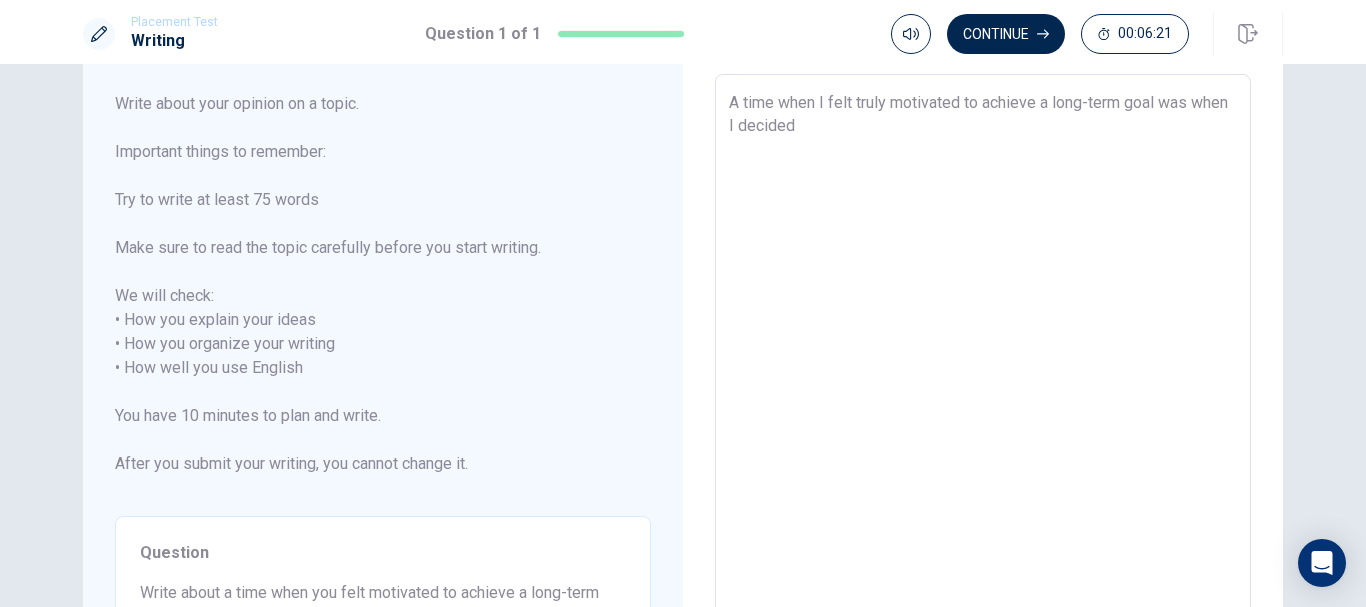 type on "x" 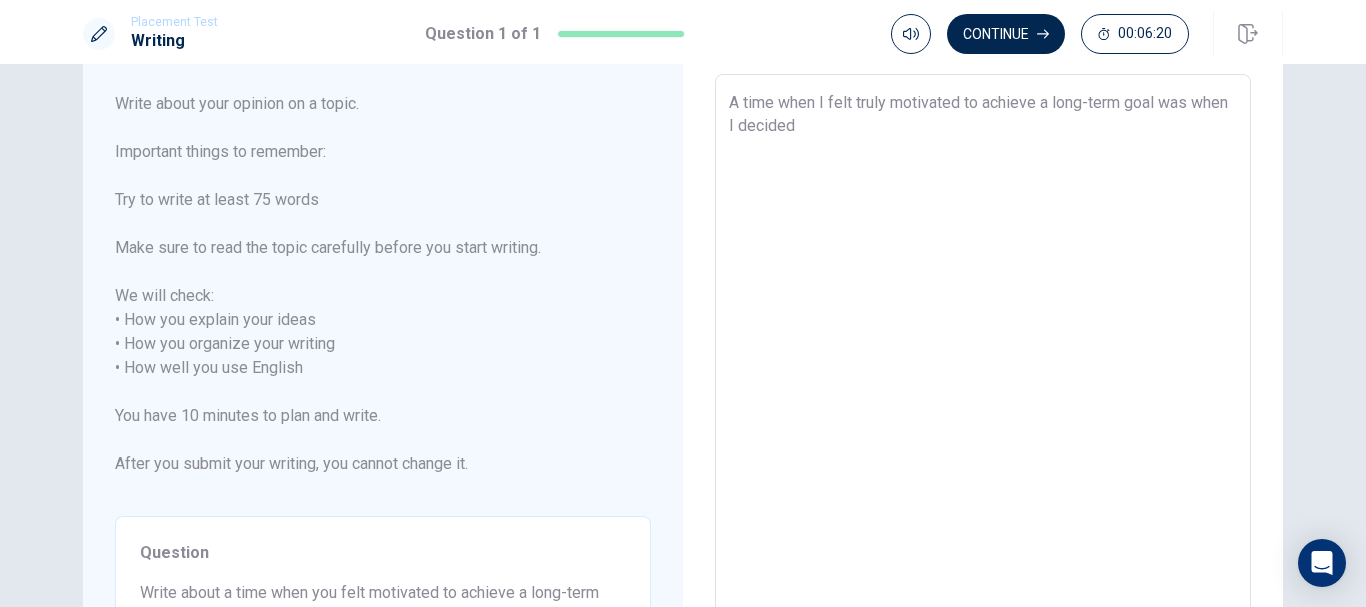 type on "A time when I felt truly motivated to achieve a long-term goal was when I decided t" 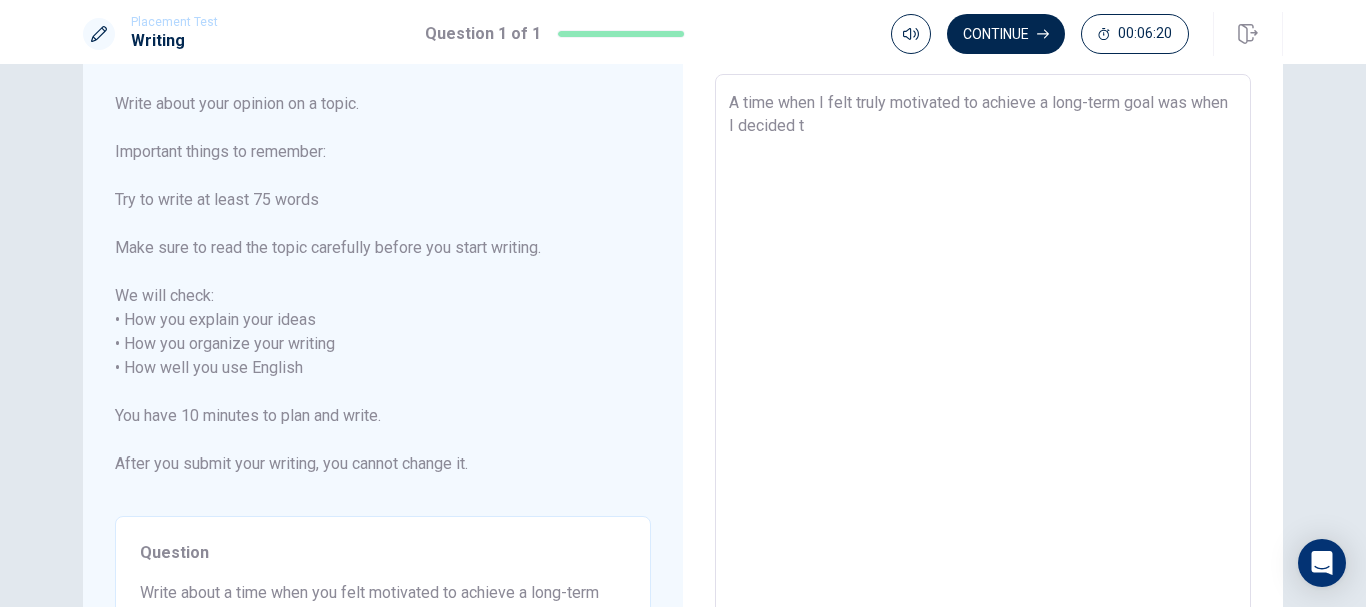 type on "x" 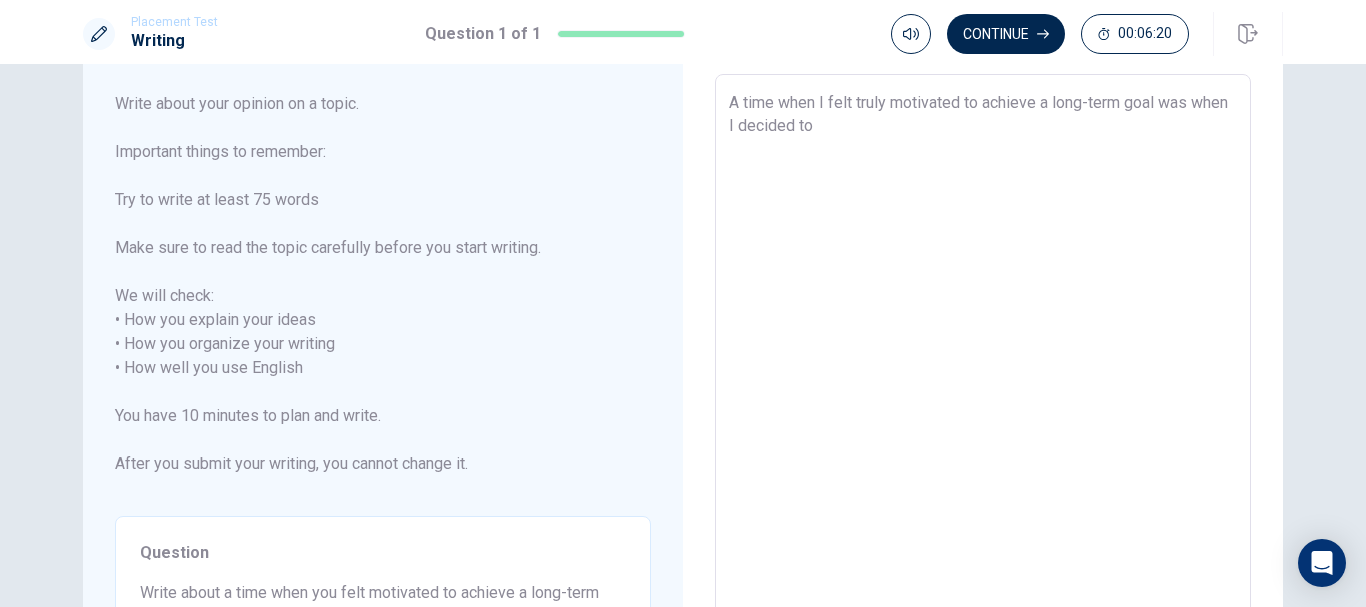 type on "x" 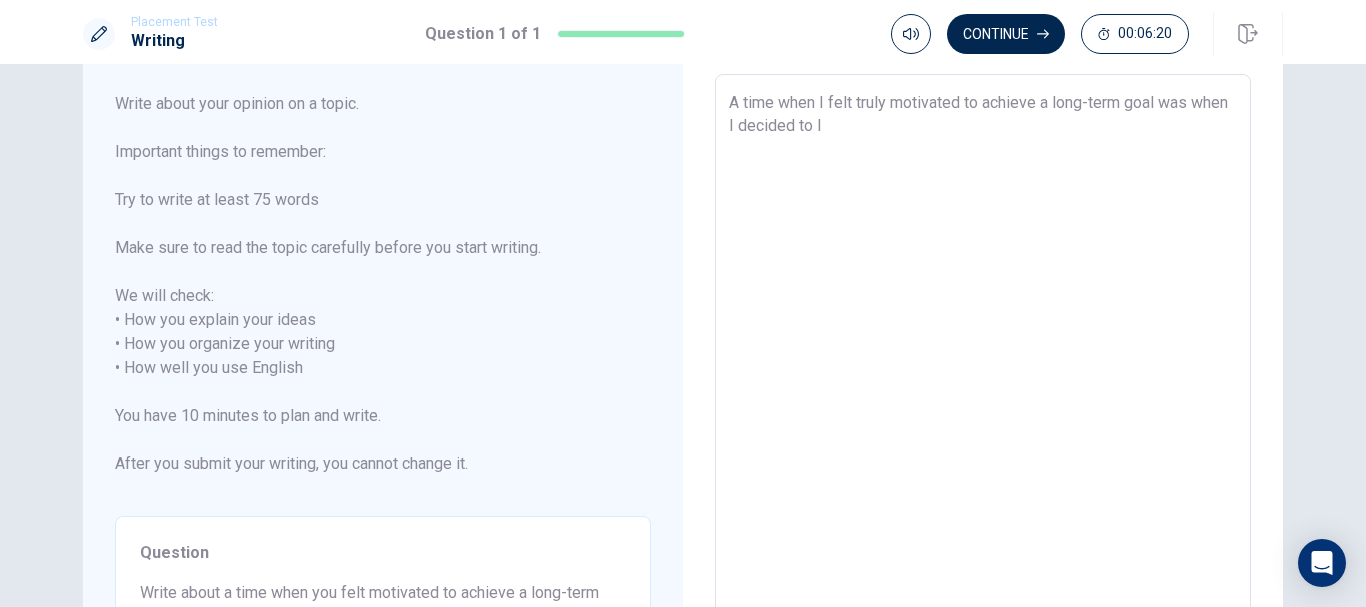 type on "x" 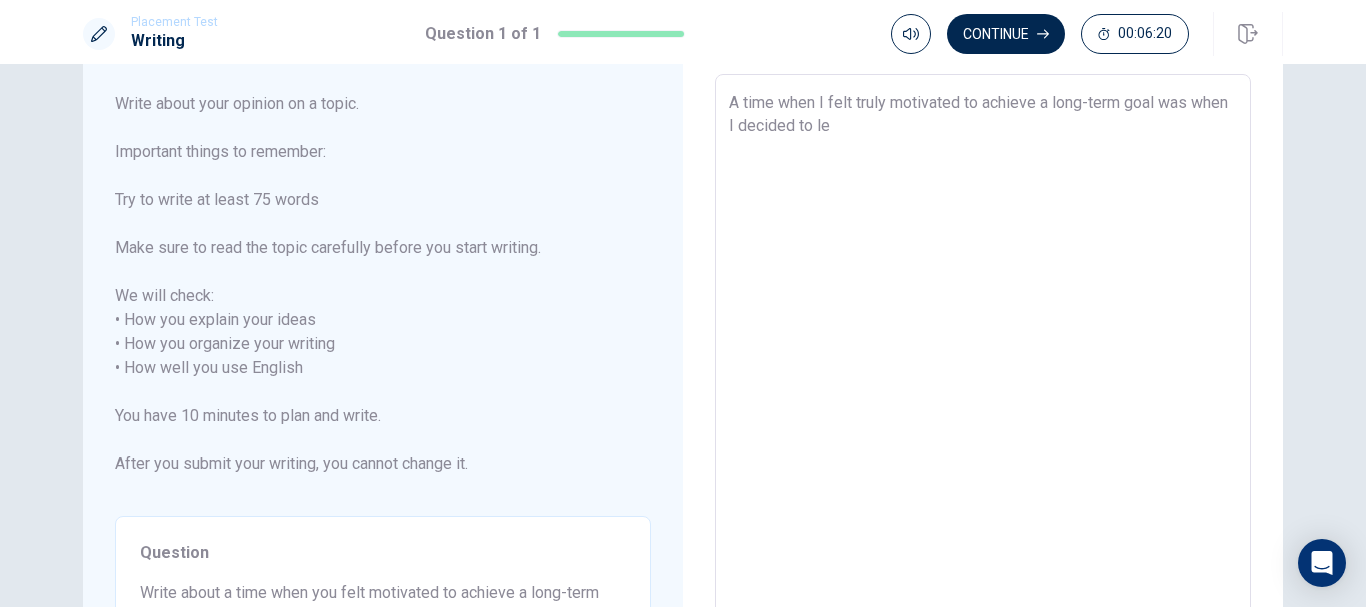type 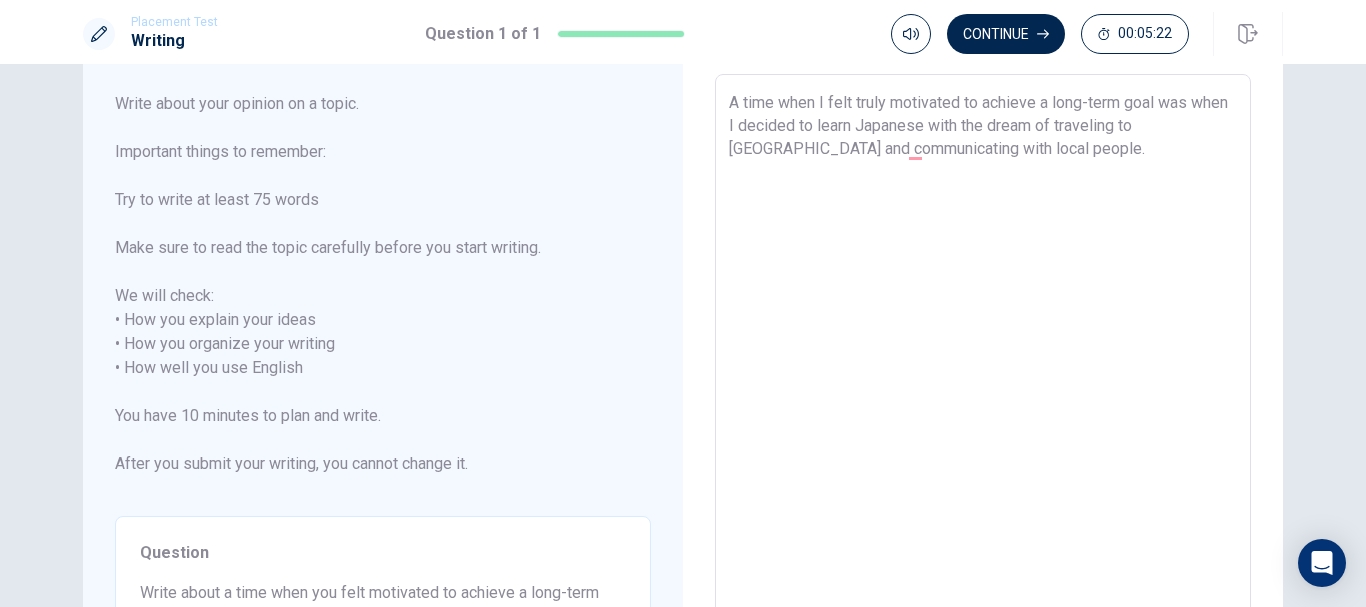 click on "A time when I felt truly motivated to achieve a long-term goal was when I decided to learn Japanese with the dream of traveling to [GEOGRAPHIC_DATA] and communicating with local people." at bounding box center (983, 368) 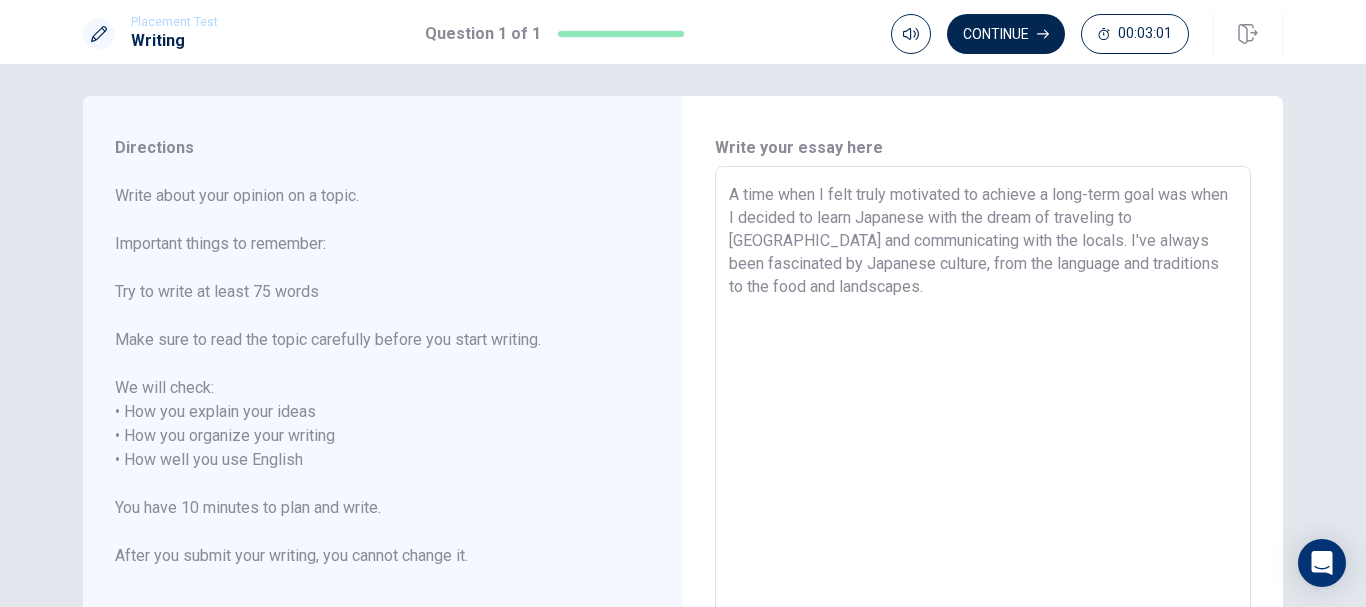 scroll, scrollTop: 0, scrollLeft: 0, axis: both 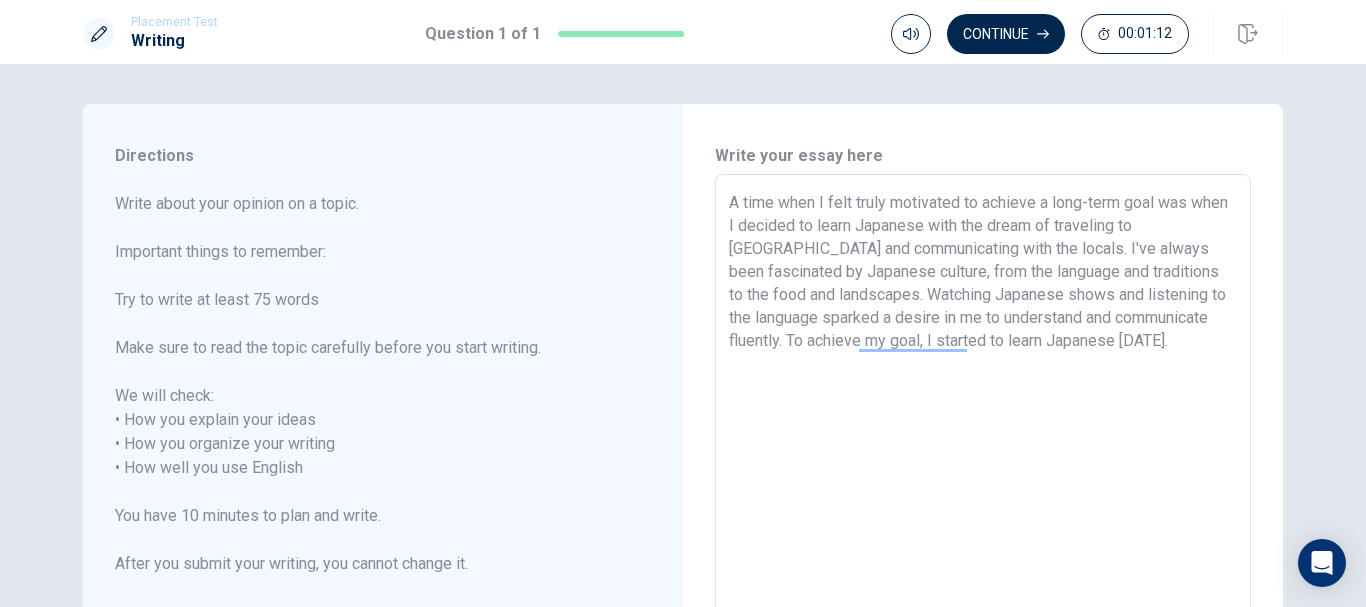 click on "A time when I felt truly motivated to achieve a long-term goal was when I decided to learn Japanese with the dream of traveling to [GEOGRAPHIC_DATA] and communicating with the locals. I've always been fascinated by Japanese culture, from the language and traditions to the food and landscapes. Watching Japanese shows and listening to the language sparked a desire in me to understand and communicate fluently. To achieve my goal, I started to learn Japanese [DATE]." at bounding box center (983, 468) 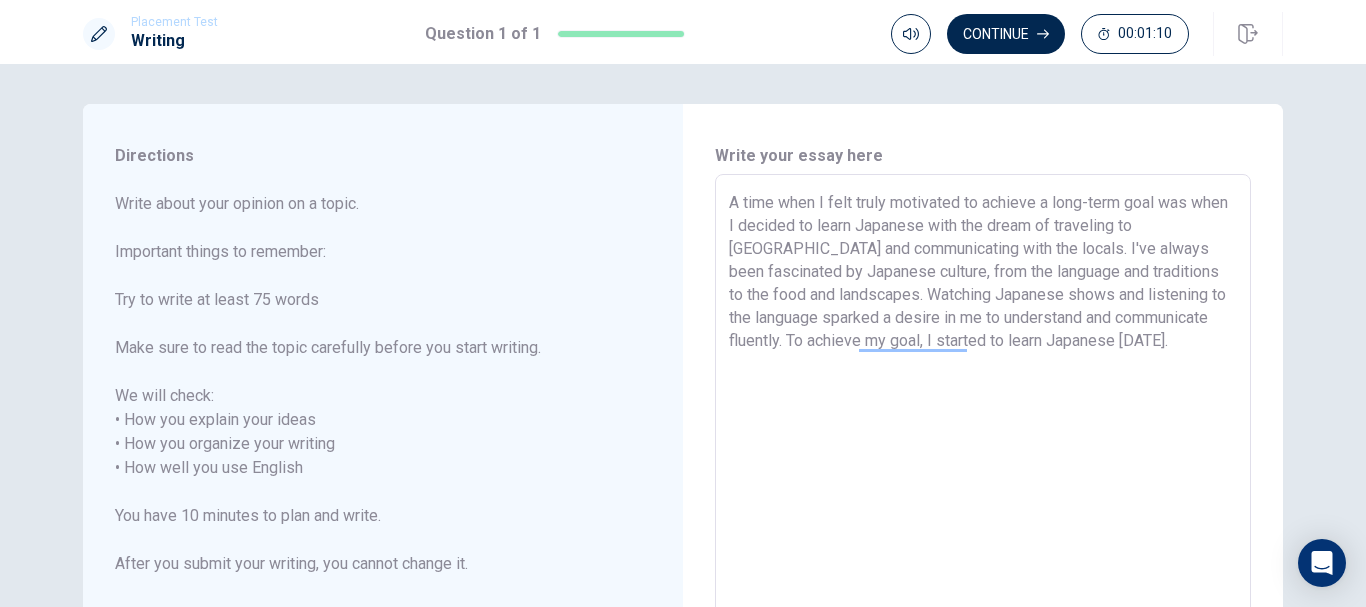 click on "A time when I felt truly motivated to achieve a long-term goal was when I decided to learn Japanese with the dream of traveling to [GEOGRAPHIC_DATA] and communicating with the locals. I've always been fascinated by Japanese culture, from the language and traditions to the food and landscapes. Watching Japanese shows and listening to the language sparked a desire in me to understand and communicate fluently. To achieve my goal, I started to learn Japanese [DATE]." at bounding box center [983, 468] 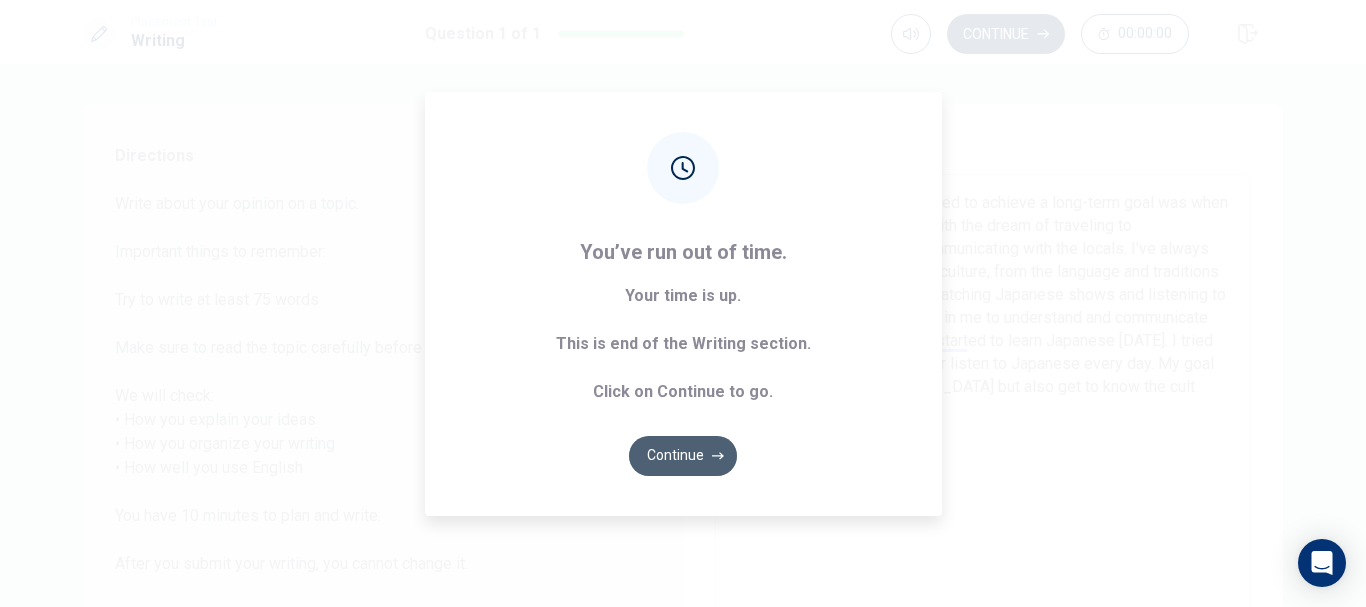 click on "Continue" at bounding box center [683, 456] 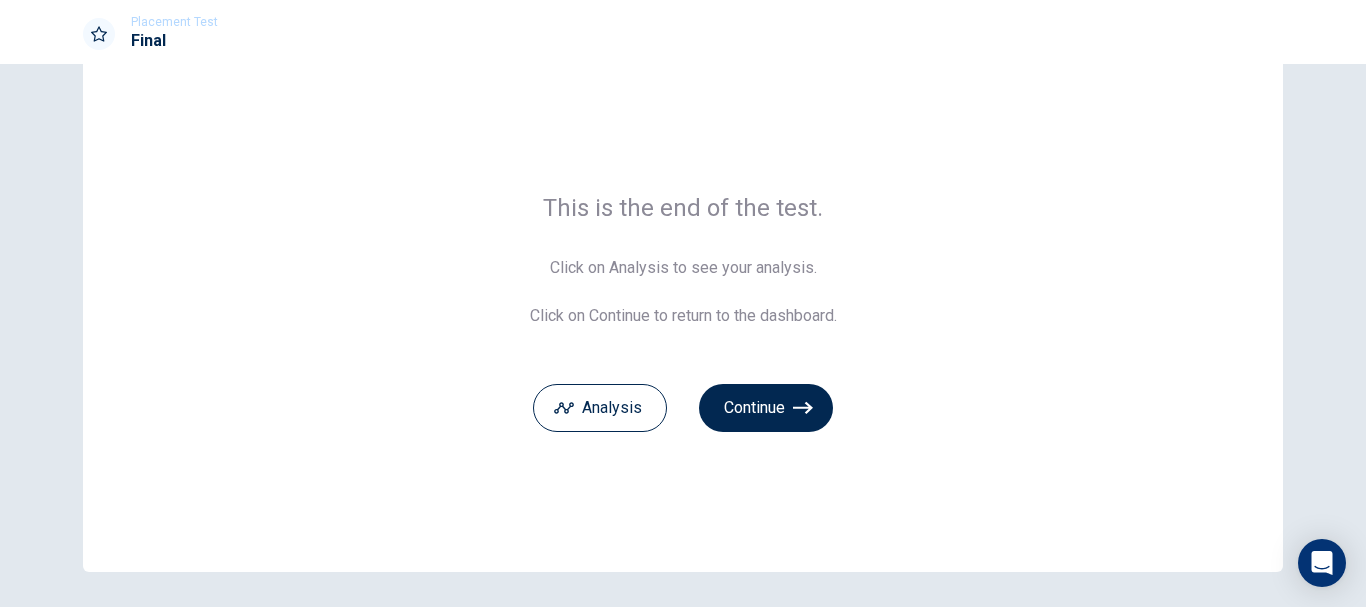 scroll, scrollTop: 100, scrollLeft: 0, axis: vertical 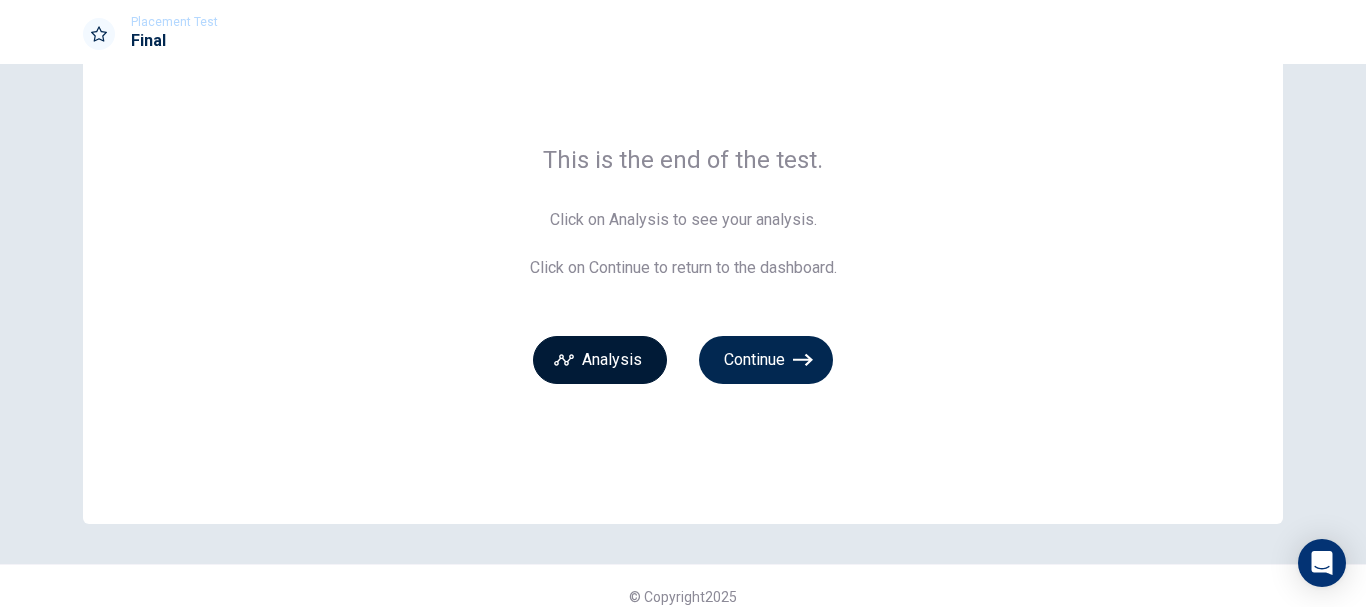 click on "Analysis" at bounding box center (600, 360) 